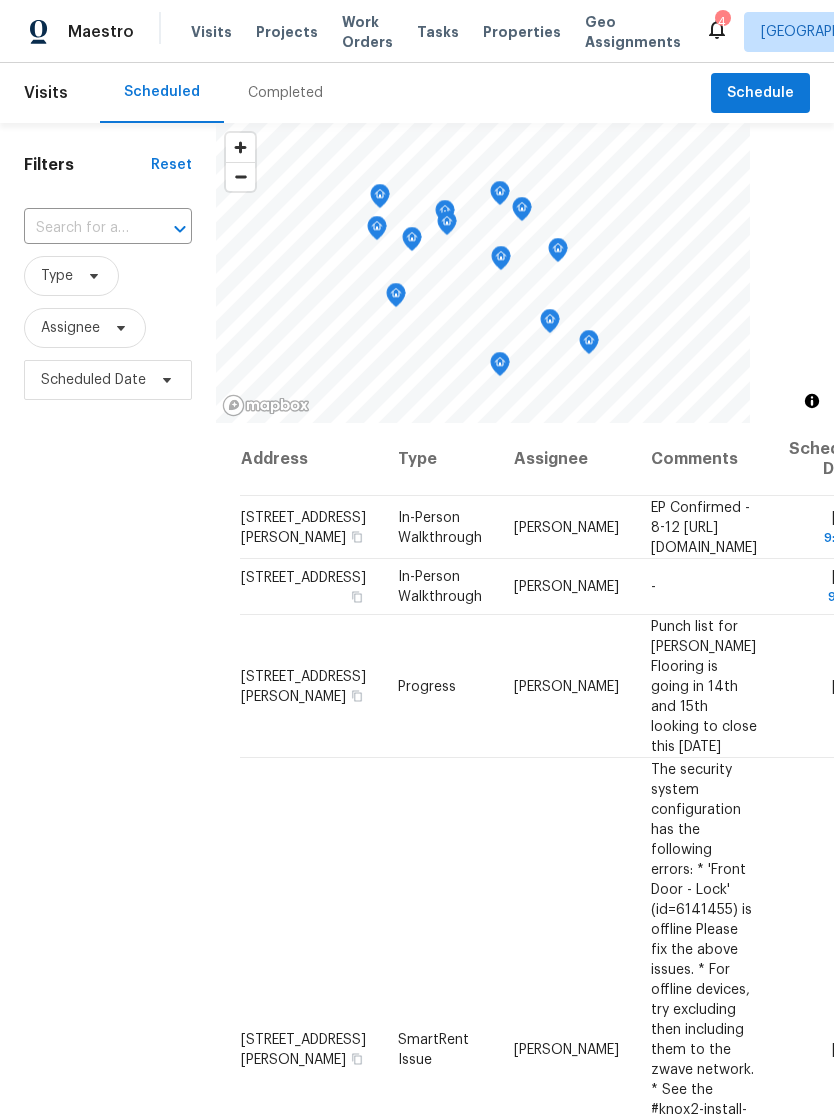 scroll, scrollTop: 0, scrollLeft: 0, axis: both 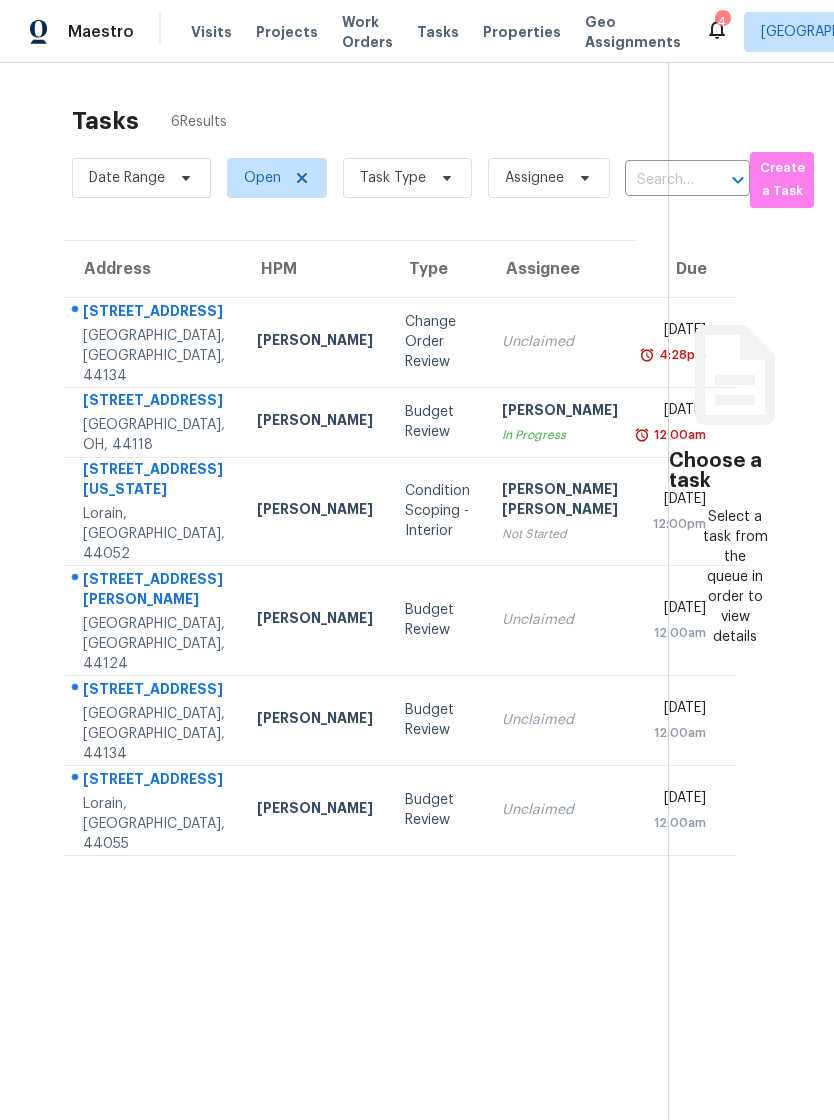 click on "[STREET_ADDRESS]" at bounding box center [152, 342] 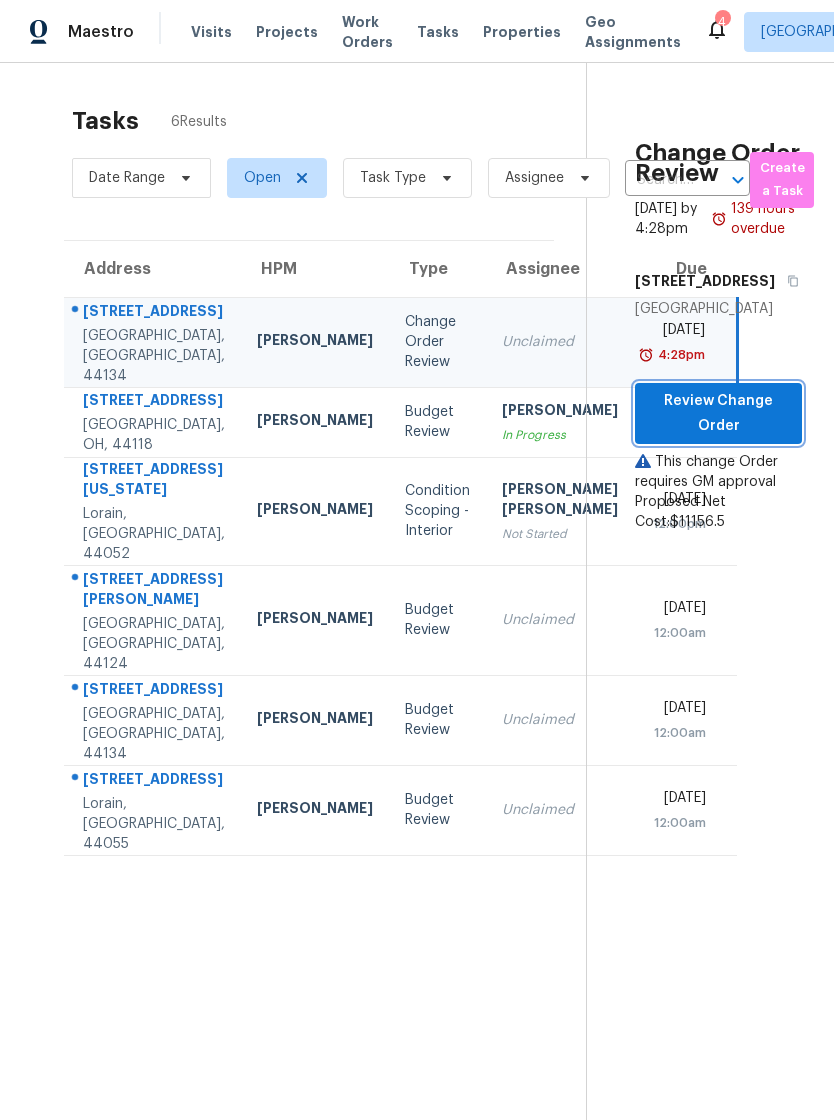 click on "Review Change Order" at bounding box center [718, 413] 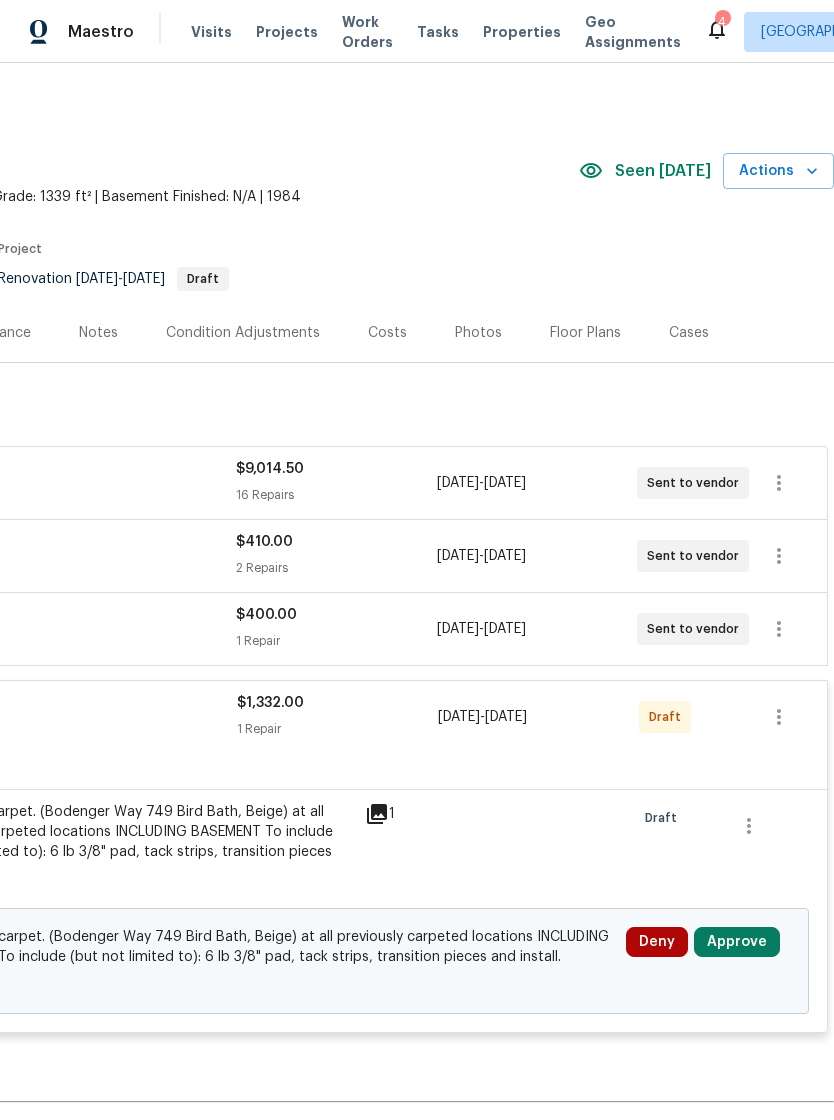 scroll, scrollTop: 0, scrollLeft: 296, axis: horizontal 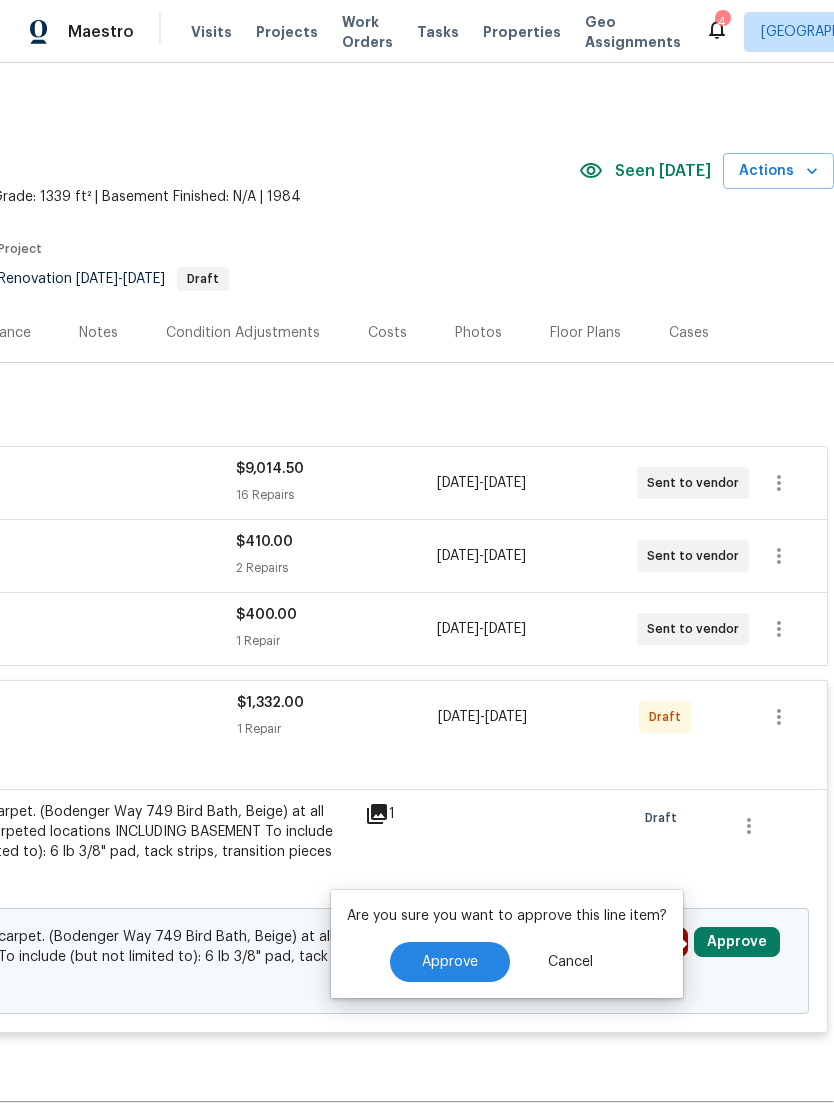 click on "Approve" at bounding box center [450, 962] 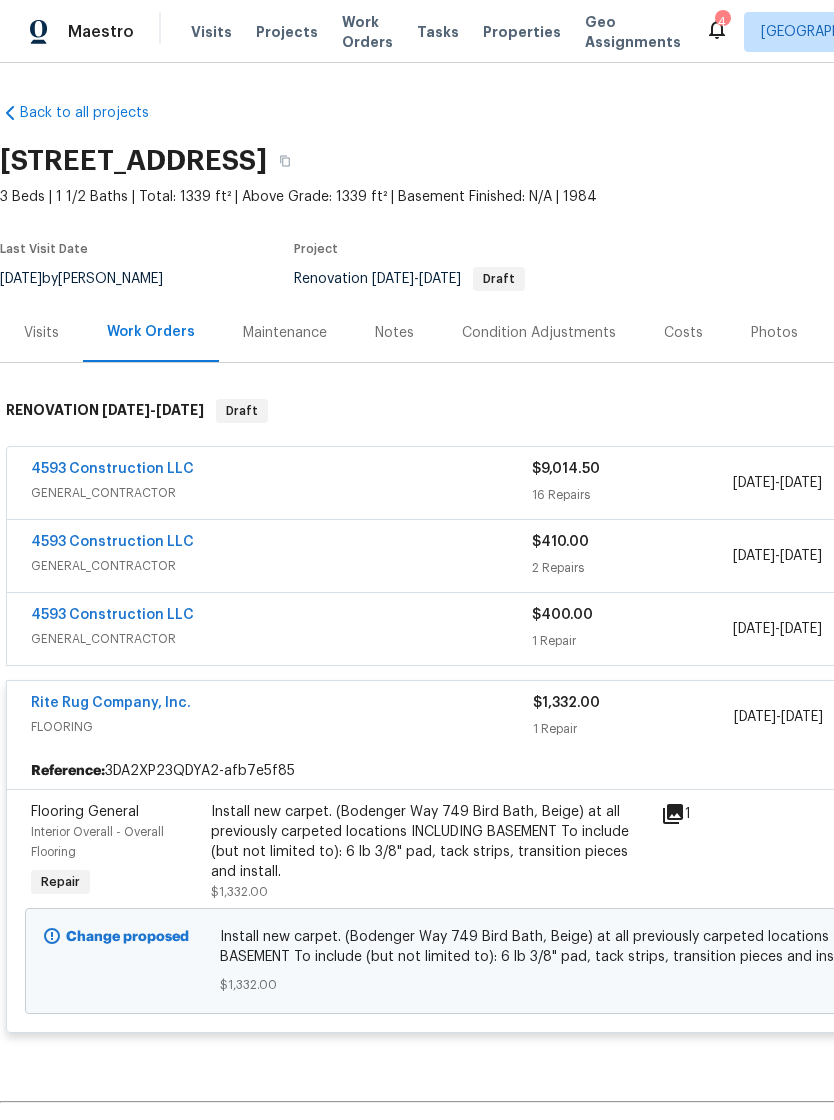 scroll, scrollTop: 0, scrollLeft: 0, axis: both 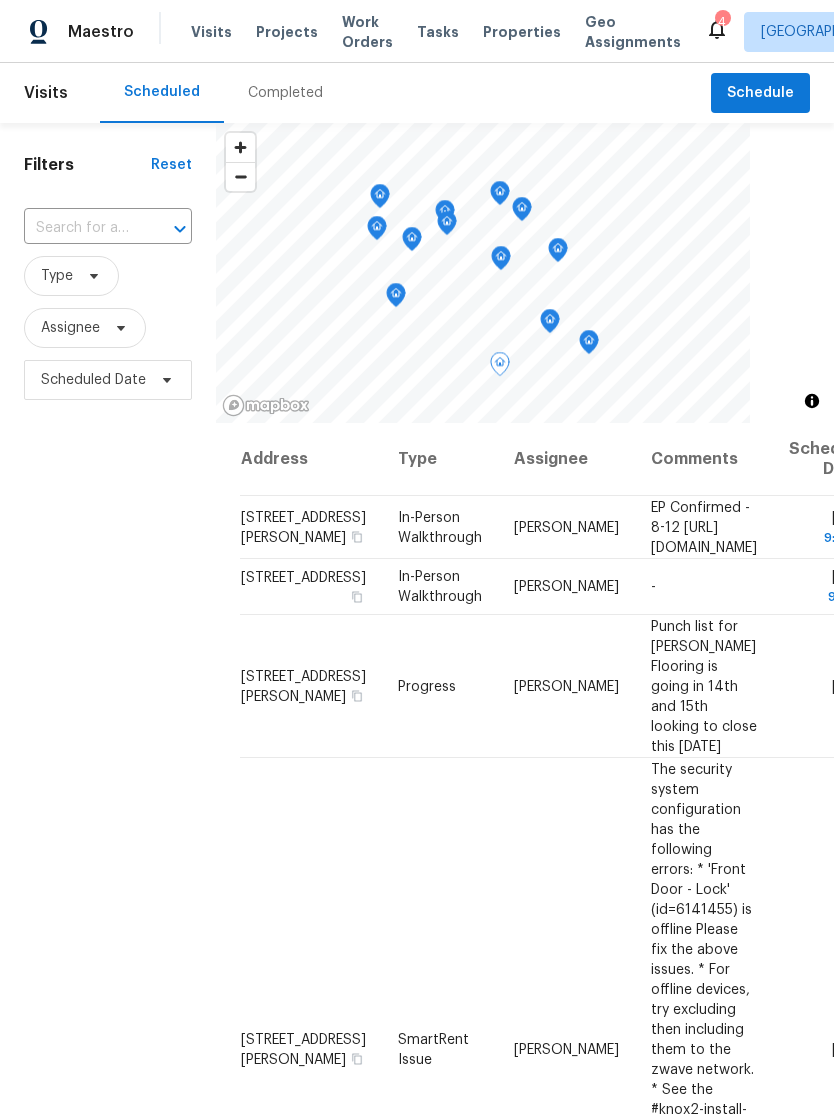 click on "In-Person Walkthrough" at bounding box center [440, 527] 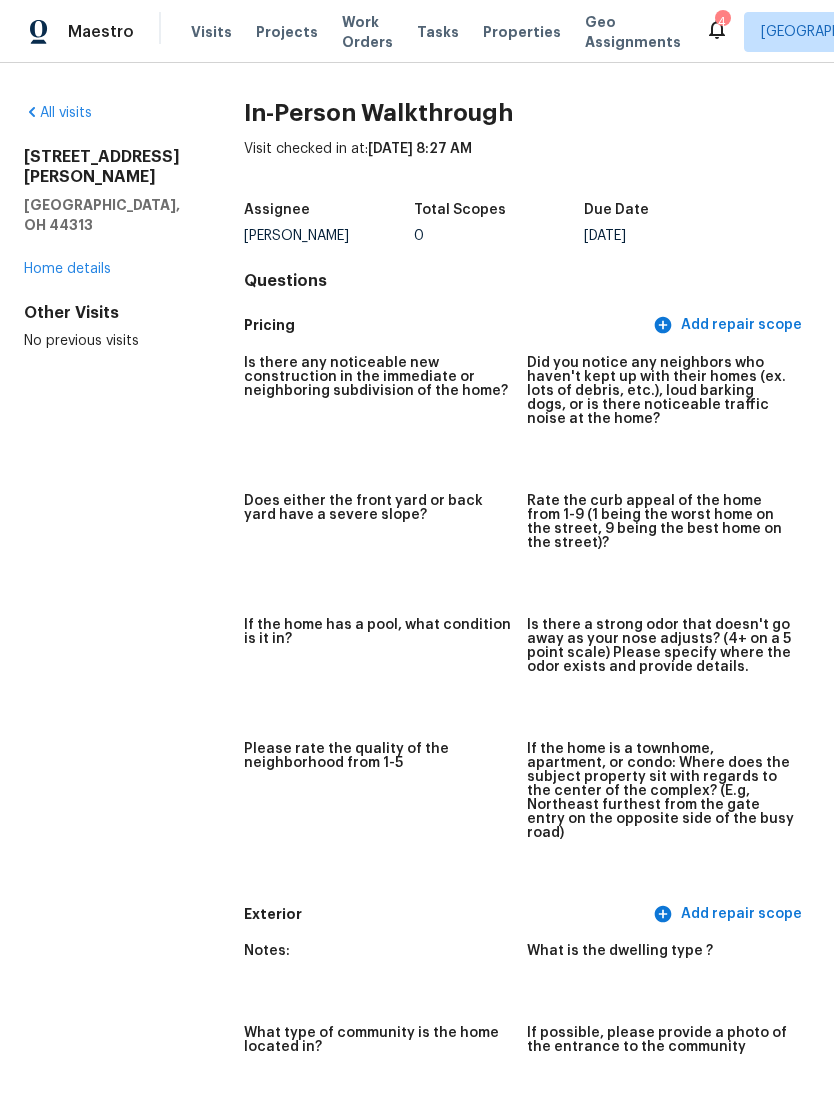 click on "Home details" at bounding box center [67, 269] 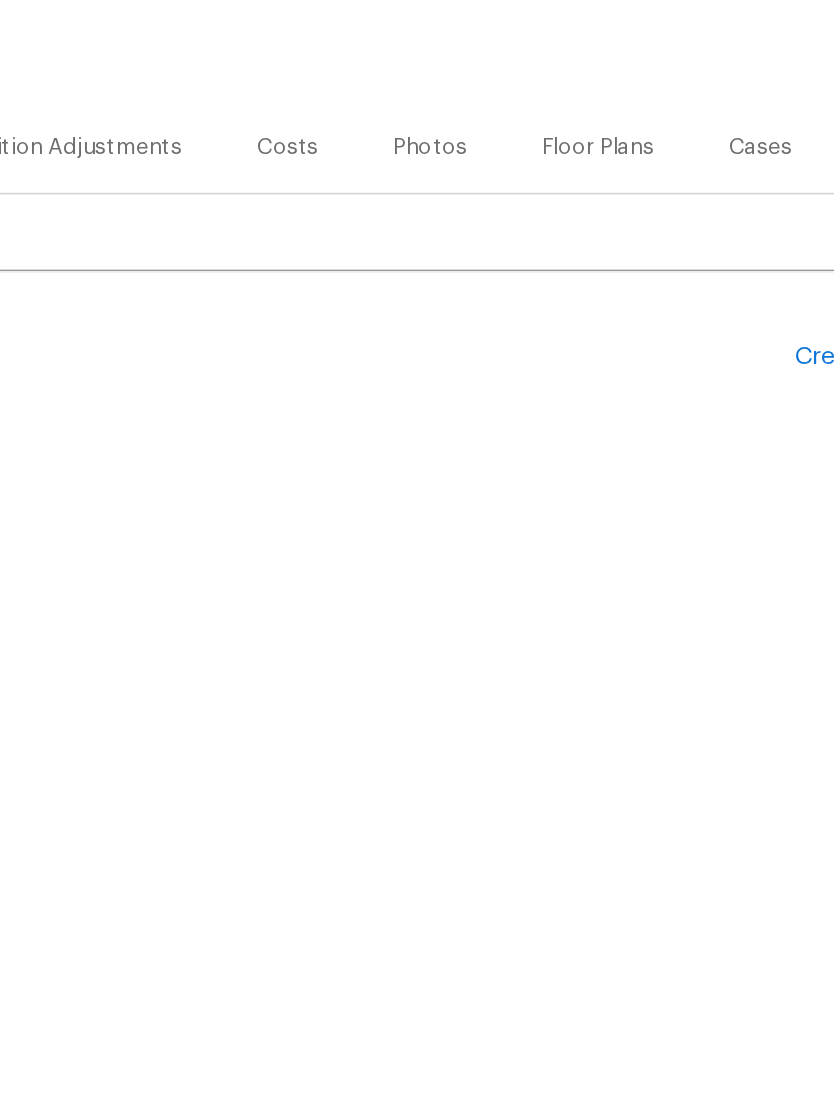 scroll, scrollTop: 0, scrollLeft: 296, axis: horizontal 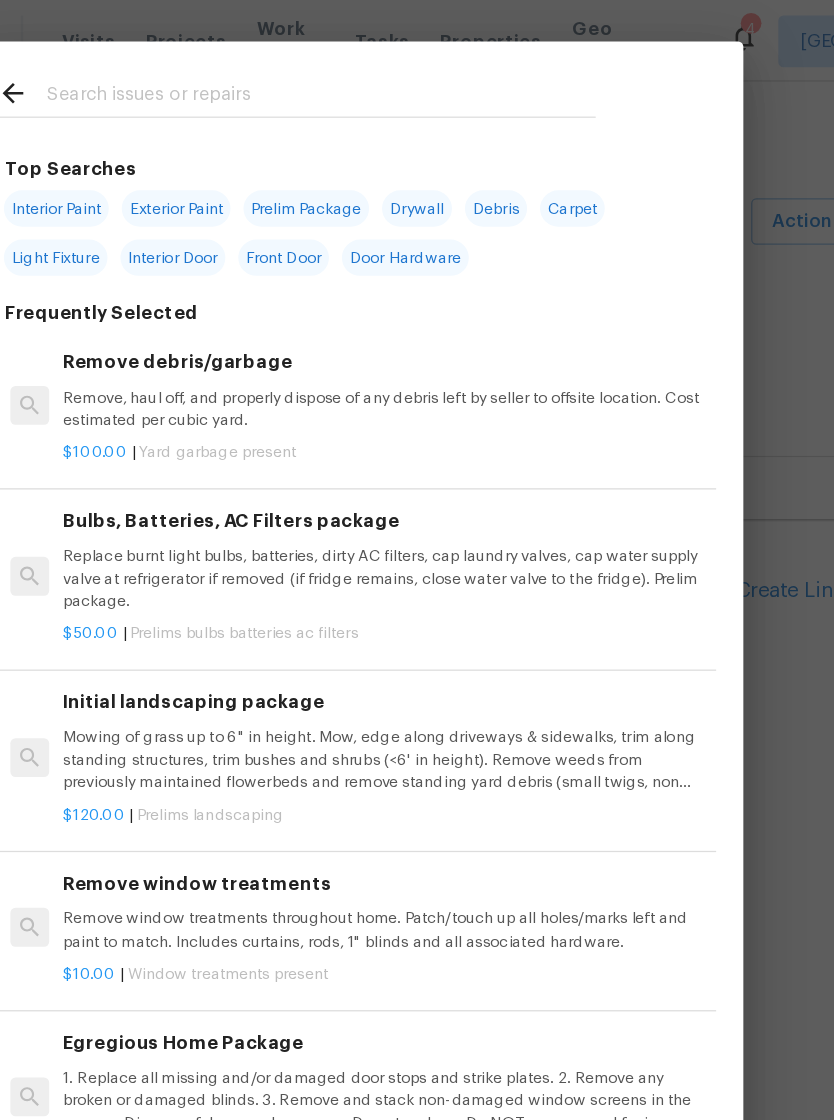 click at bounding box center (391, 75) 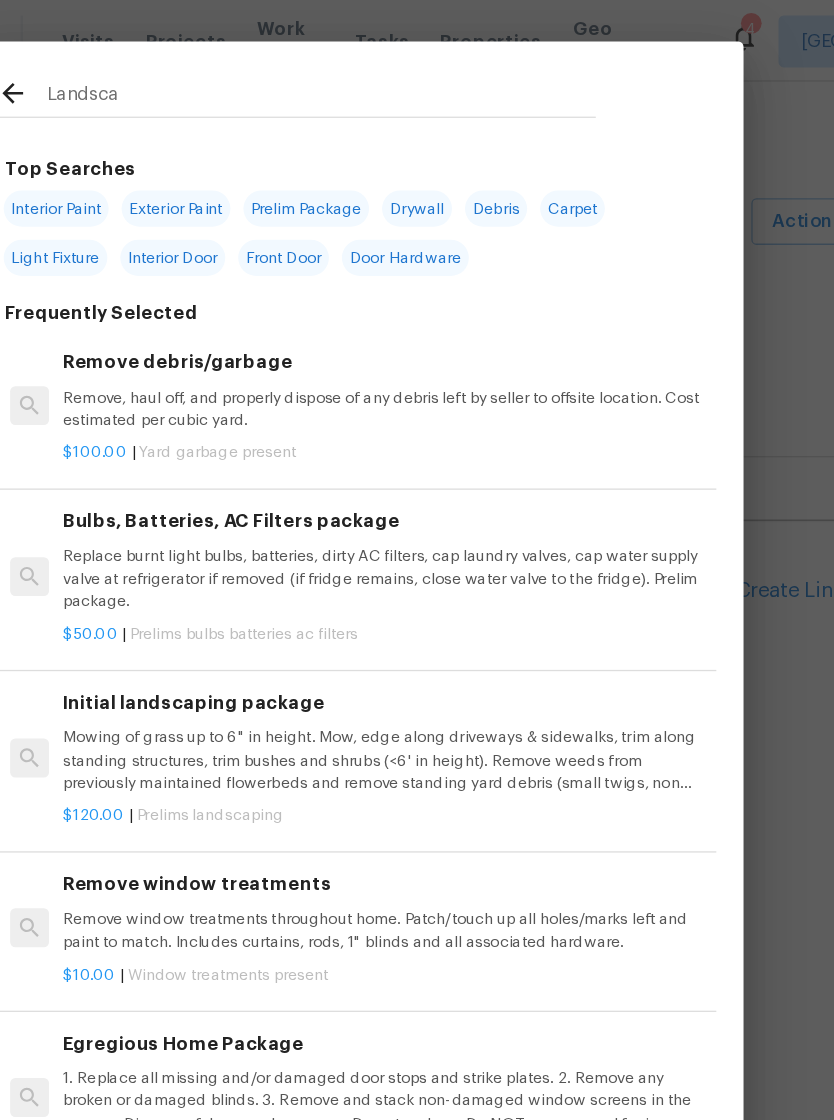 type on "Landscap" 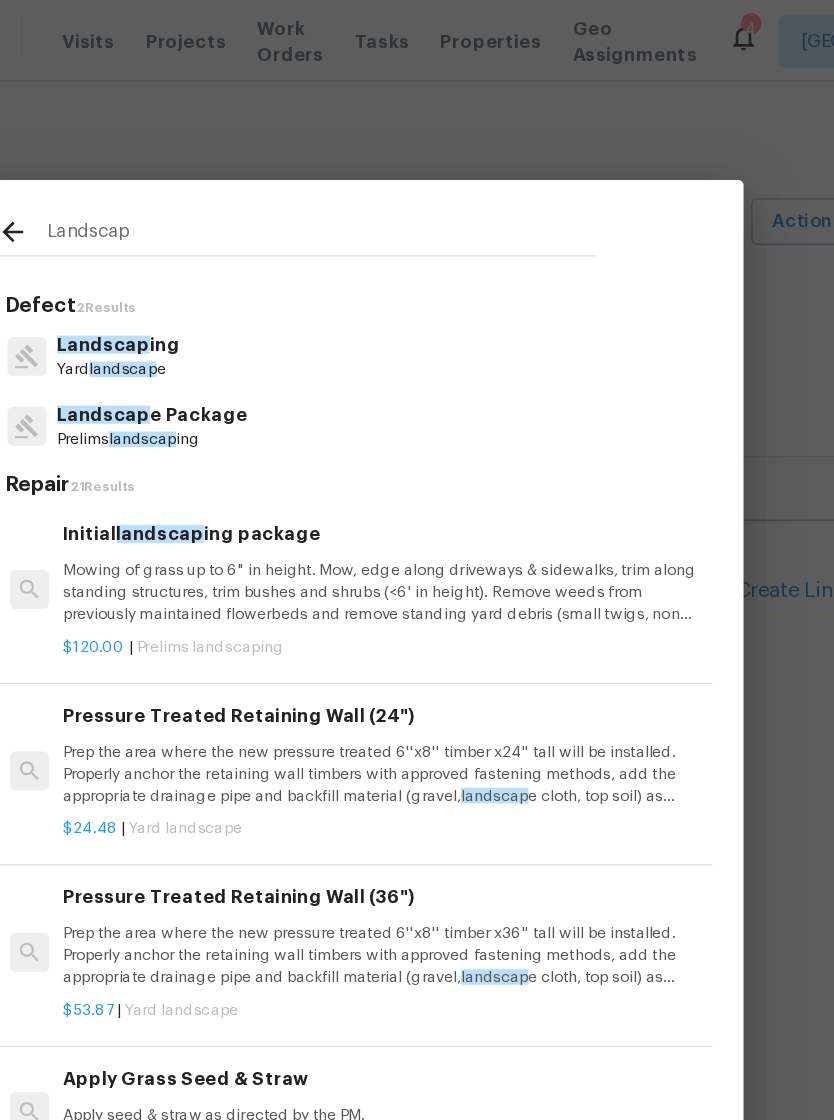 click on "Mowing of grass up to 6" in height. Mow, edge along driveways & sidewalks, trim along standing structures, trim bushes and shrubs (<6' in height). Remove weeds from previously maintained flowerbeds and remove standing yard debris (small twigs, non seasonal falling leaves).  Use leaf blower to remove clippings from hard surfaces."" at bounding box center (440, 457) 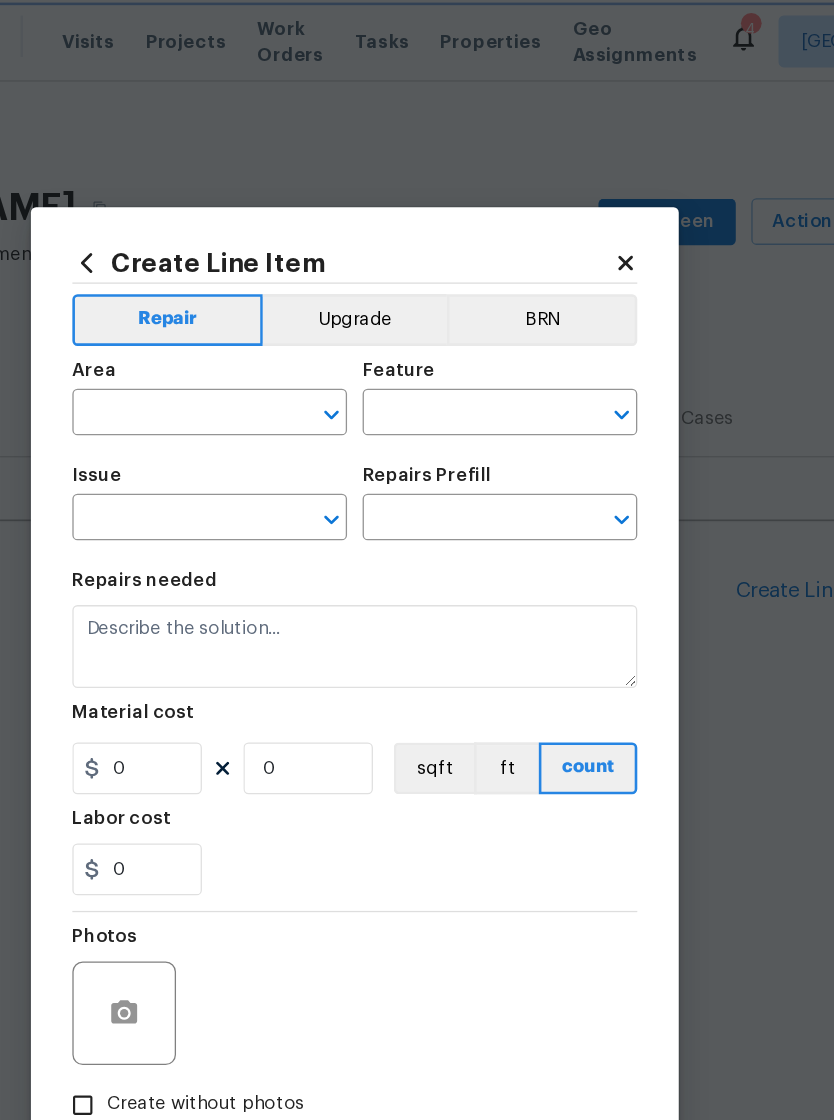 type on "Home Readiness Packages" 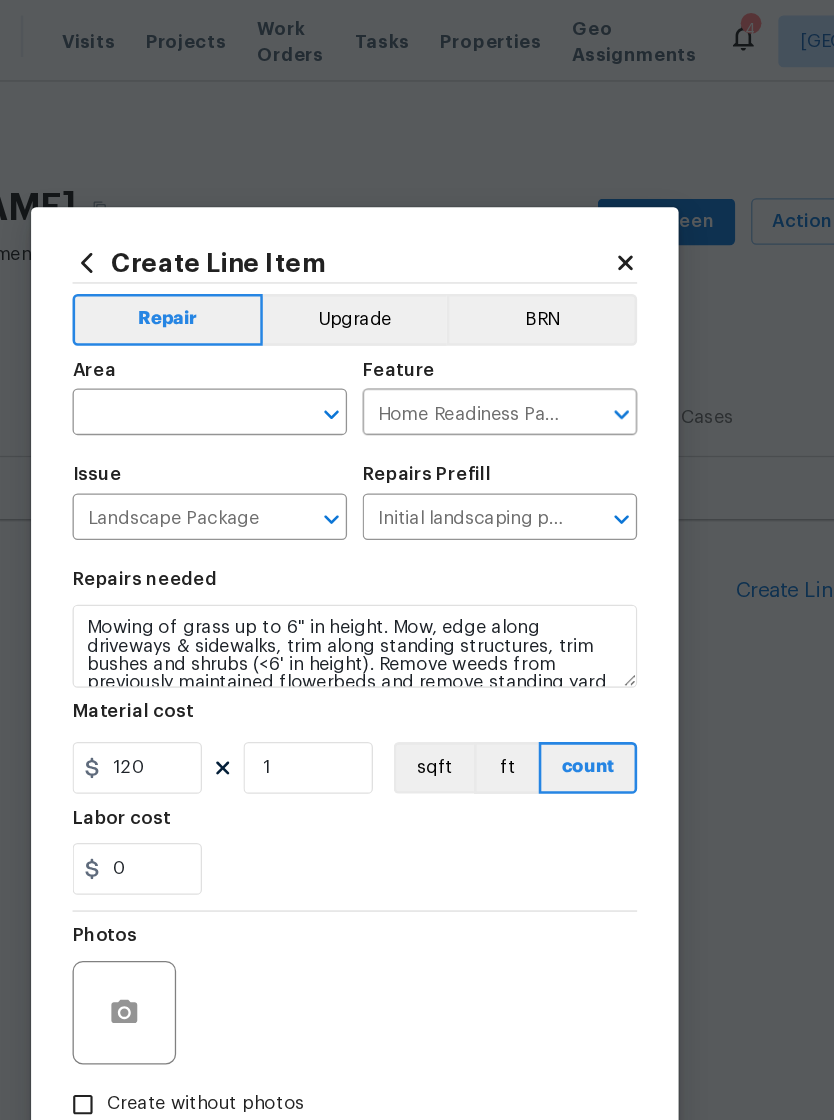 click at bounding box center [277, 320] 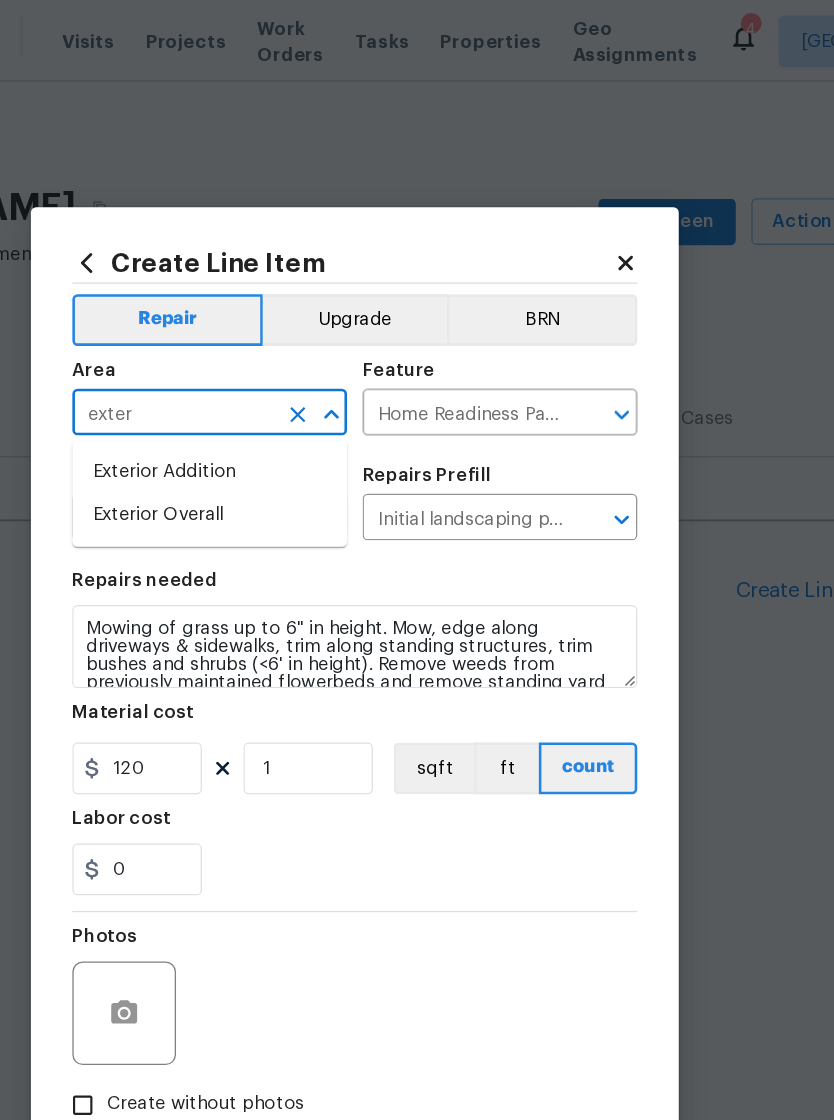 click on "Exterior Overall" at bounding box center (305, 397) 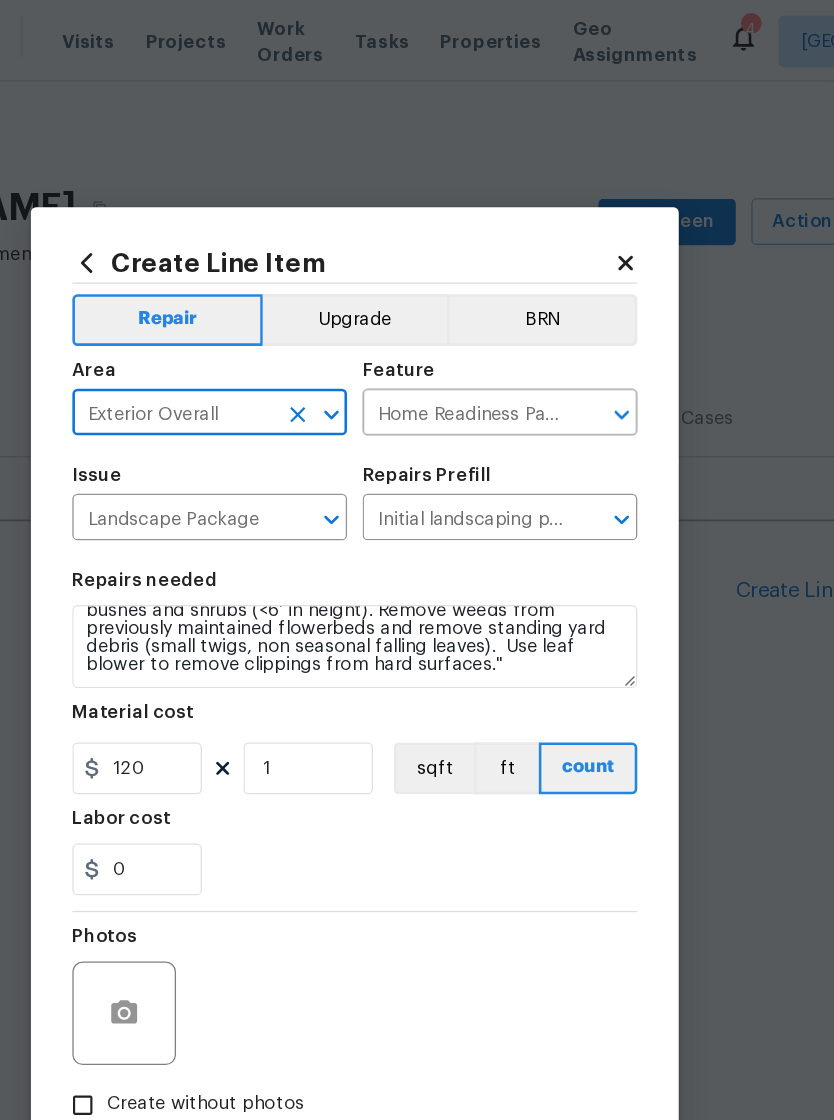 scroll, scrollTop: 42, scrollLeft: 0, axis: vertical 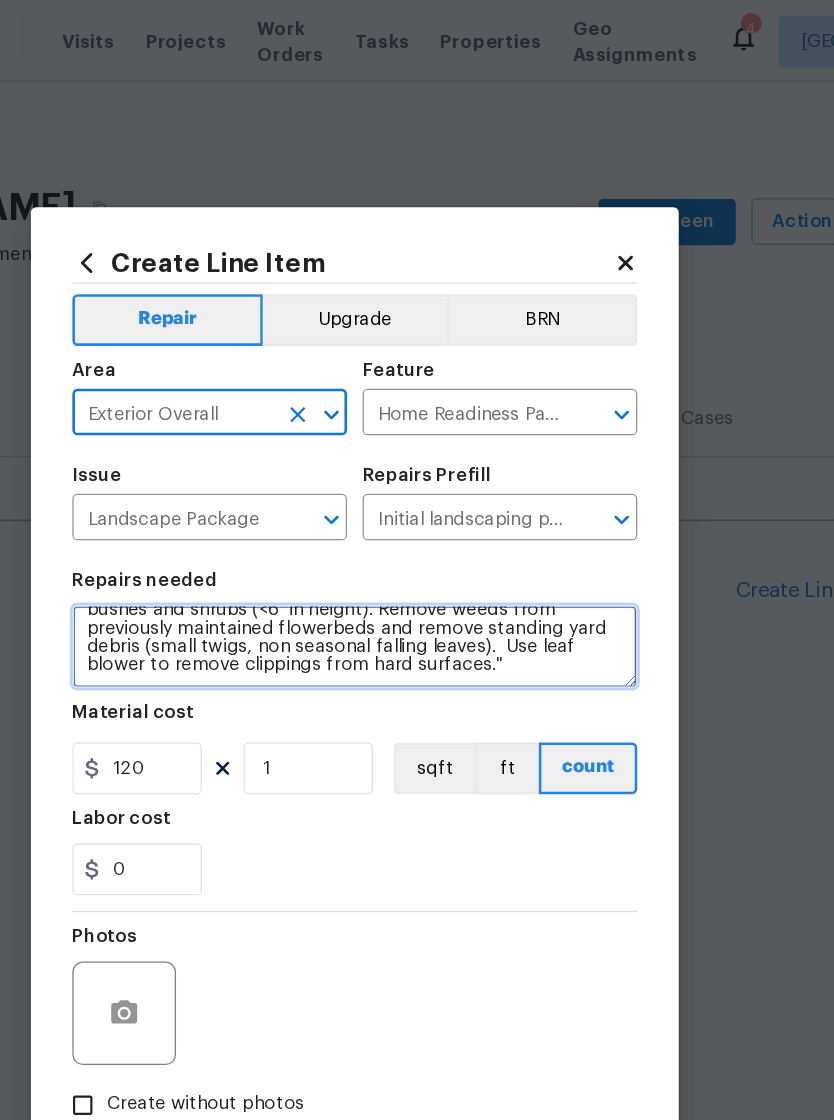 click on "Mowing of grass up to 6" in height. Mow, edge along driveways & sidewalks, trim along standing structures, trim bushes and shrubs (<6' in height). Remove weeds from previously maintained flowerbeds and remove standing yard debris (small twigs, non seasonal falling leaves).  Use leaf blower to remove clippings from hard surfaces."" at bounding box center (417, 499) 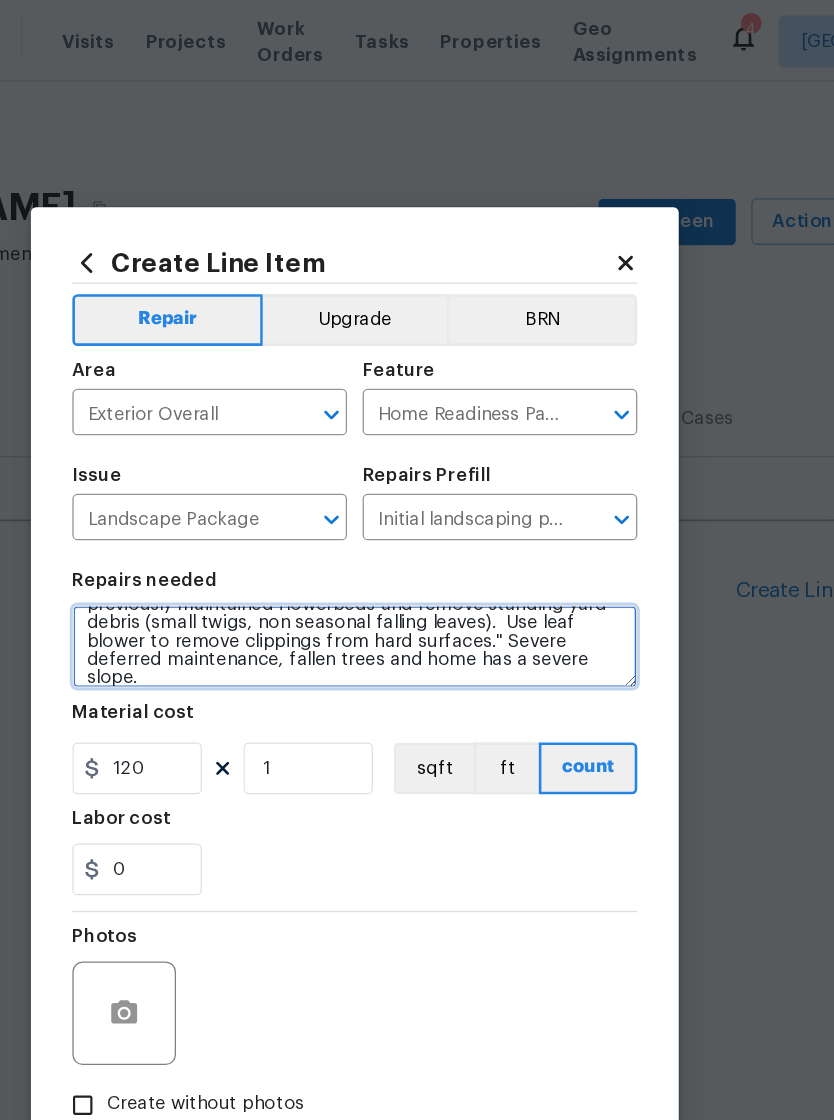 scroll, scrollTop: 56, scrollLeft: 0, axis: vertical 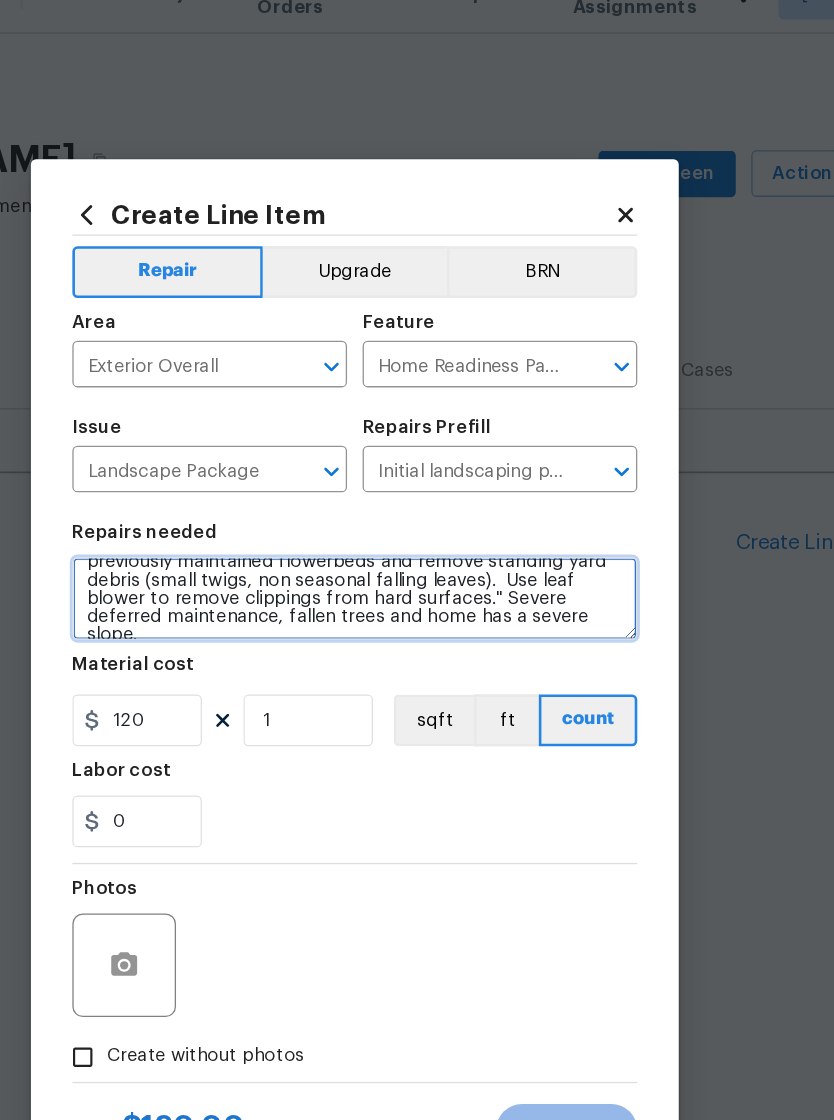 type on "Mowing of grass up to 6" in height. Mow, edge along driveways & sidewalks, trim along standing structures, trim bushes and shrubs (<6' in height). Remove weeds from previously maintained flowerbeds and remove standing yard debris (small twigs, non seasonal falling leaves).  Use leaf blower to remove clippings from hard surfaces." Severe deferred maintenance, fallen trees and home has a severe slope." 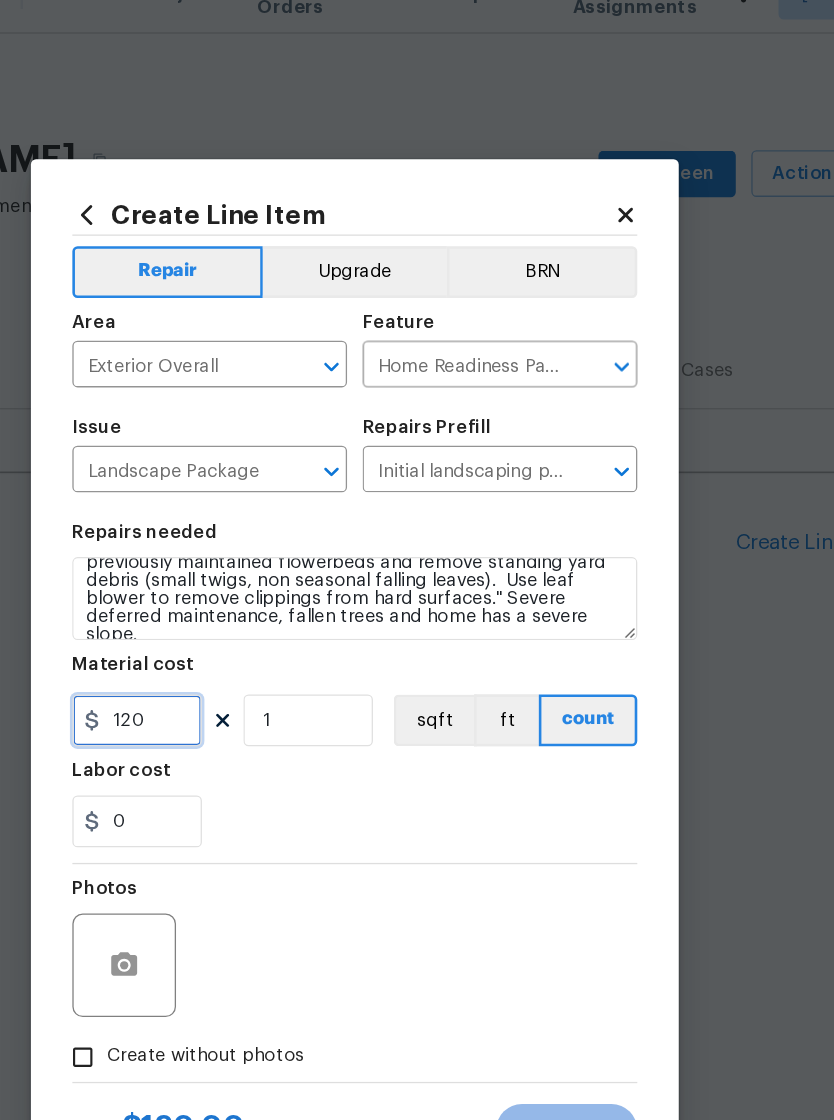 click on "120" at bounding box center [249, 593] 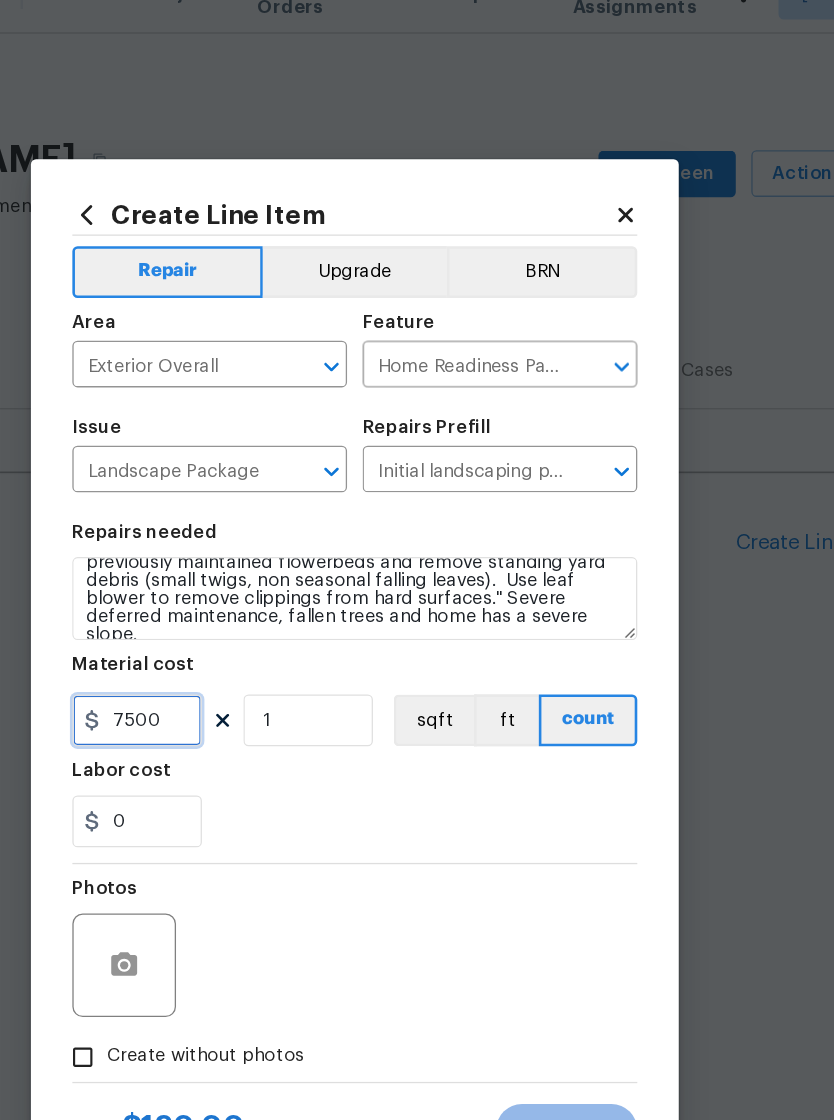 type on "7500" 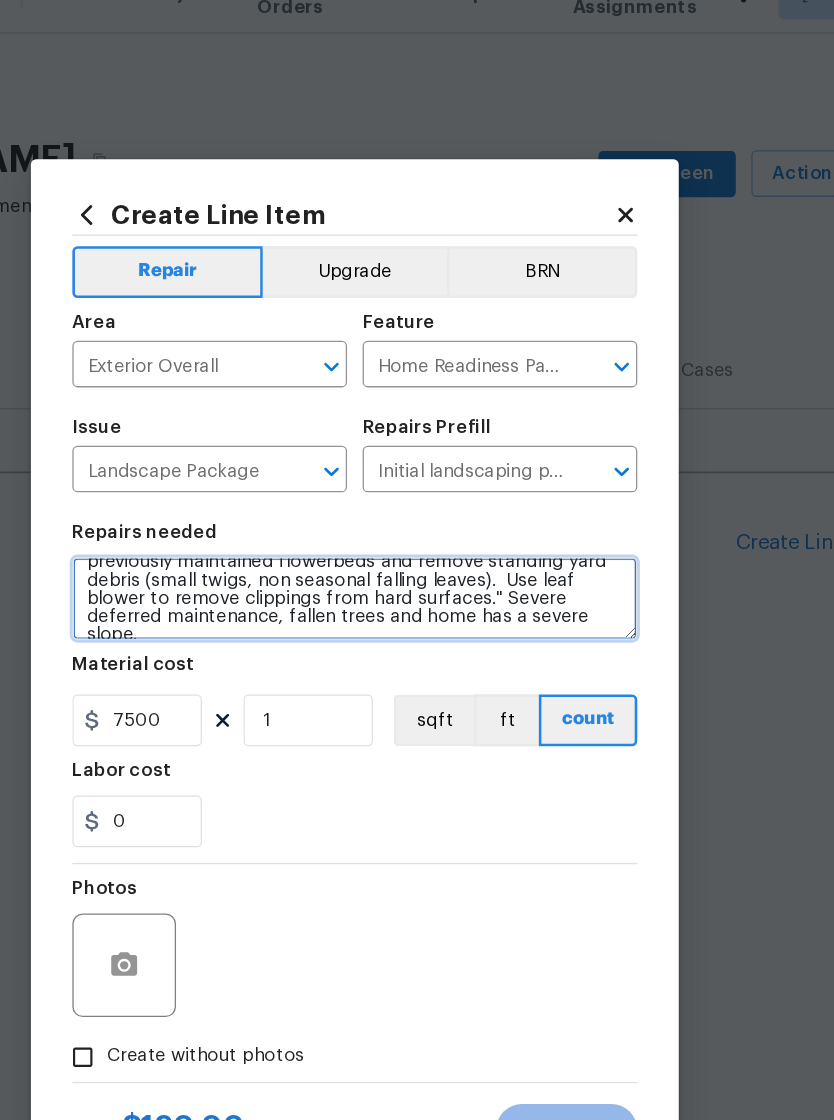 click on "Mowing of grass up to 6" in height. Mow, edge along driveways & sidewalks, trim along standing structures, trim bushes and shrubs (<6' in height). Remove weeds from previously maintained flowerbeds and remove standing yard debris (small twigs, non seasonal falling leaves).  Use leaf blower to remove clippings from hard surfaces." Severe deferred maintenance, fallen trees and home has a severe slope." at bounding box center [417, 499] 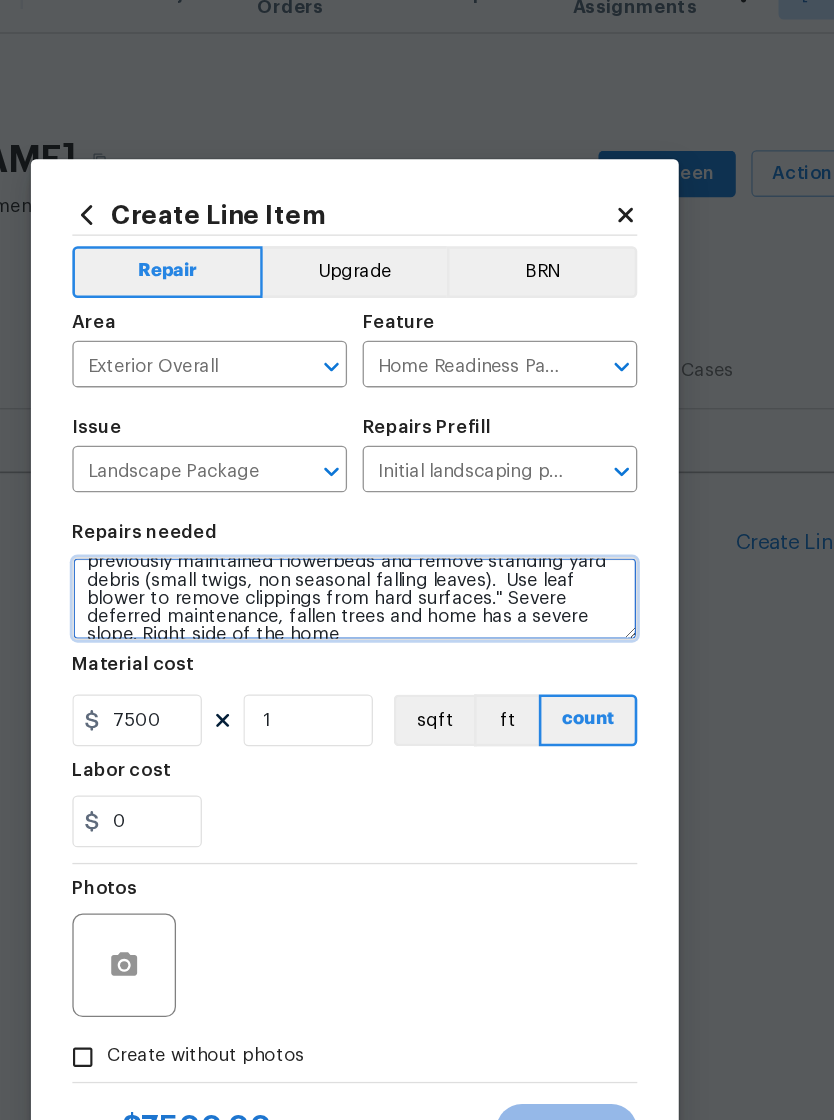 scroll, scrollTop: 61, scrollLeft: 0, axis: vertical 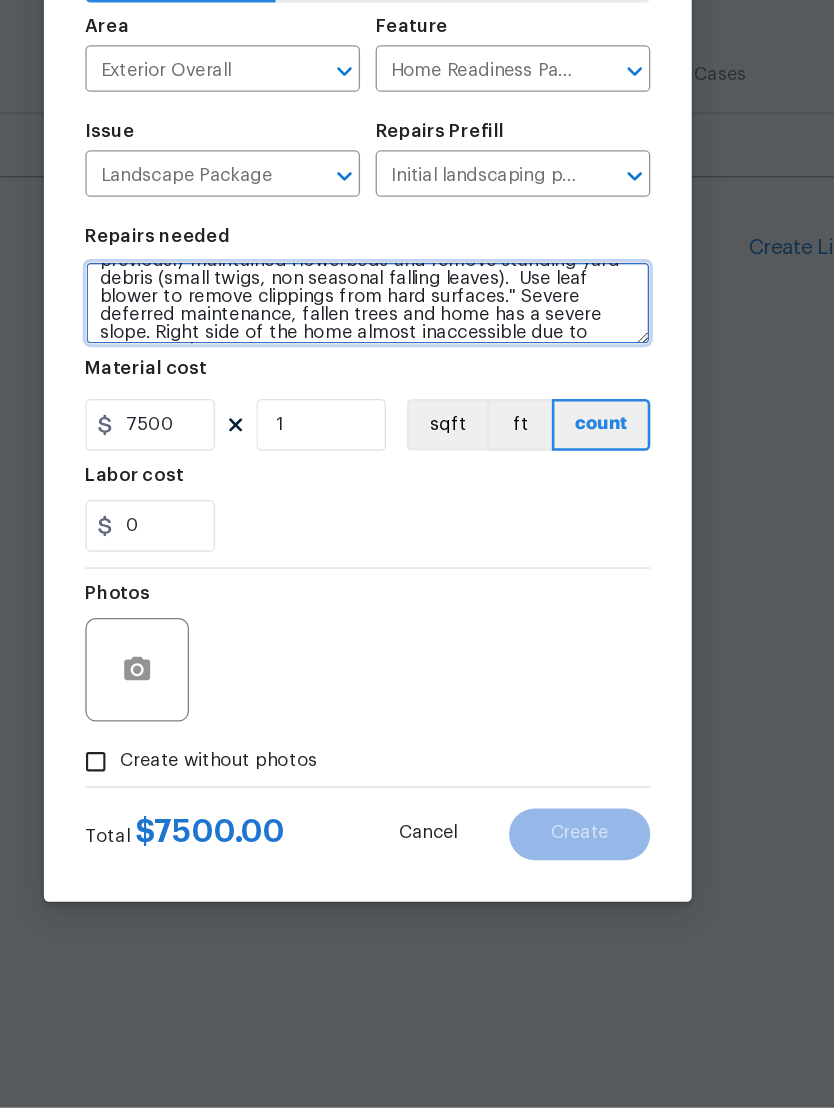 type on "Mowing of grass up to 6" in height. Mow, edge along driveways & sidewalks, trim along standing structures, trim bushes and shrubs (<6' in height). Remove weeds from previously maintained flowerbeds and remove standing yard debris (small twigs, non seasonal falling leaves).  Use leaf blower to remove clippings from hard surfaces." Severe deferred maintenance, fallen trees and home has a severe slope. Right side of the home almost inaccessible due to overgrowth" 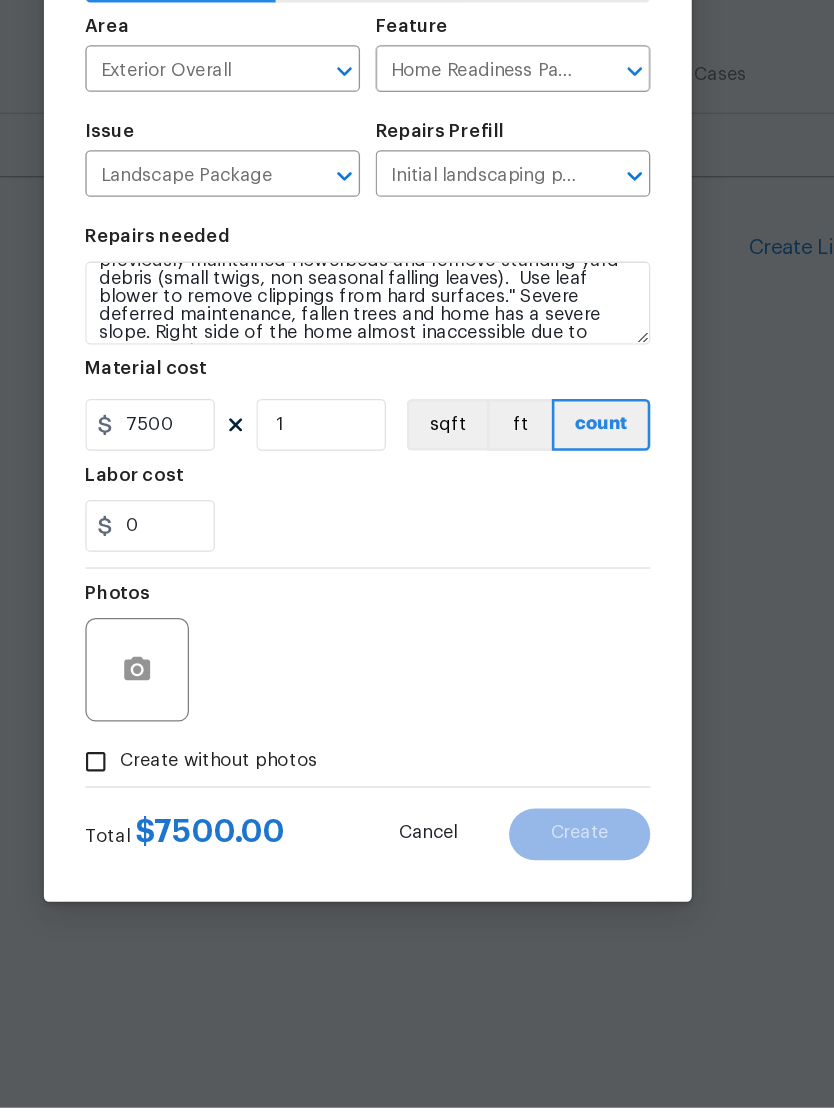 click on "Create without photos" at bounding box center (207, 853) 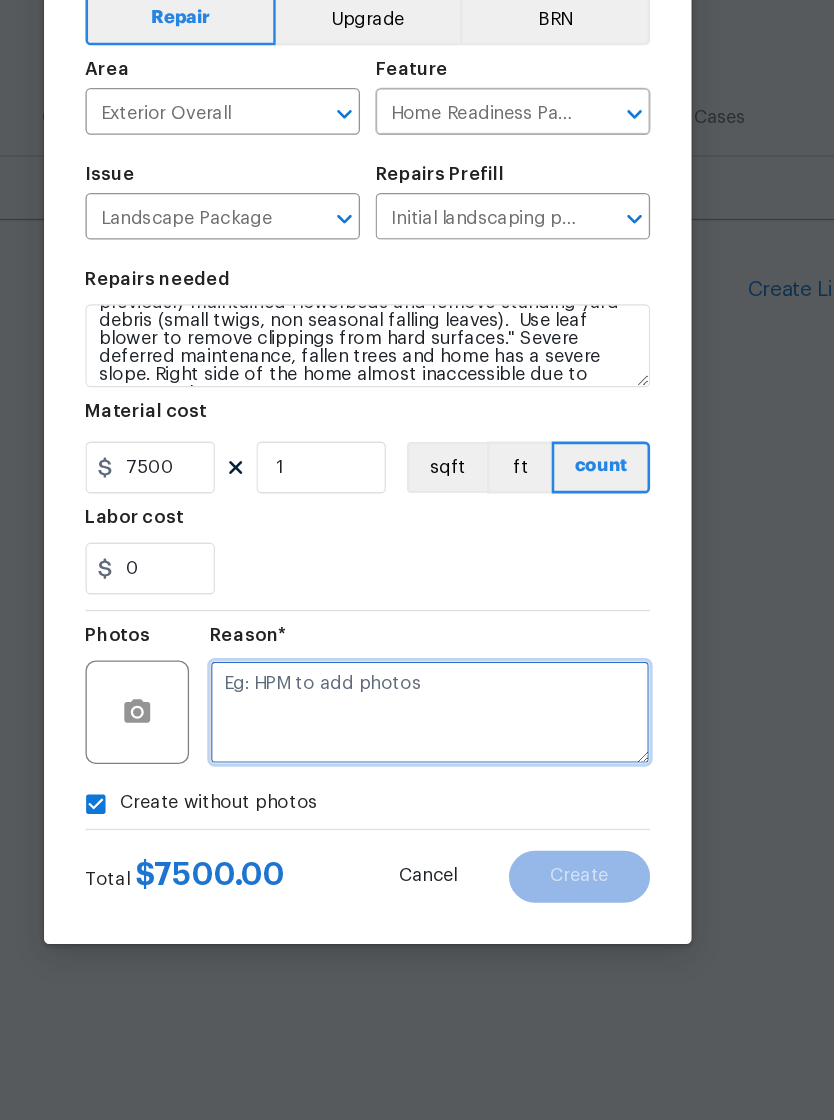 click at bounding box center (465, 782) 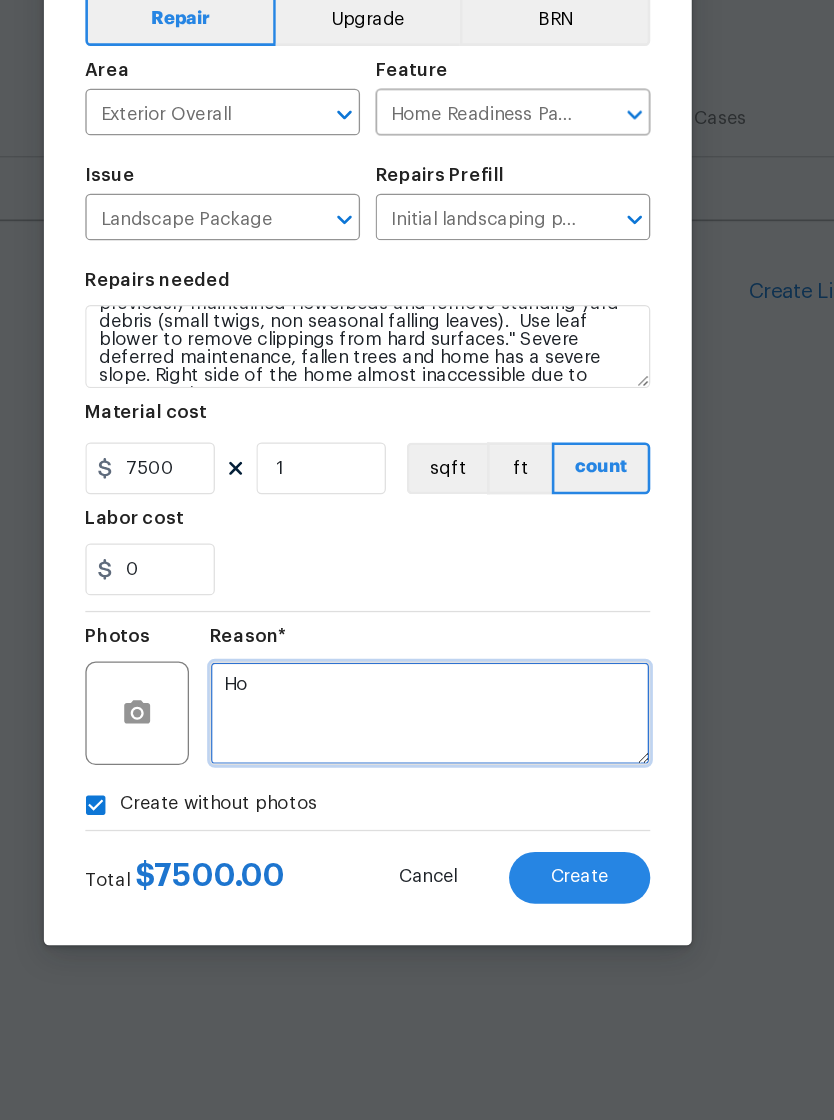 type on "H" 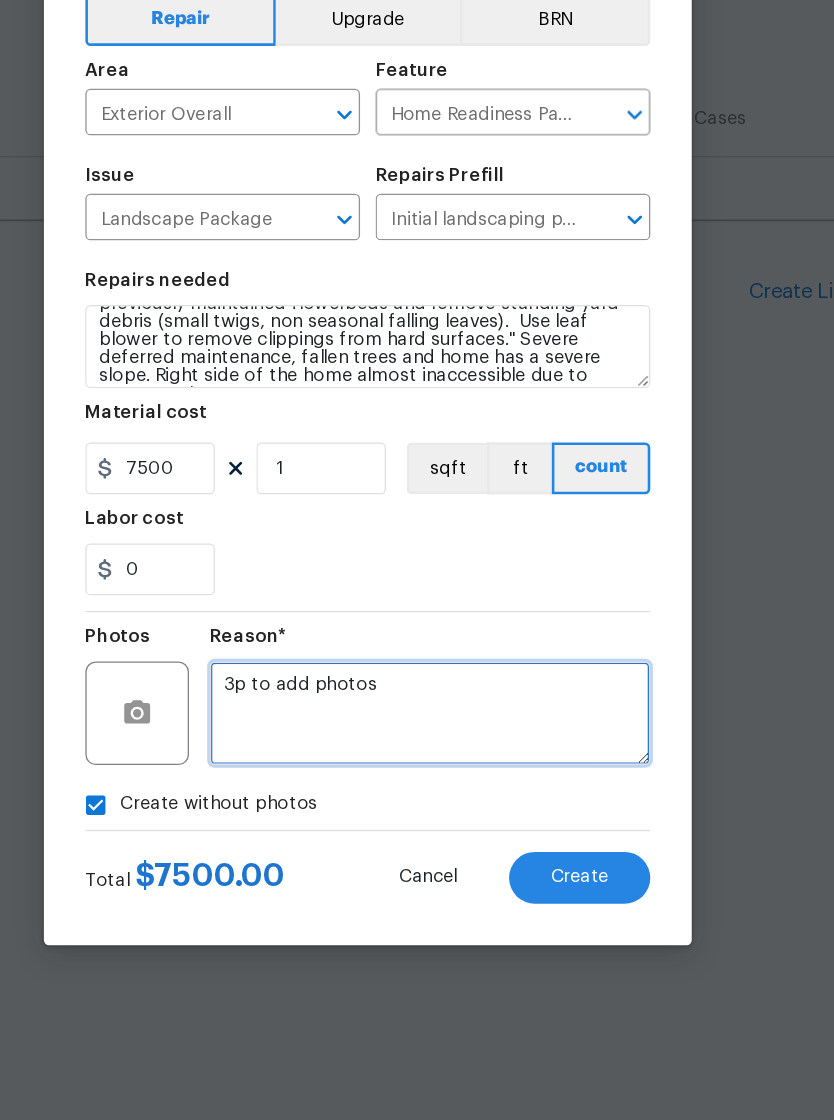type on "3p to add photos" 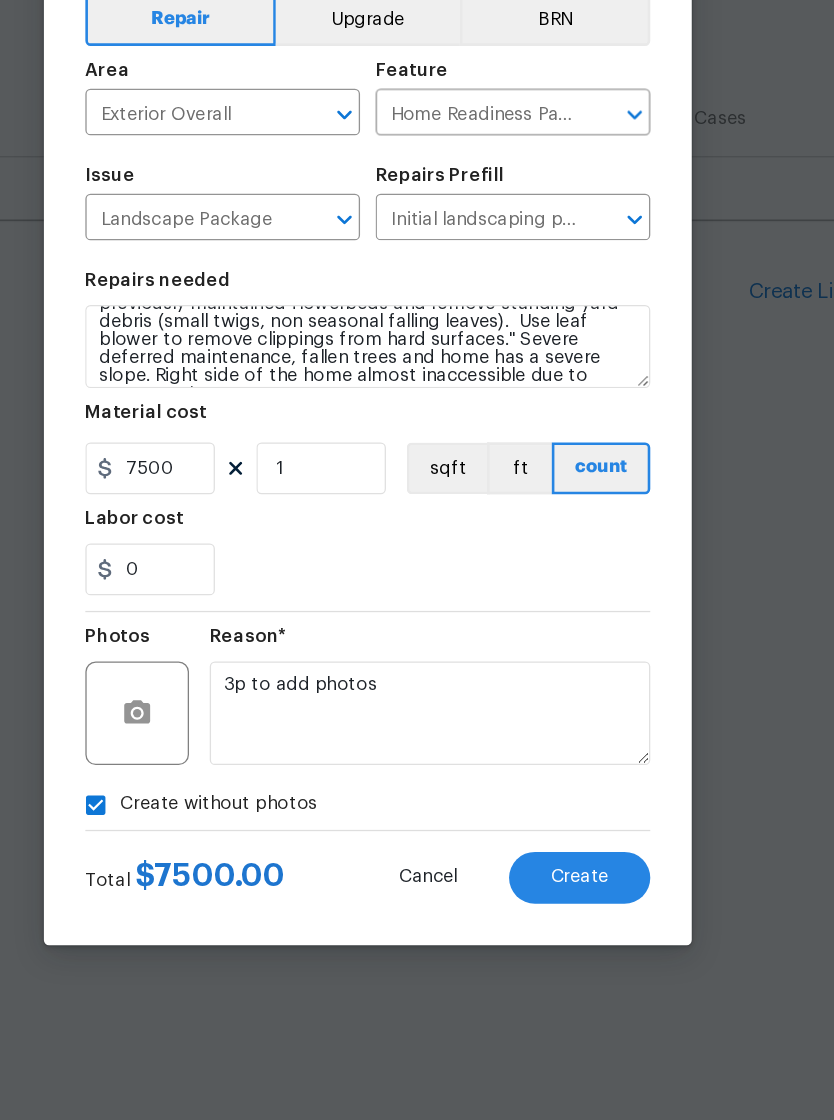 click on "0" at bounding box center [417, 671] 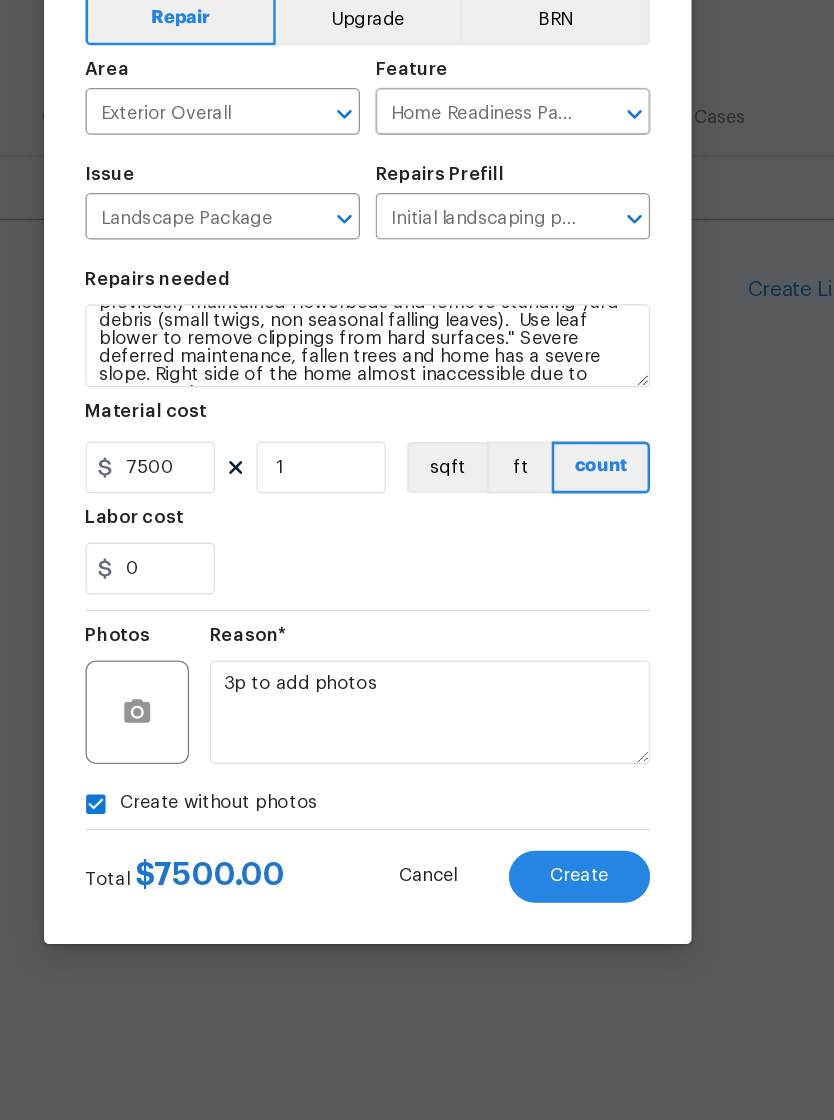 click on "Create" at bounding box center (580, 909) 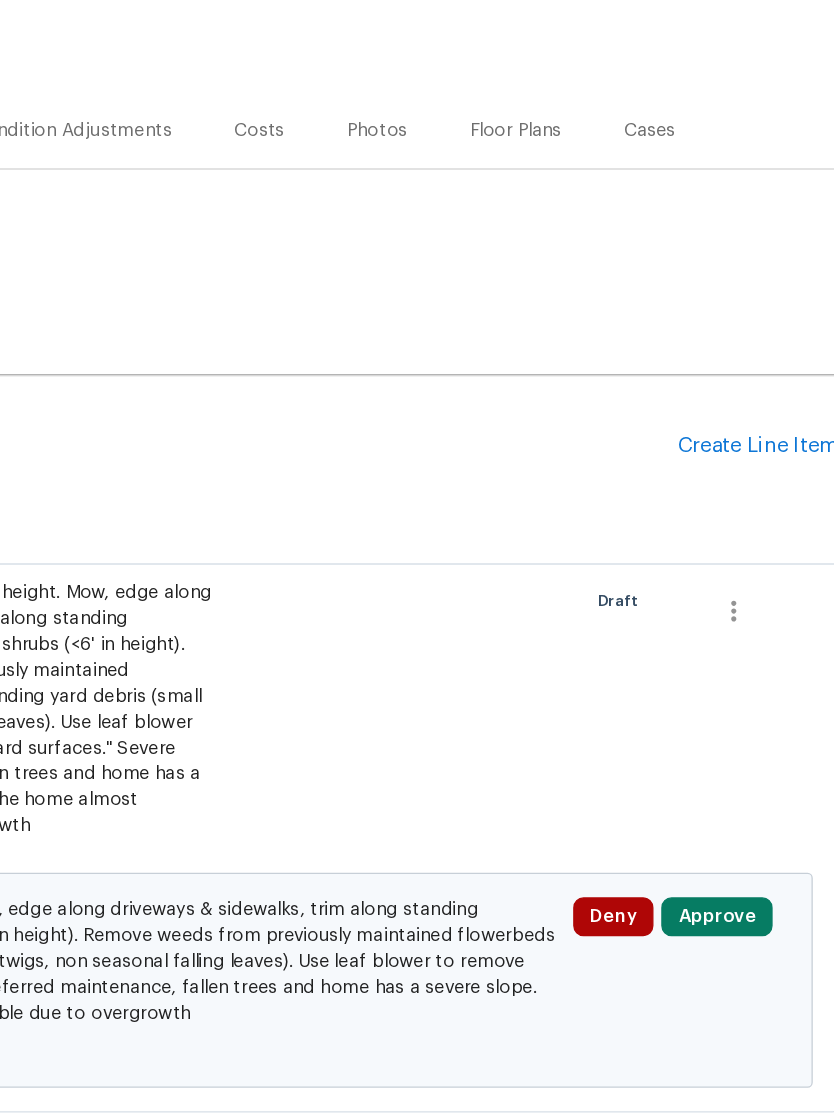 scroll, scrollTop: 0, scrollLeft: 296, axis: horizontal 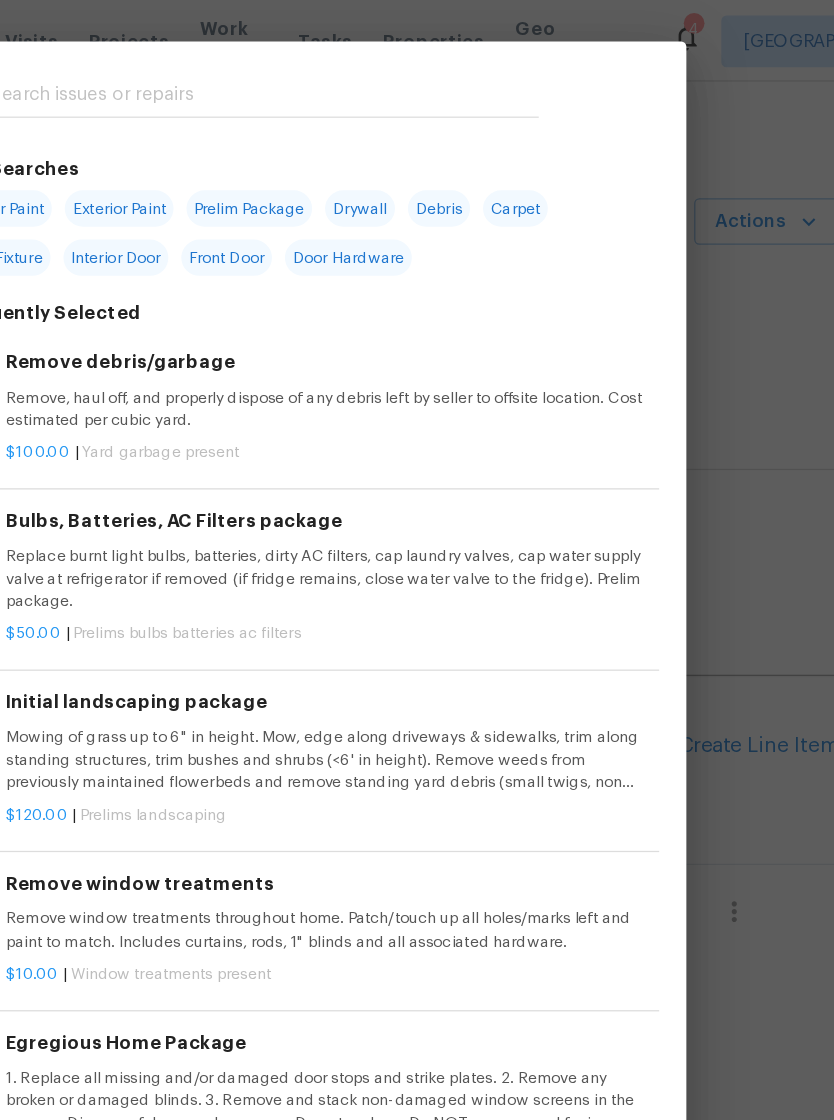 click on "Remove, haul off, and properly dispose of any debris left by seller to offsite location. Cost estimated per cubic yard." at bounding box center [440, 316] 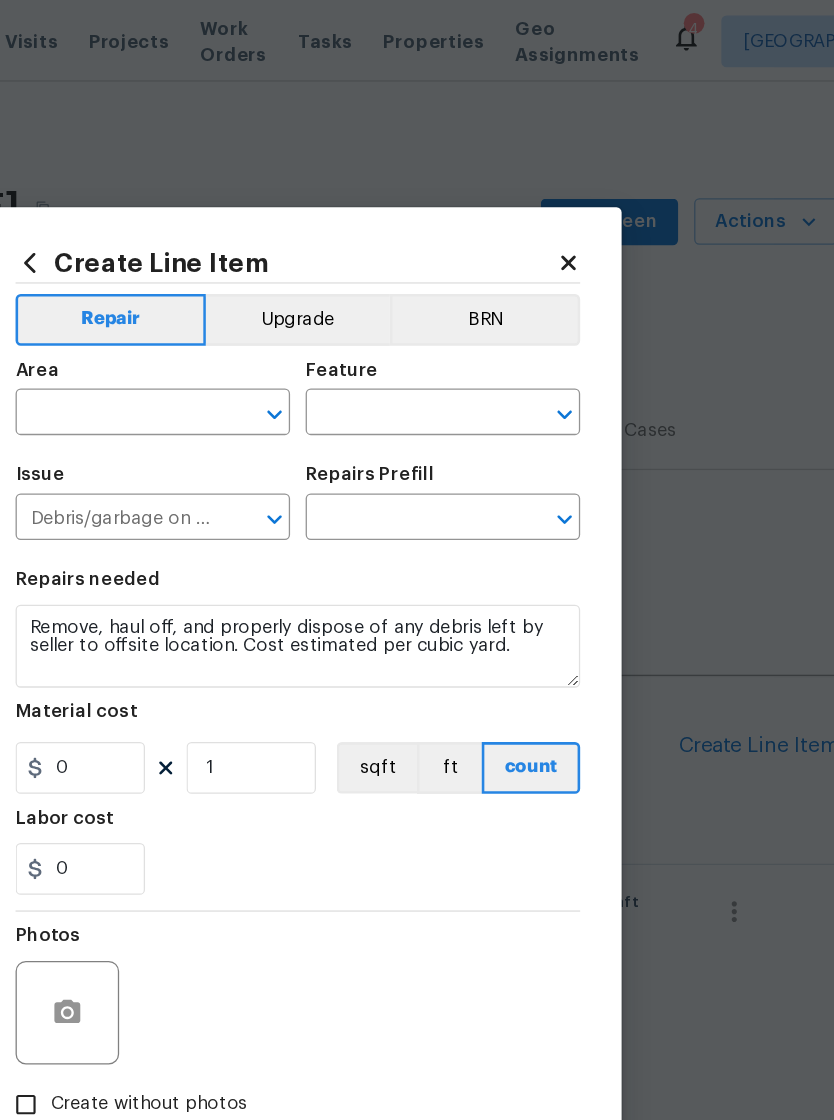 type on "Remove debris/garbage $100.00" 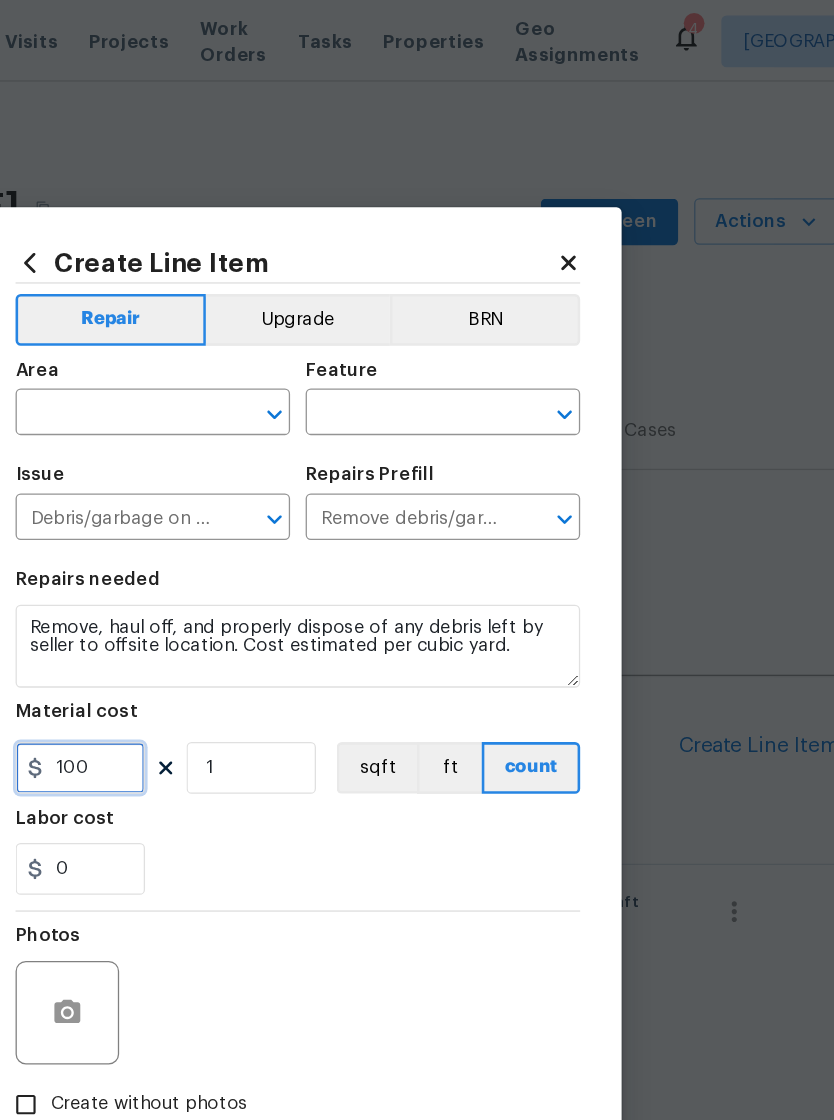 click on "100" at bounding box center [249, 593] 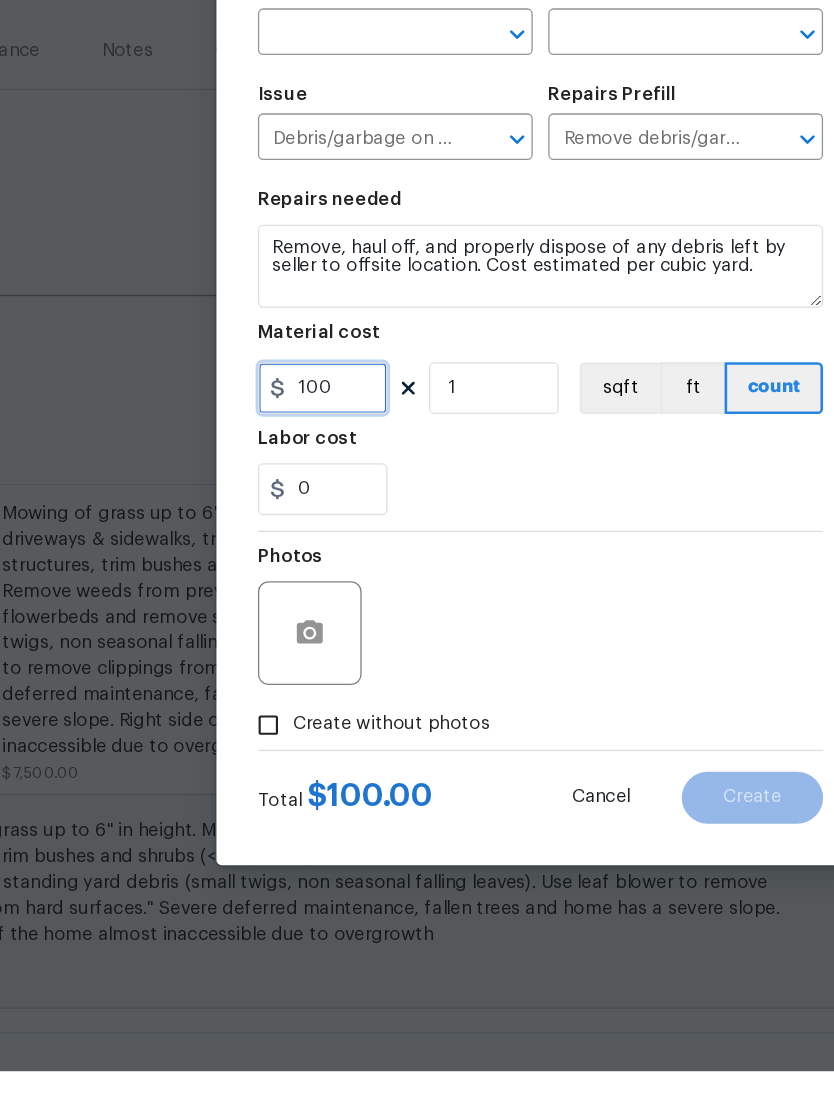click on "100" at bounding box center (249, 593) 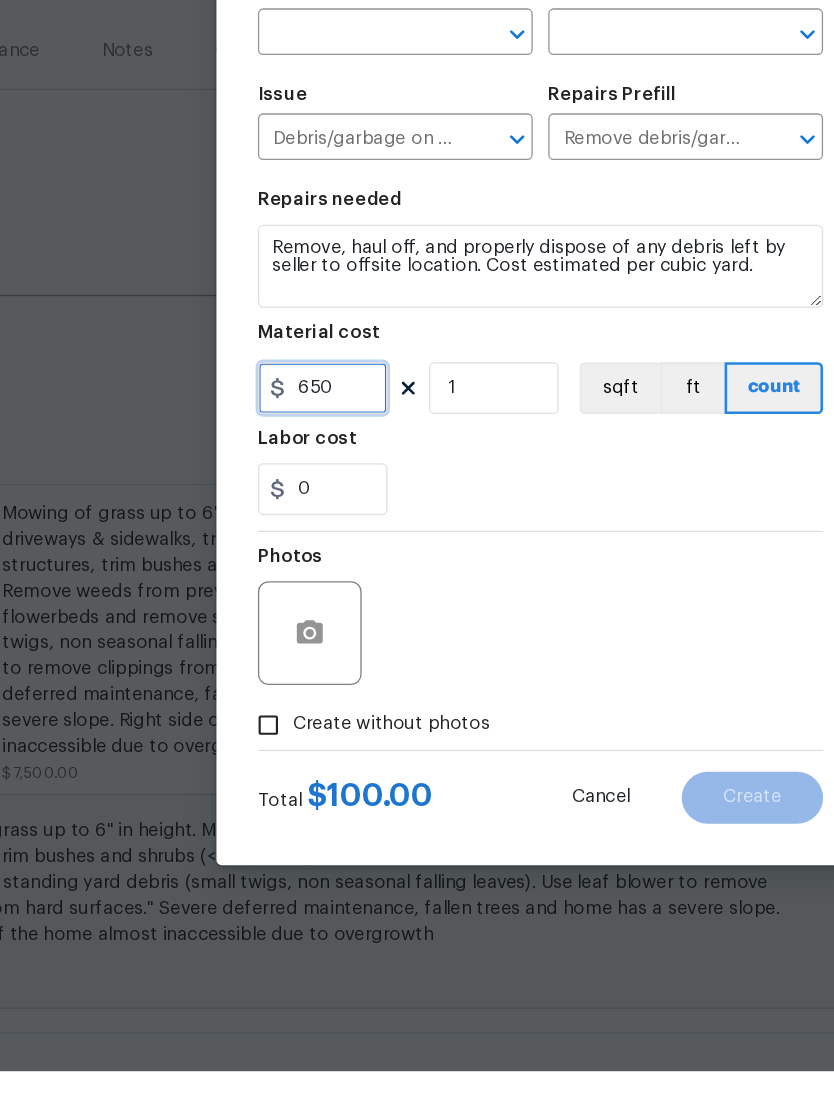 type on "650" 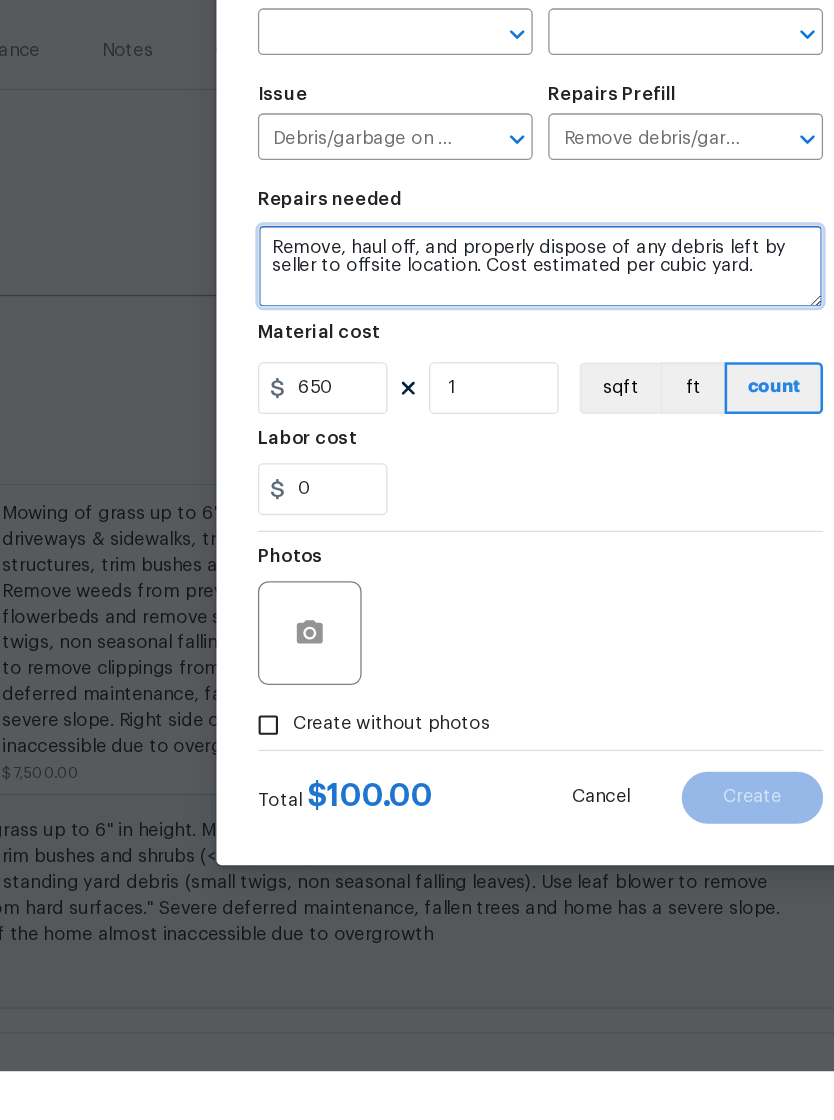 click on "Remove, haul off, and properly dispose of any debris left by seller to offsite location. Cost estimated per cubic yard." at bounding box center (417, 499) 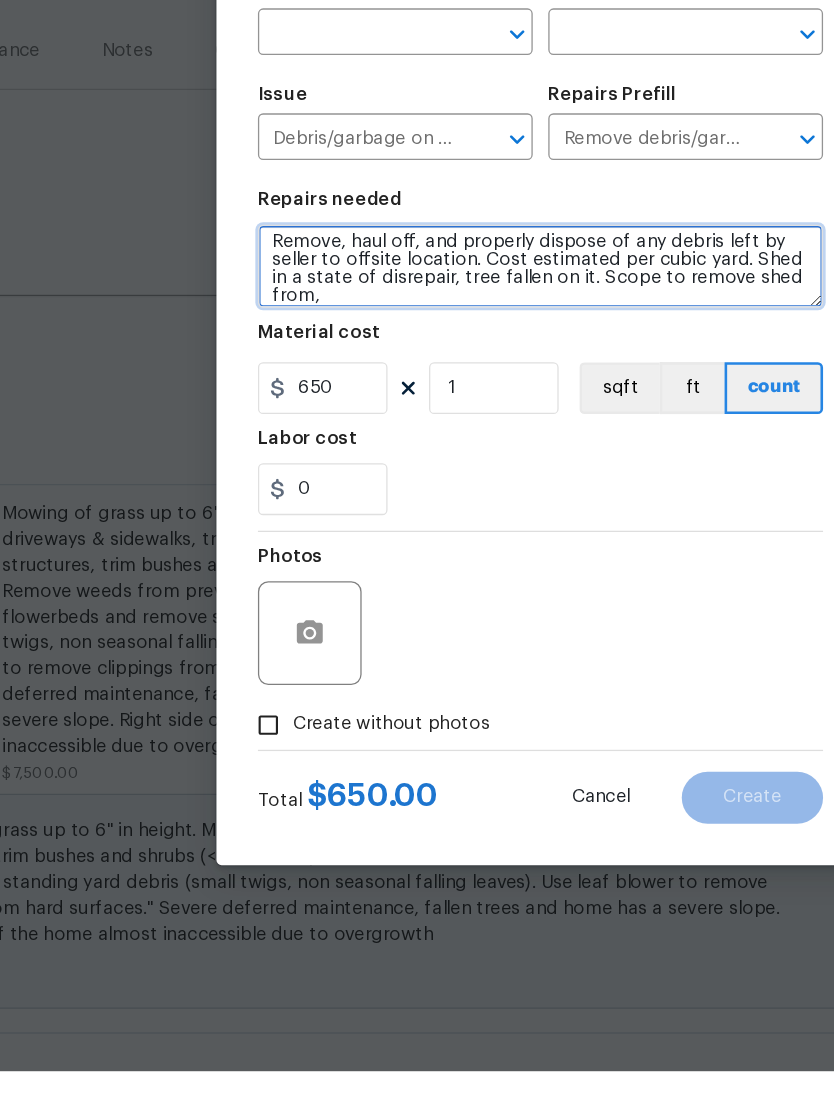 scroll, scrollTop: 5, scrollLeft: 0, axis: vertical 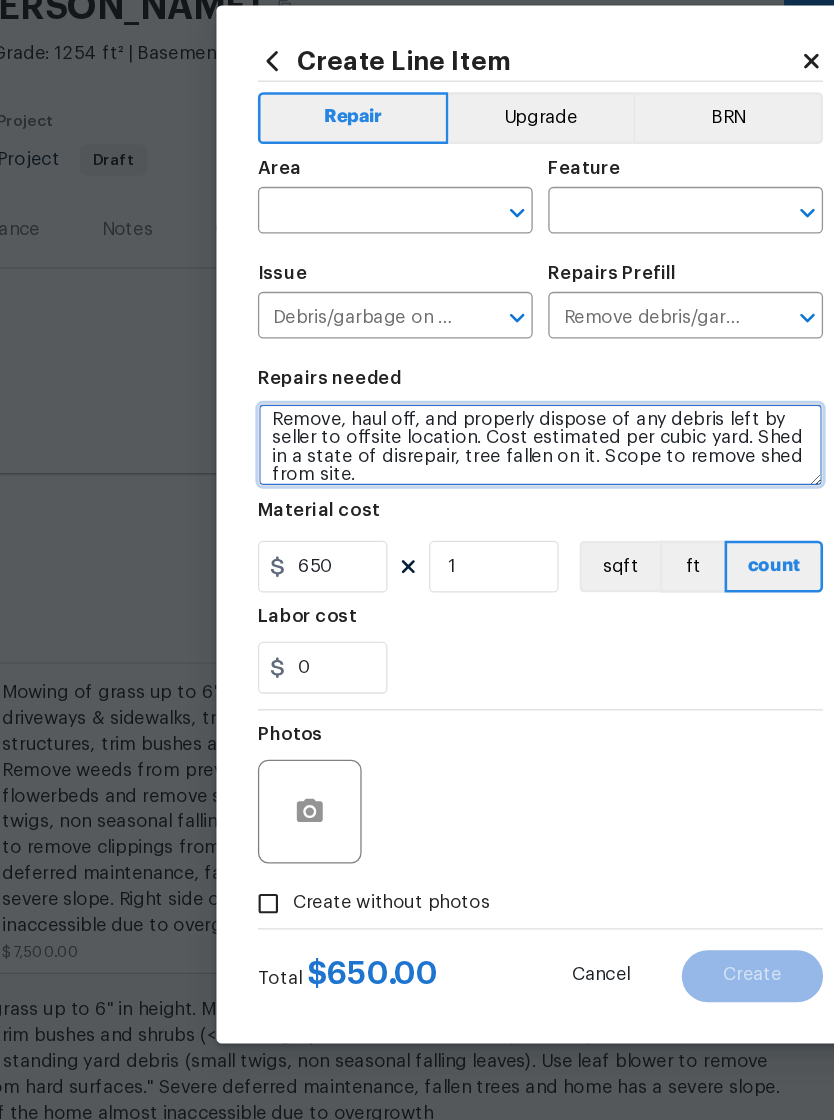 type on "Remove, haul off, and properly dispose of any debris left by seller to offsite location. Cost estimated per cubic yard. Shed in a state of disrepair, tree fallen on it. Scope to remove shed from site." 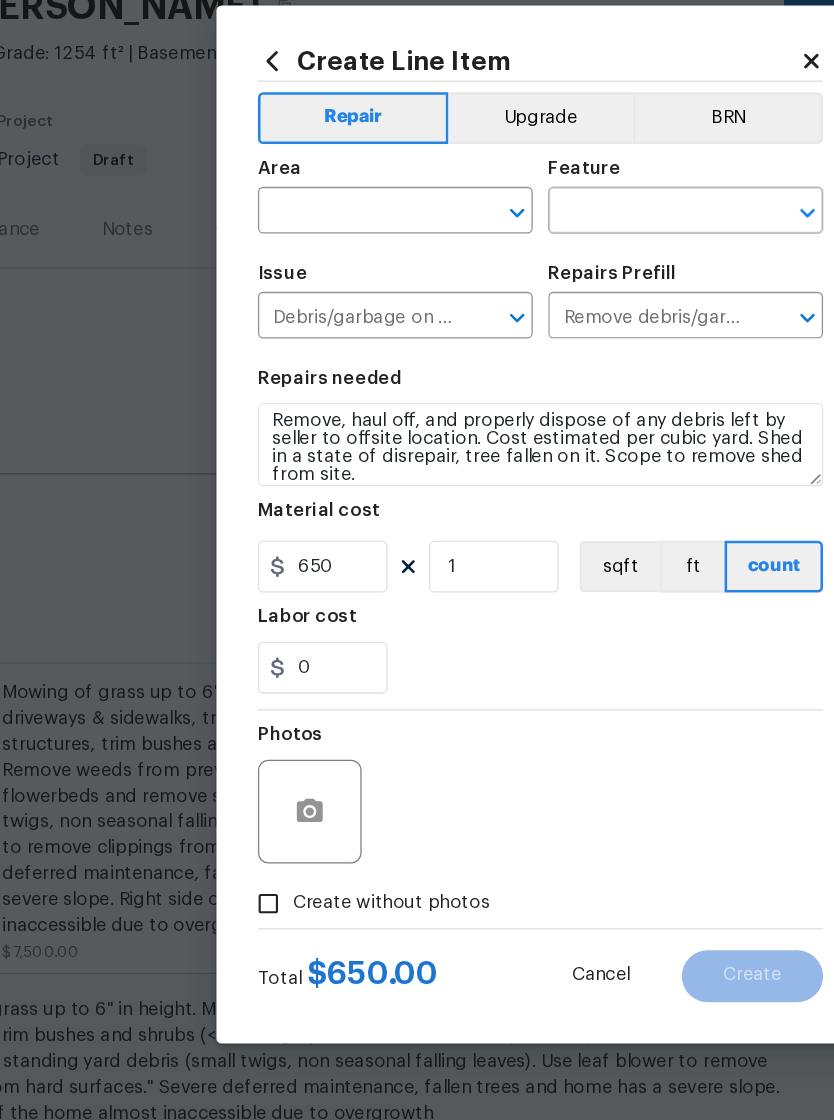 click at bounding box center (277, 320) 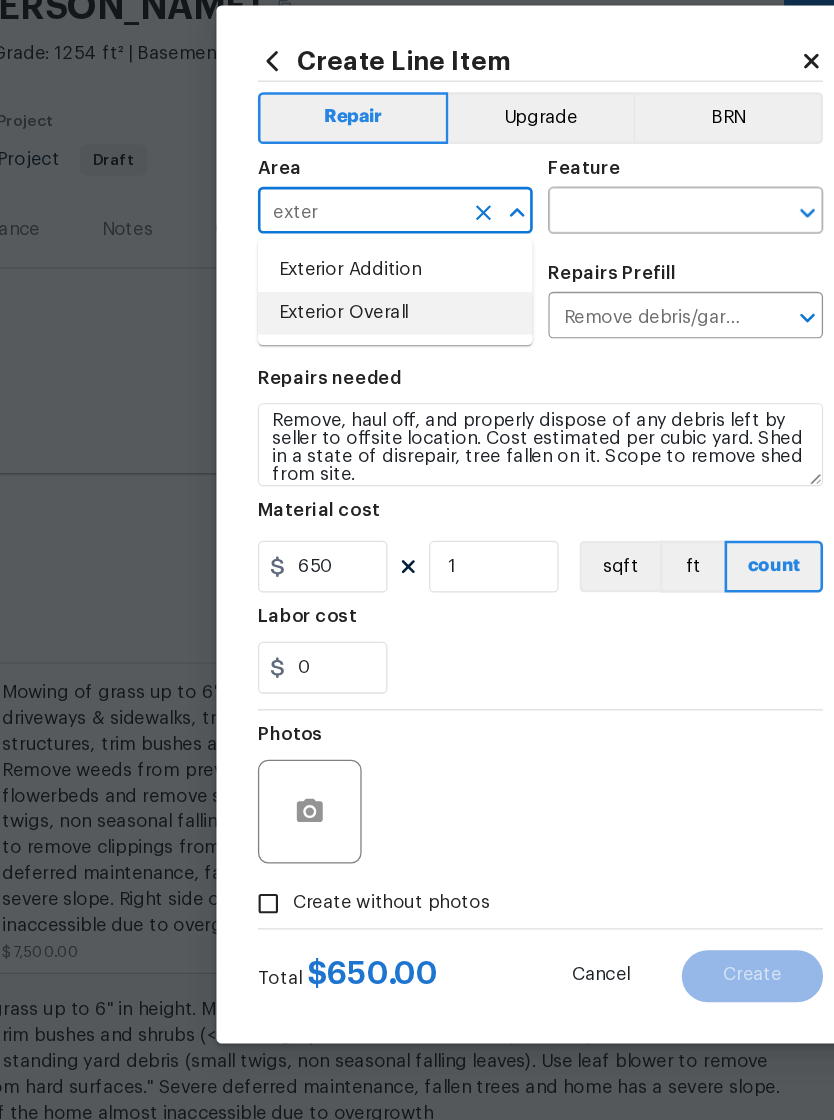 click on "Exterior Overall" at bounding box center (305, 397) 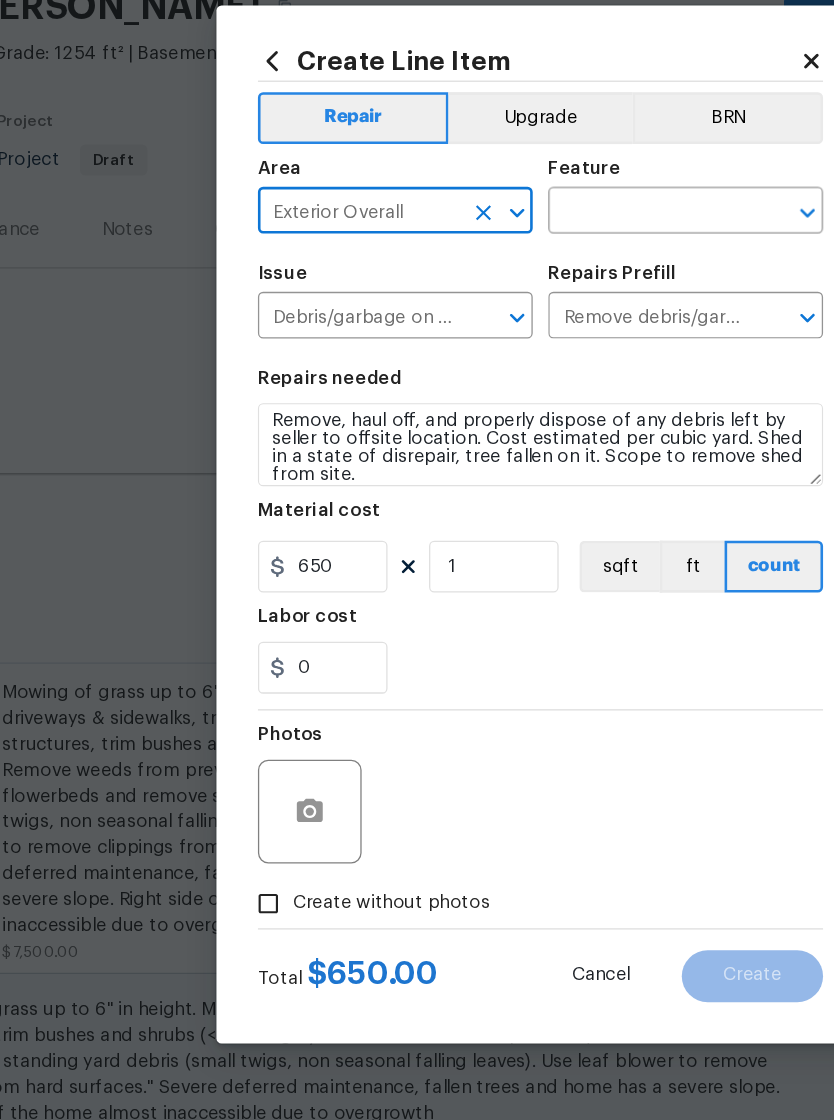 click at bounding box center (501, 320) 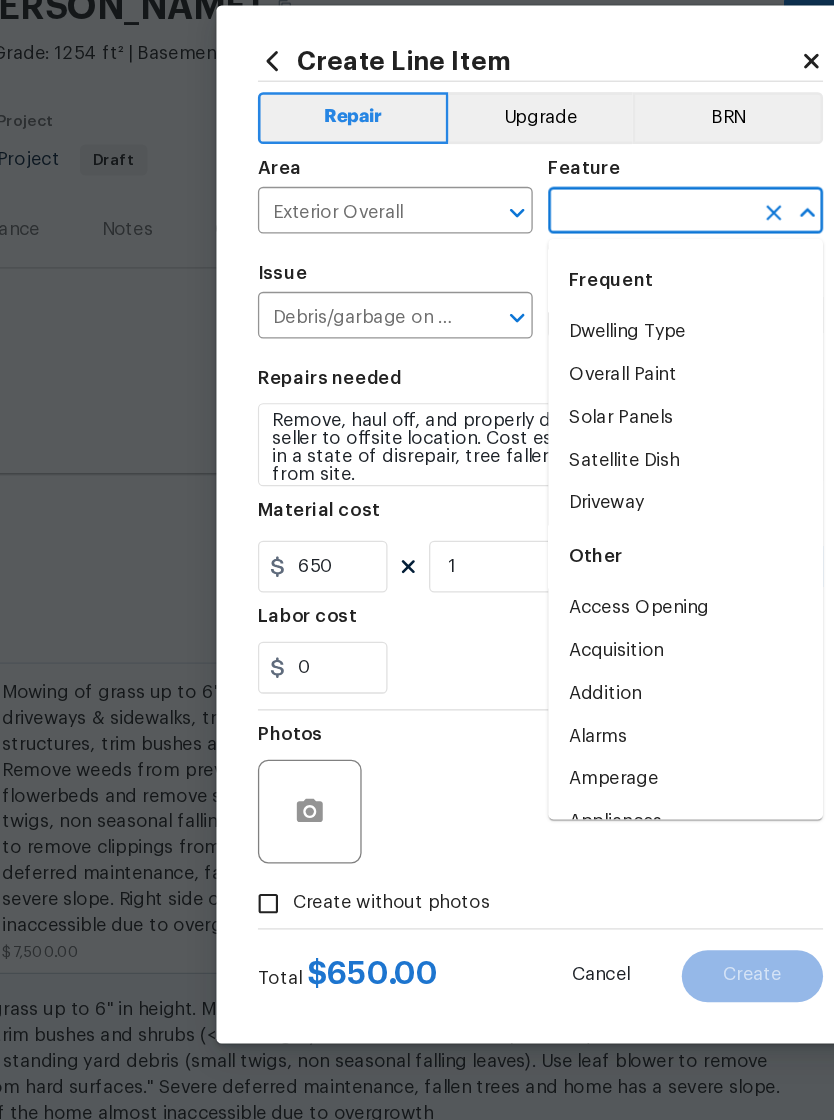 click on "Dwelling Type" at bounding box center [529, 412] 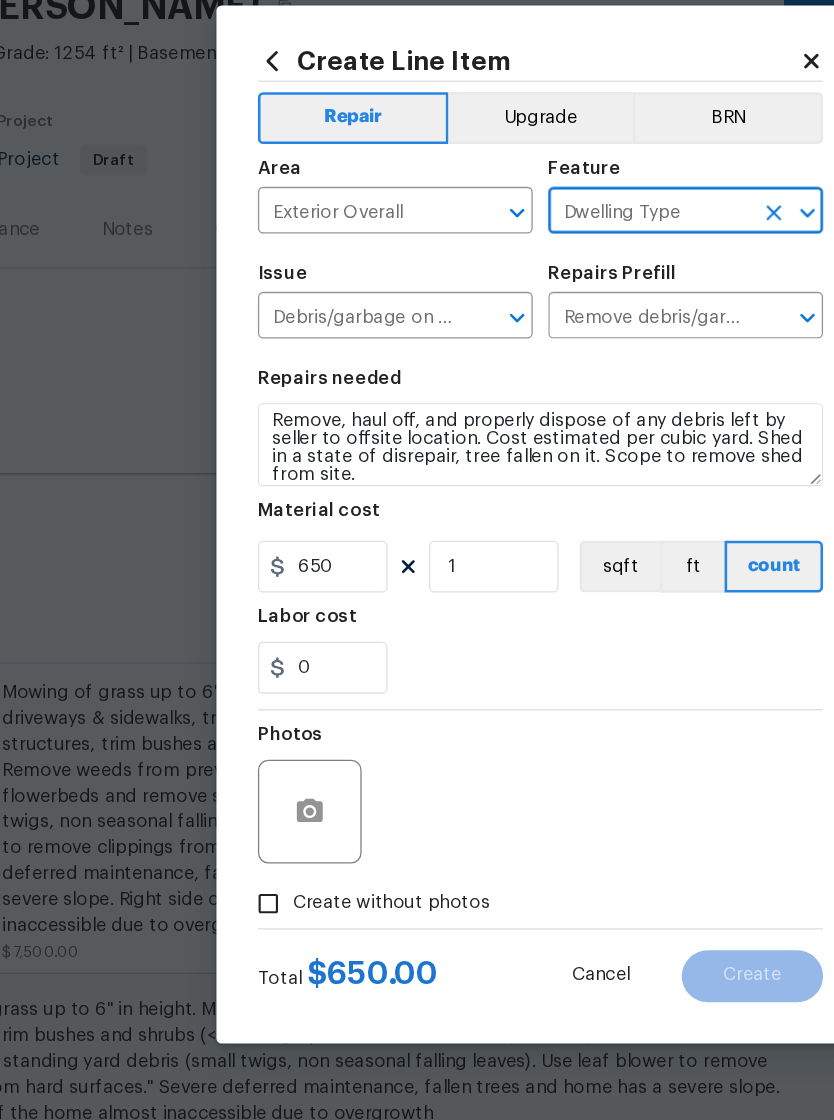 click on "0" at bounding box center (417, 671) 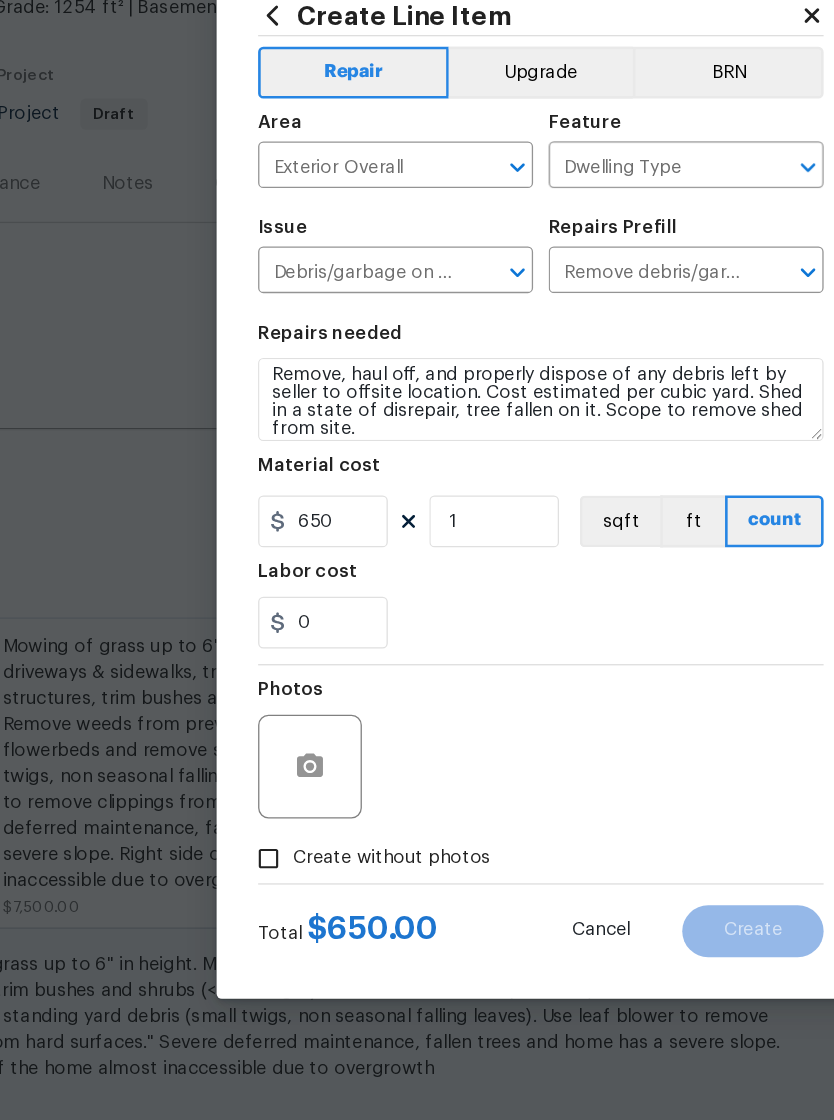 click on "Create without photos" at bounding box center (302, 852) 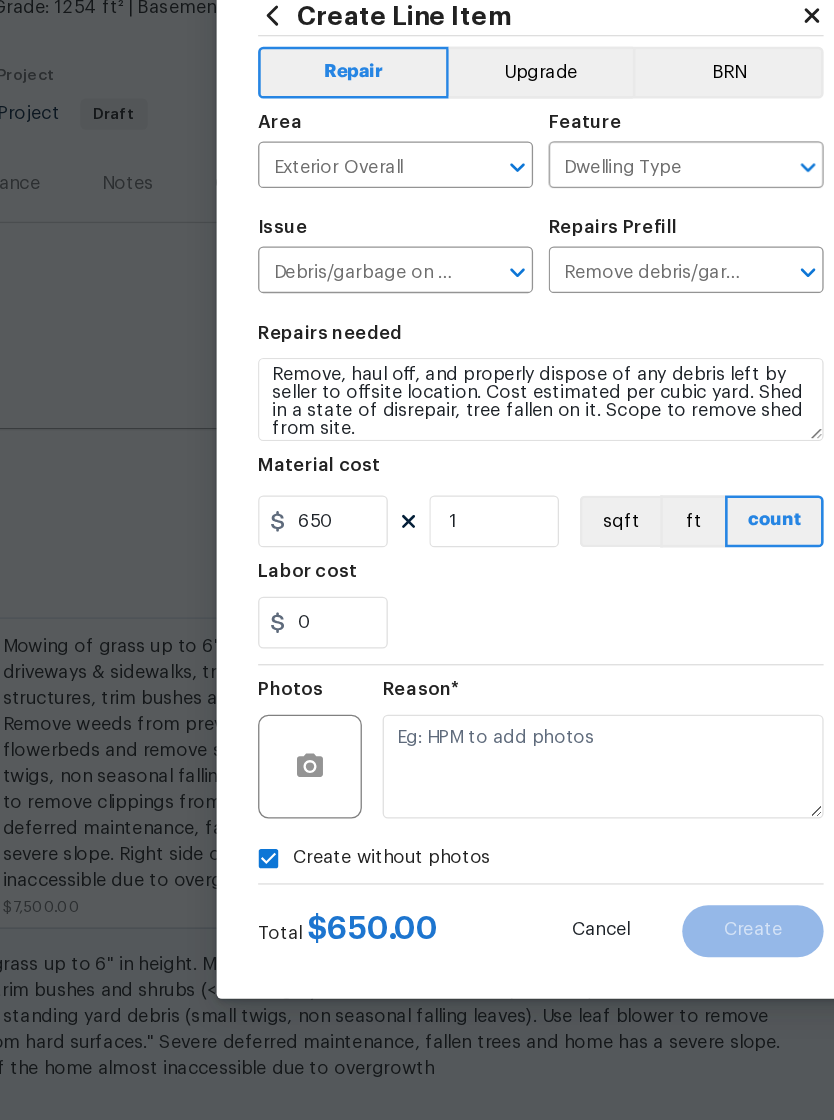 click on "Create without photos" at bounding box center (207, 853) 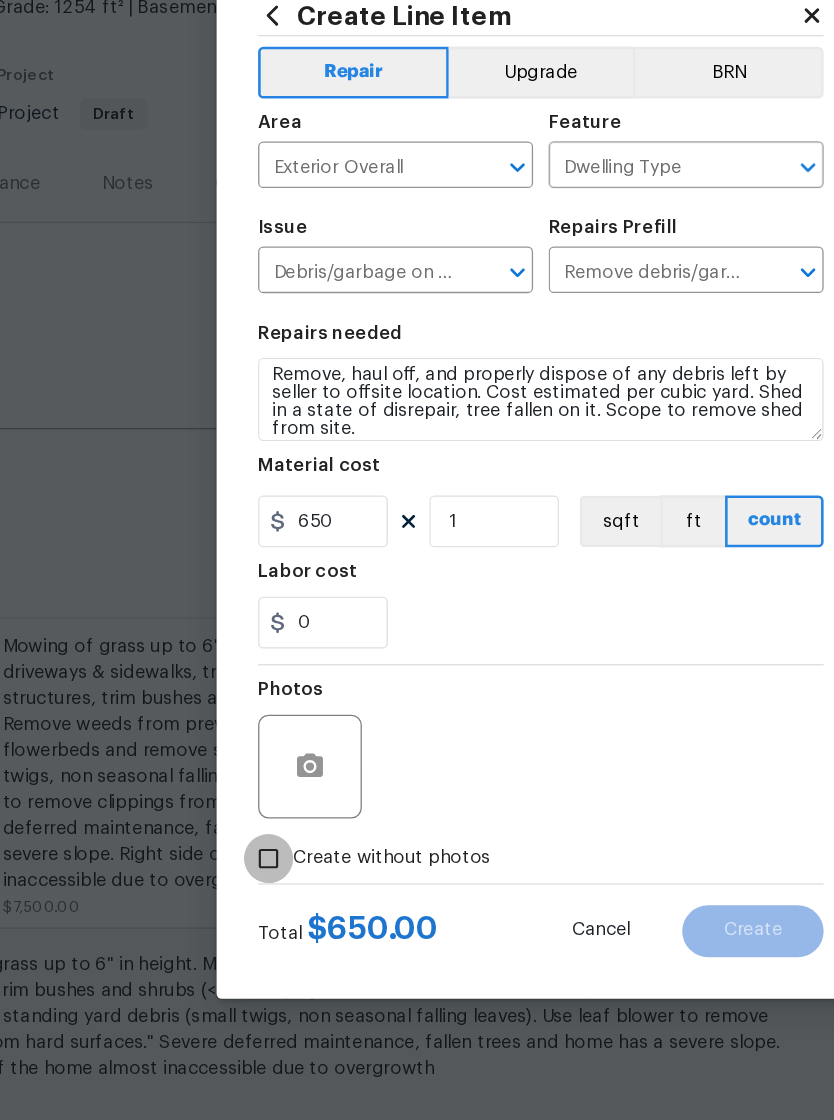 click on "Create without photos" at bounding box center [207, 853] 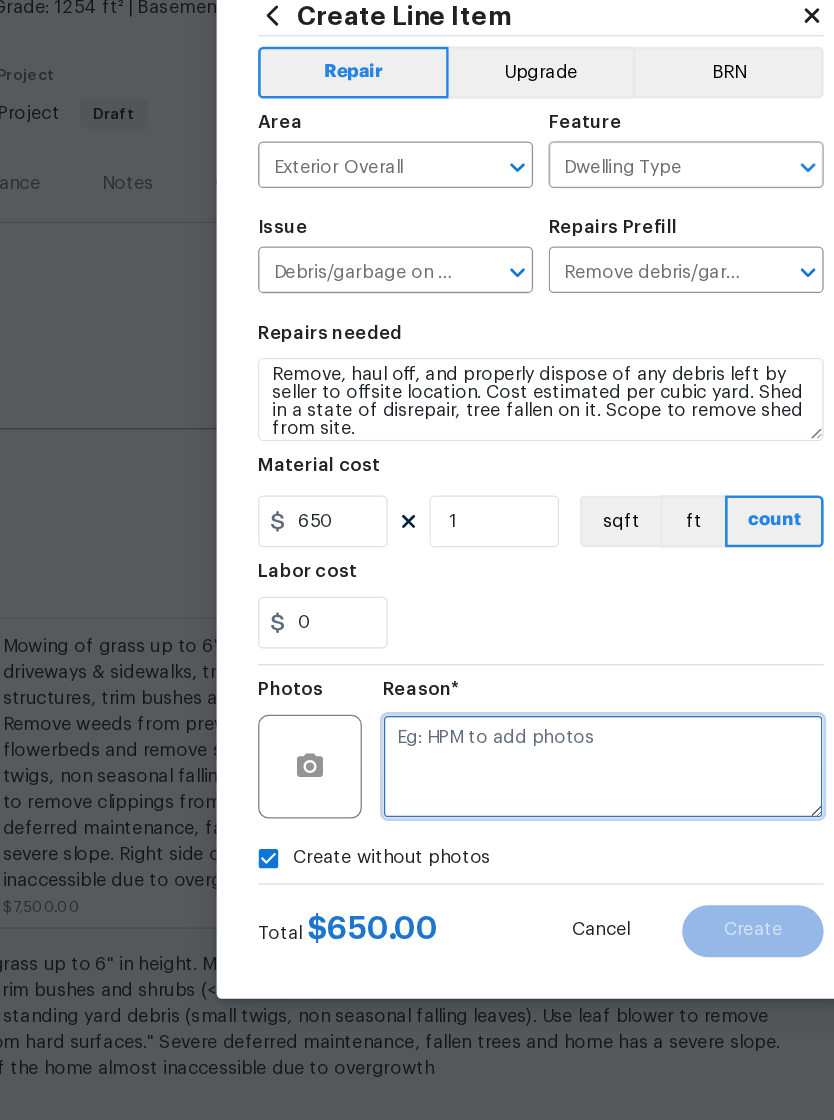 click at bounding box center [465, 782] 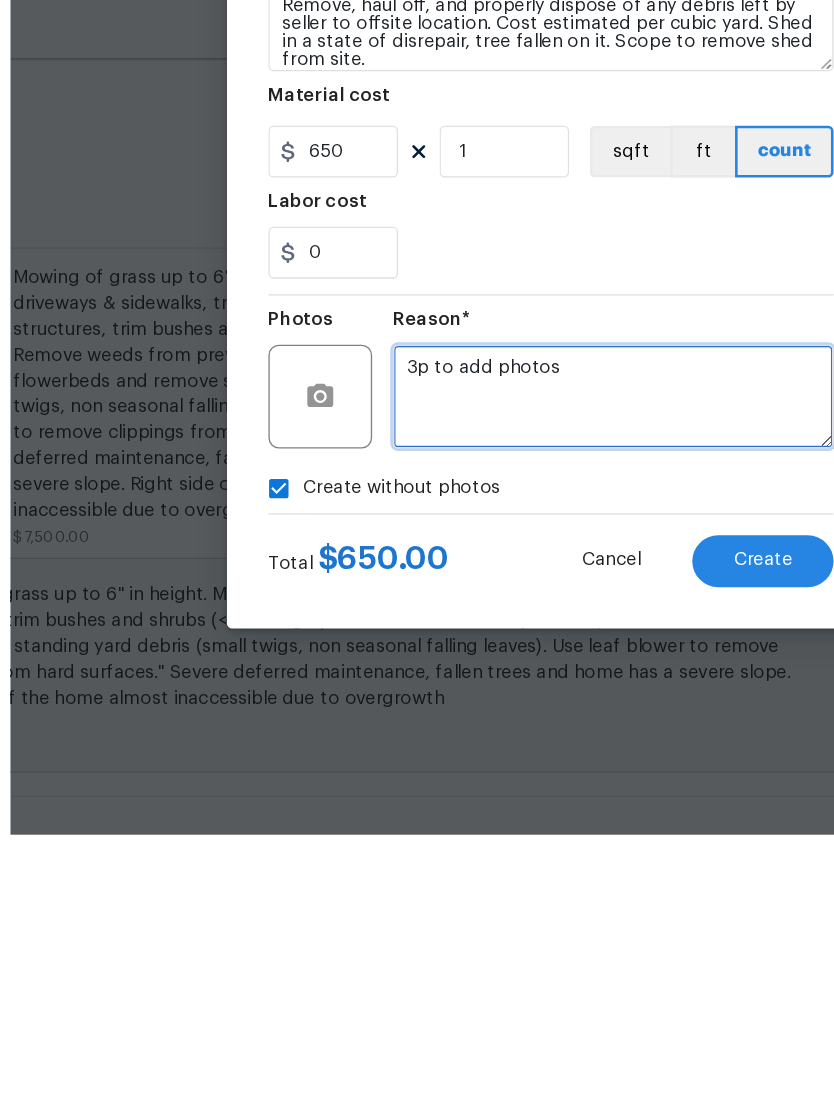 scroll, scrollTop: 31, scrollLeft: 0, axis: vertical 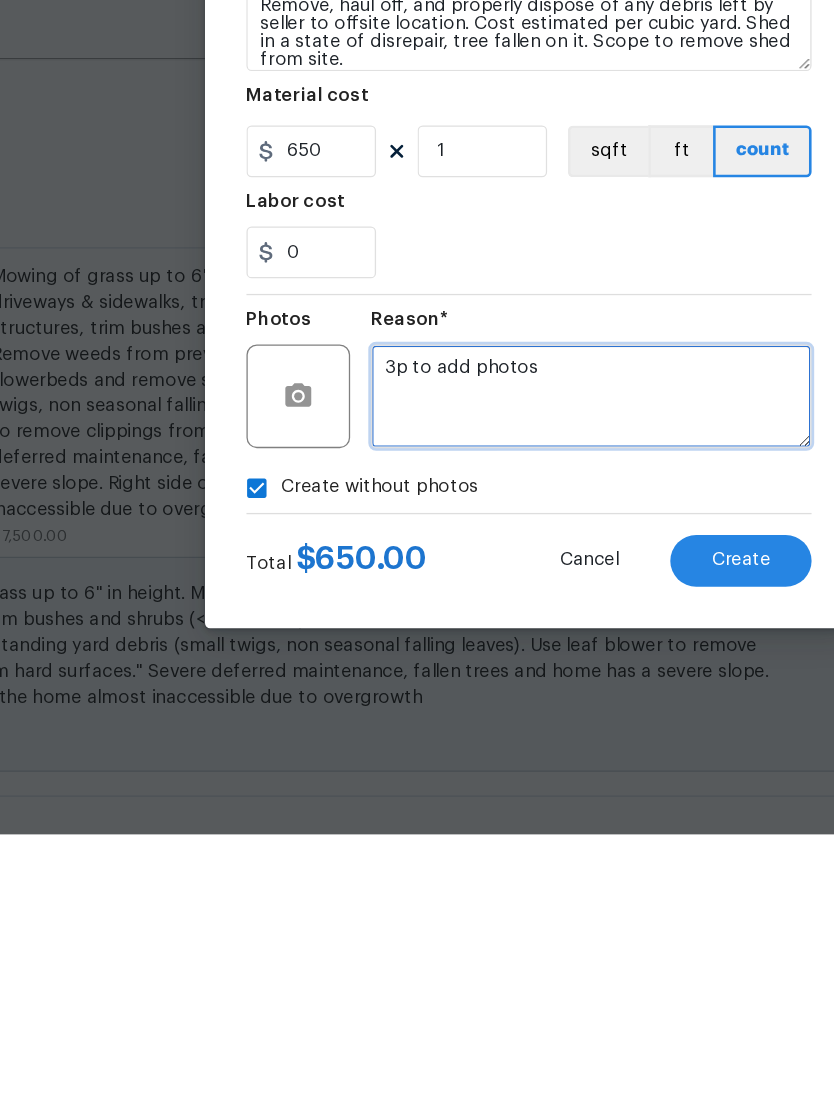 type on "3p to add photos" 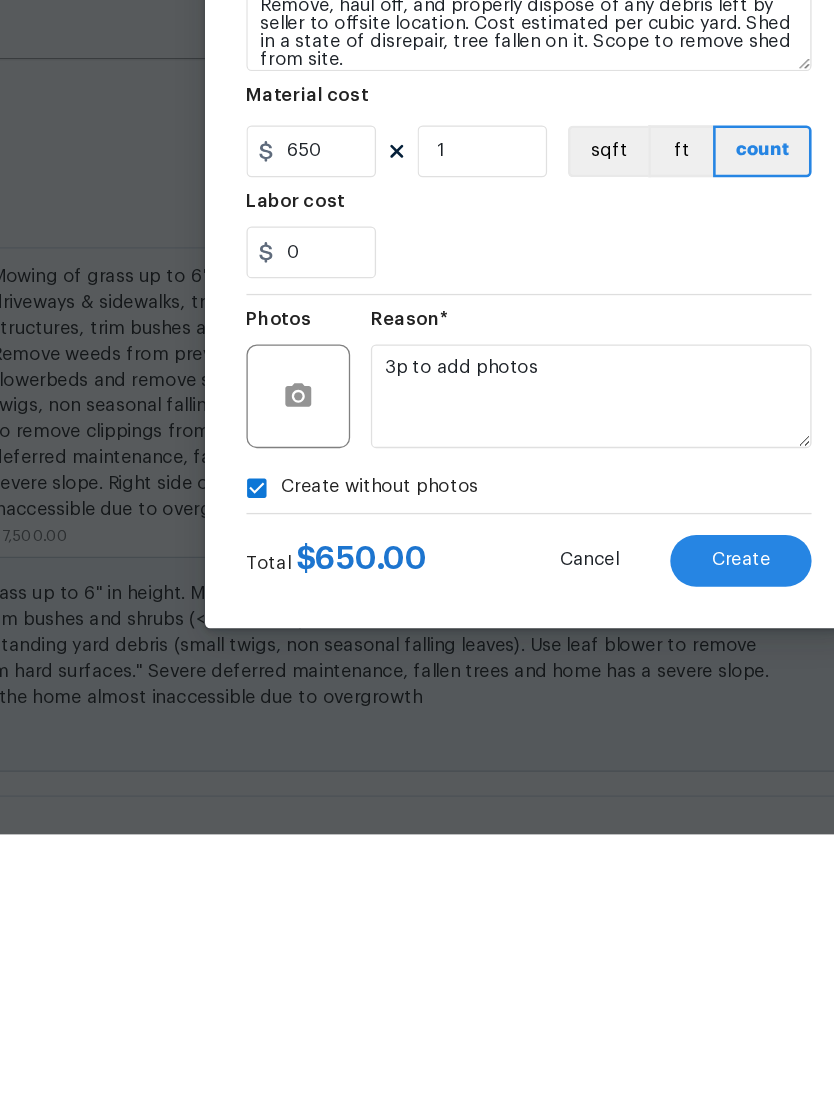 click on "Create" at bounding box center (580, 908) 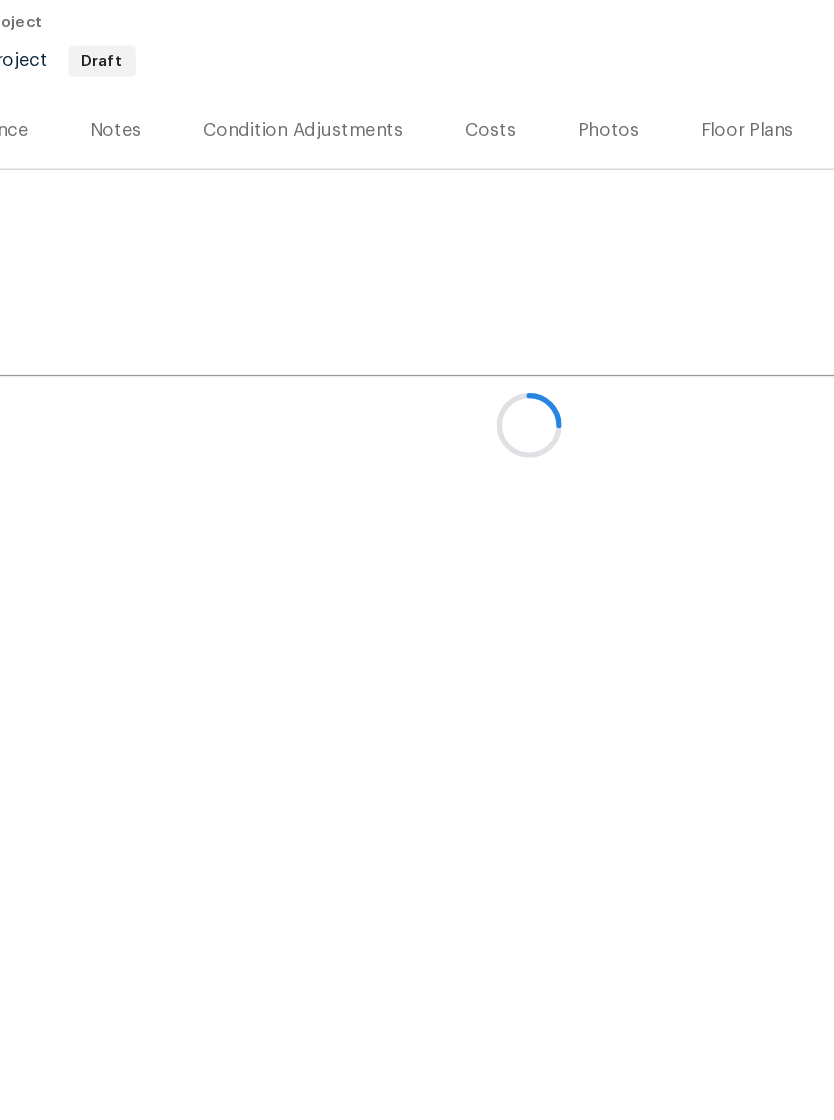scroll, scrollTop: 0, scrollLeft: 0, axis: both 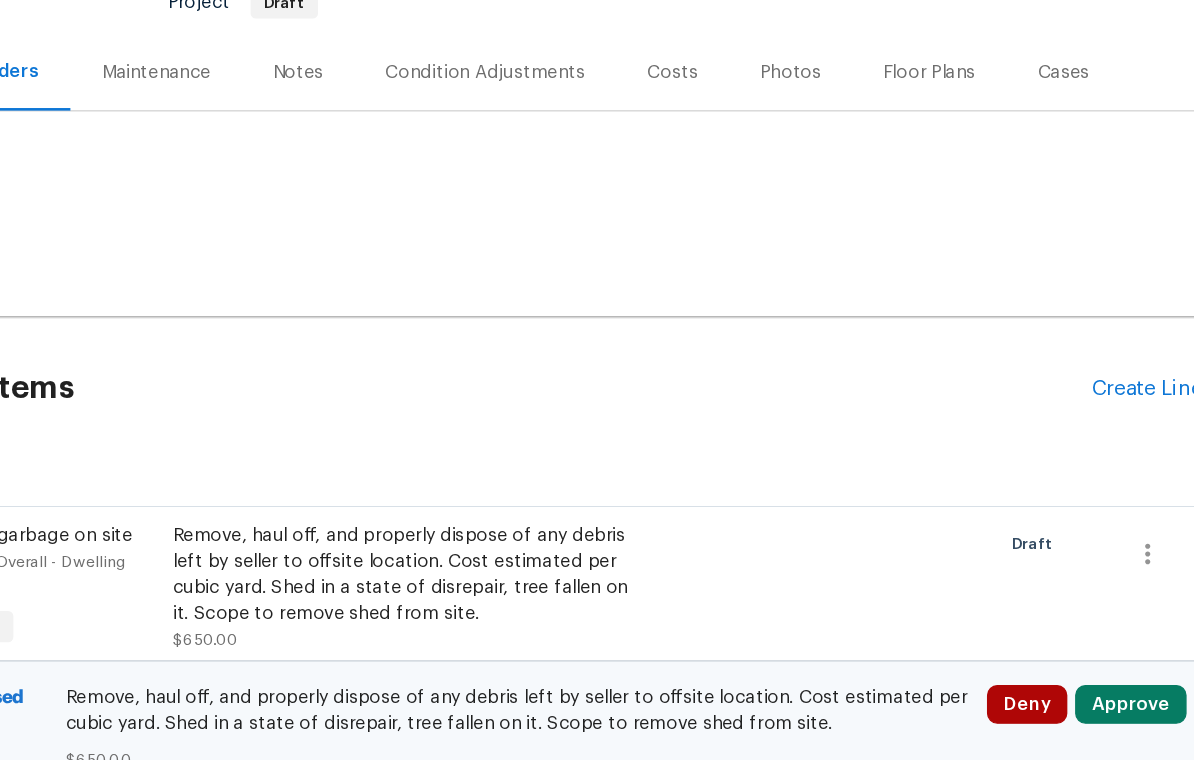 click on "Create Line Item" at bounding box center (1100, 449) 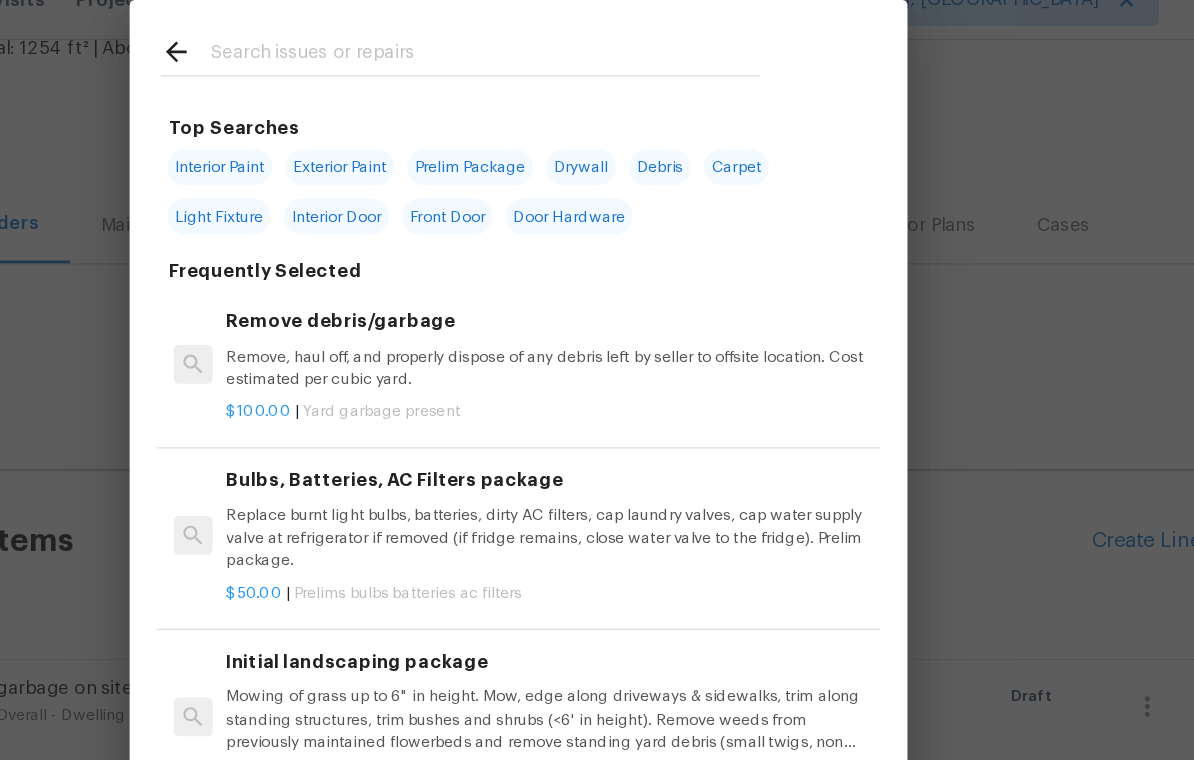 scroll, scrollTop: 0, scrollLeft: 0, axis: both 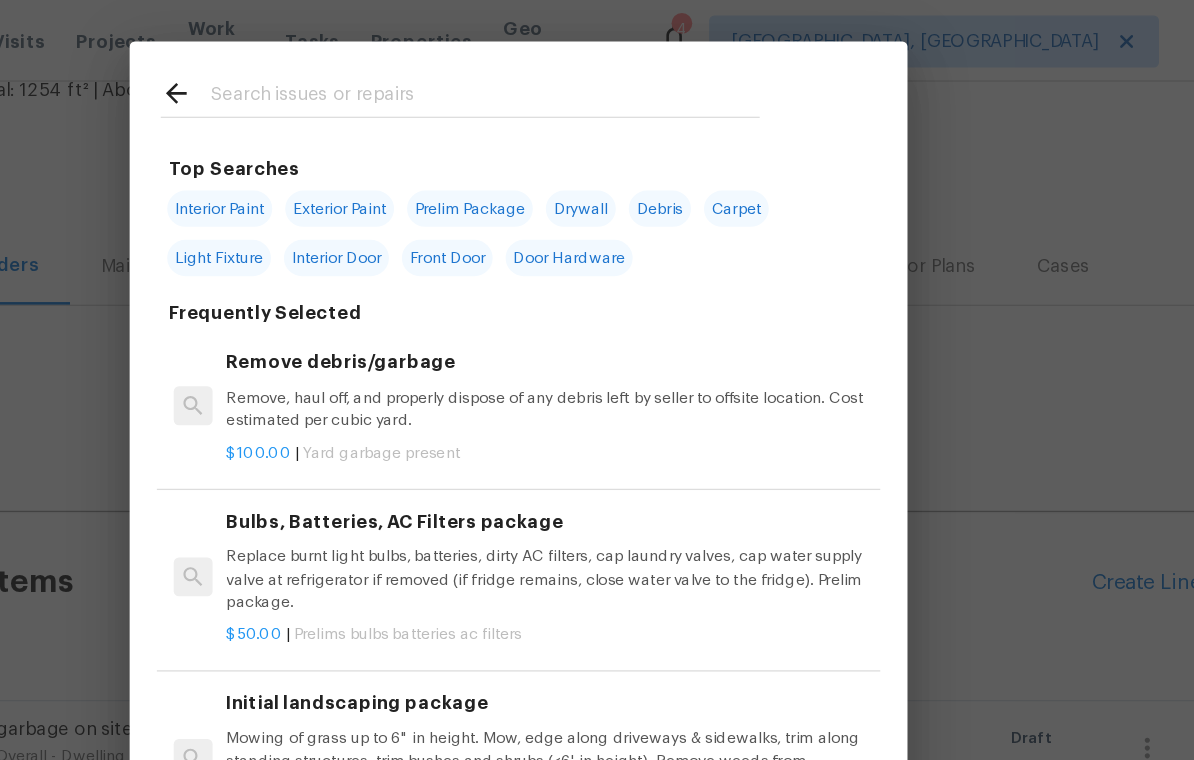 click at bounding box center (571, 75) 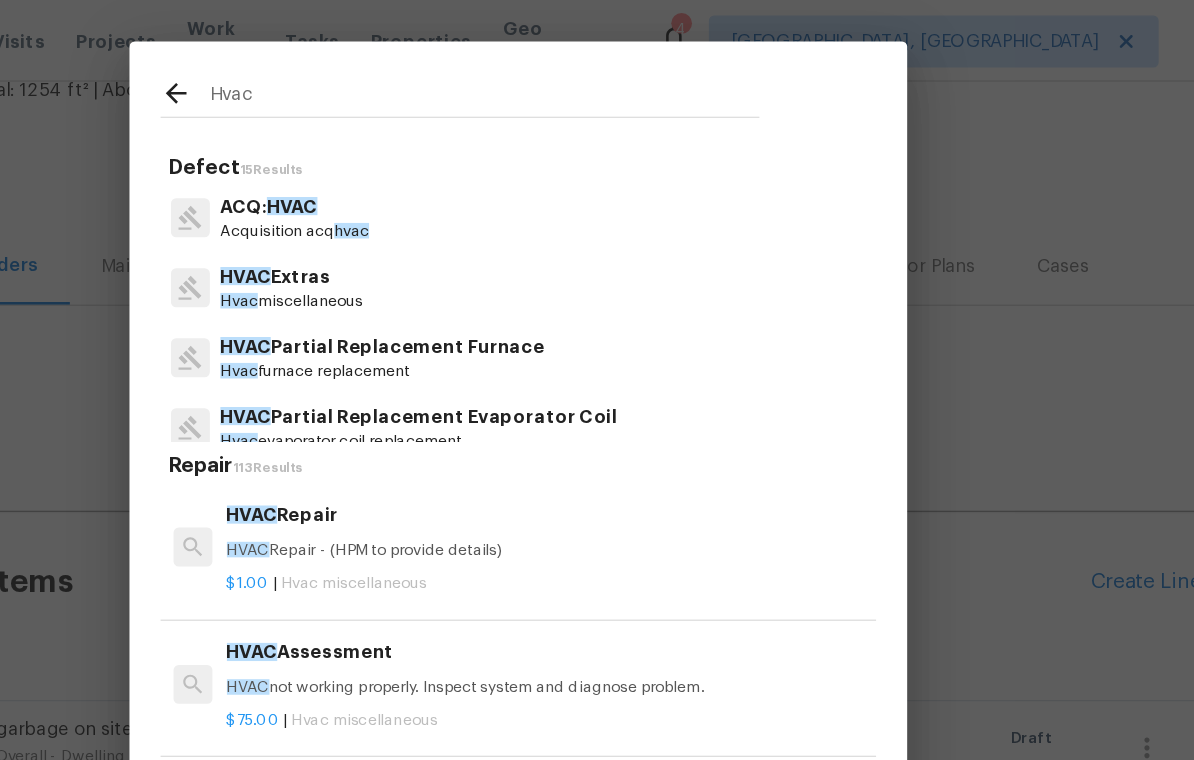 scroll, scrollTop: 0, scrollLeft: 0, axis: both 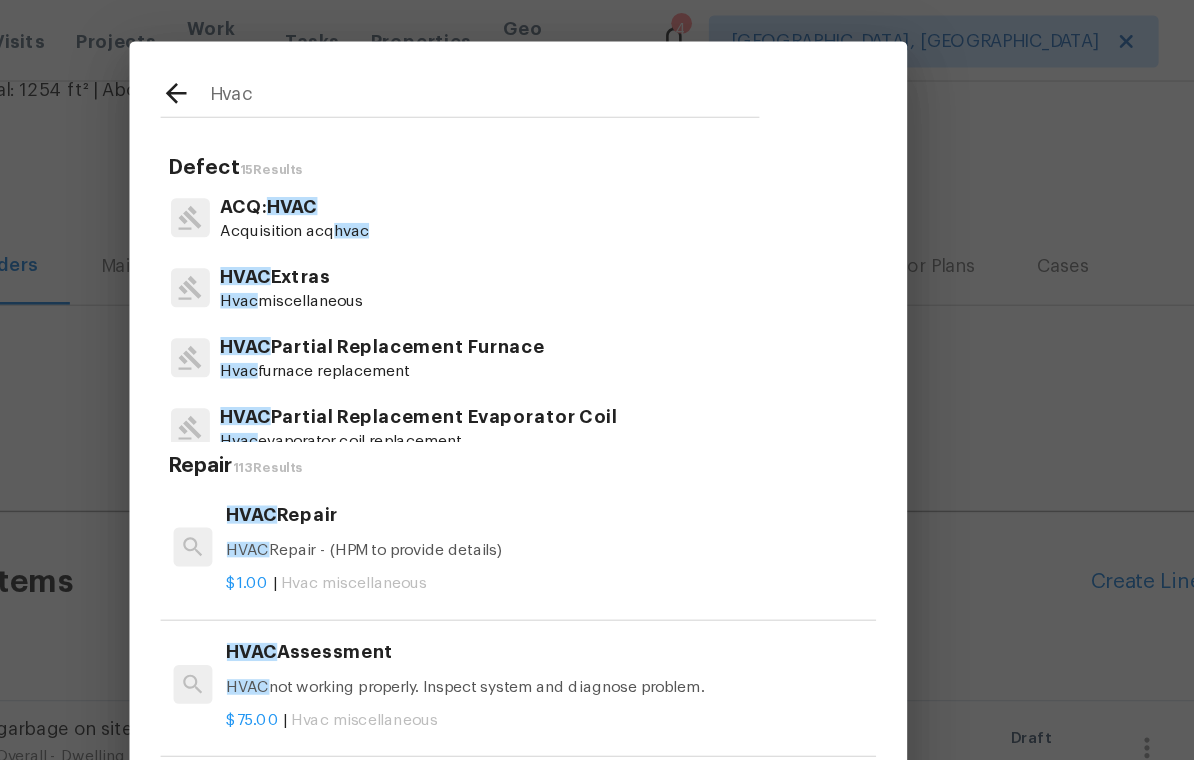 click on "ACQ:  HVAC Acquisition acq  hvac" at bounding box center (597, 168) 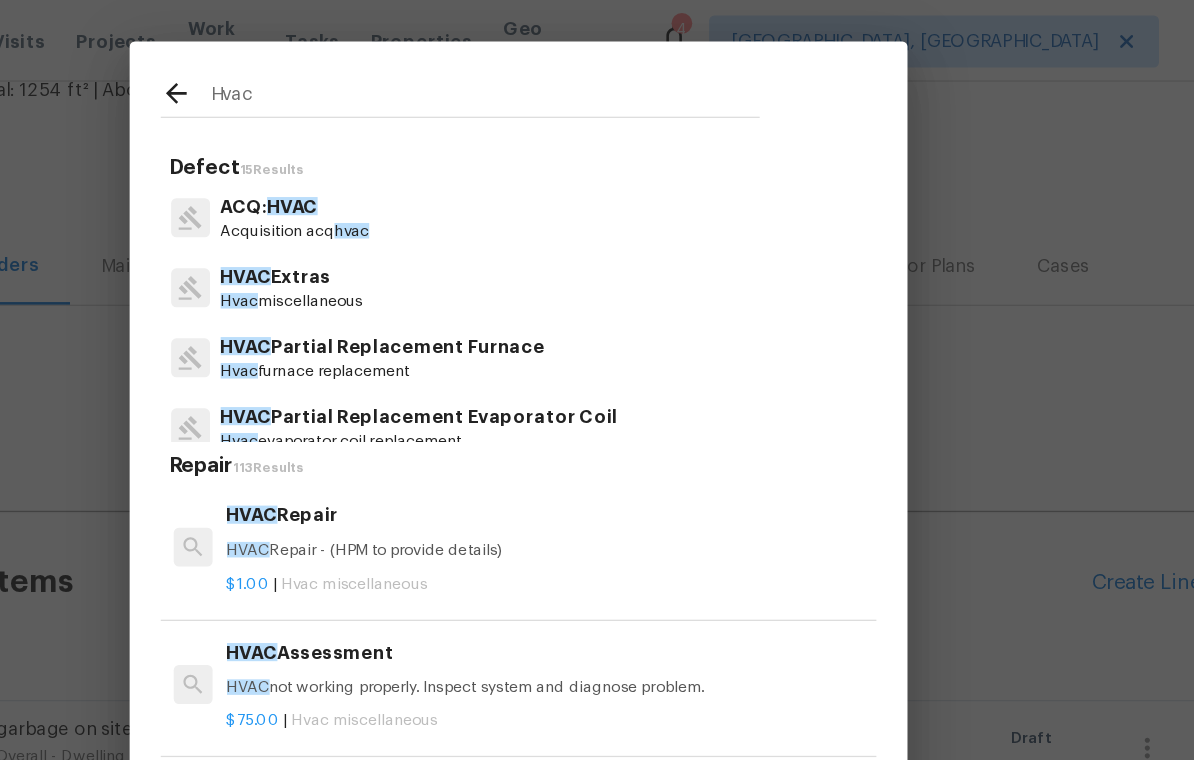 click on "ACQ:  HVAC Acquisition acq  hvac" at bounding box center [597, 168] 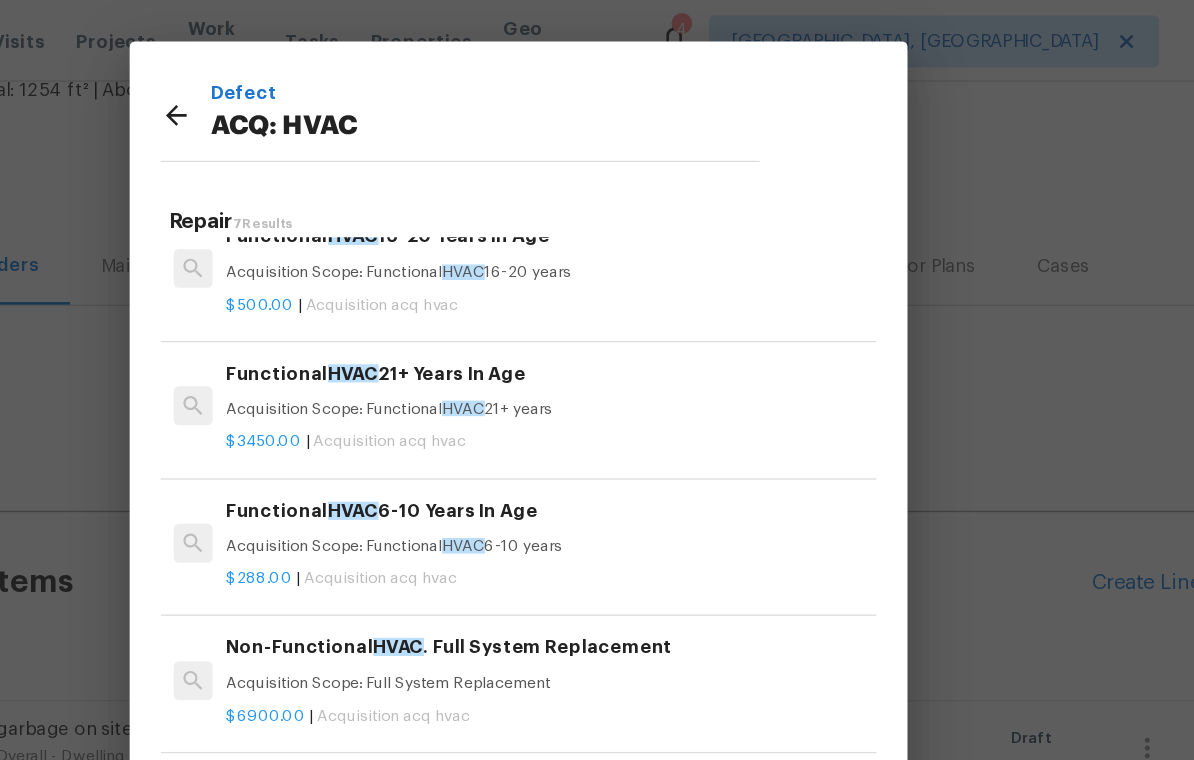 scroll, scrollTop: 238, scrollLeft: 0, axis: vertical 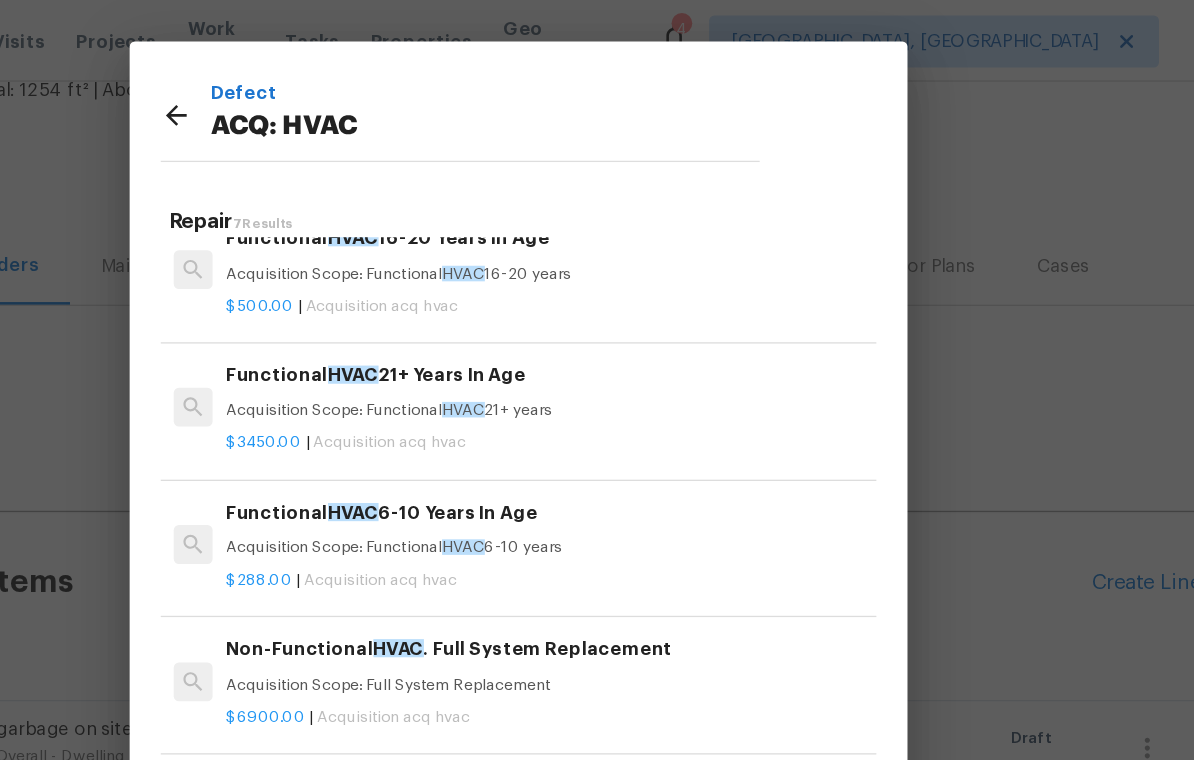 click on "HVAC" at bounding box center [554, 422] 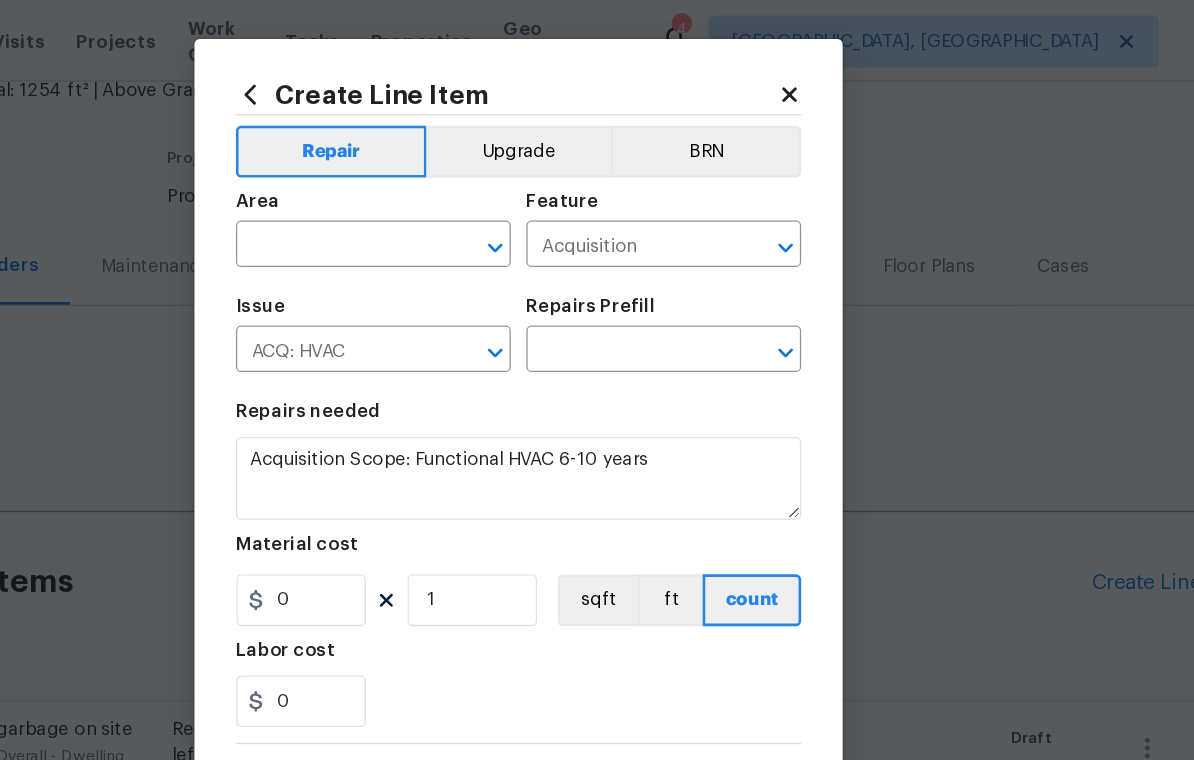 type on "Functional HVAC 6-10 Years In Age $288.00" 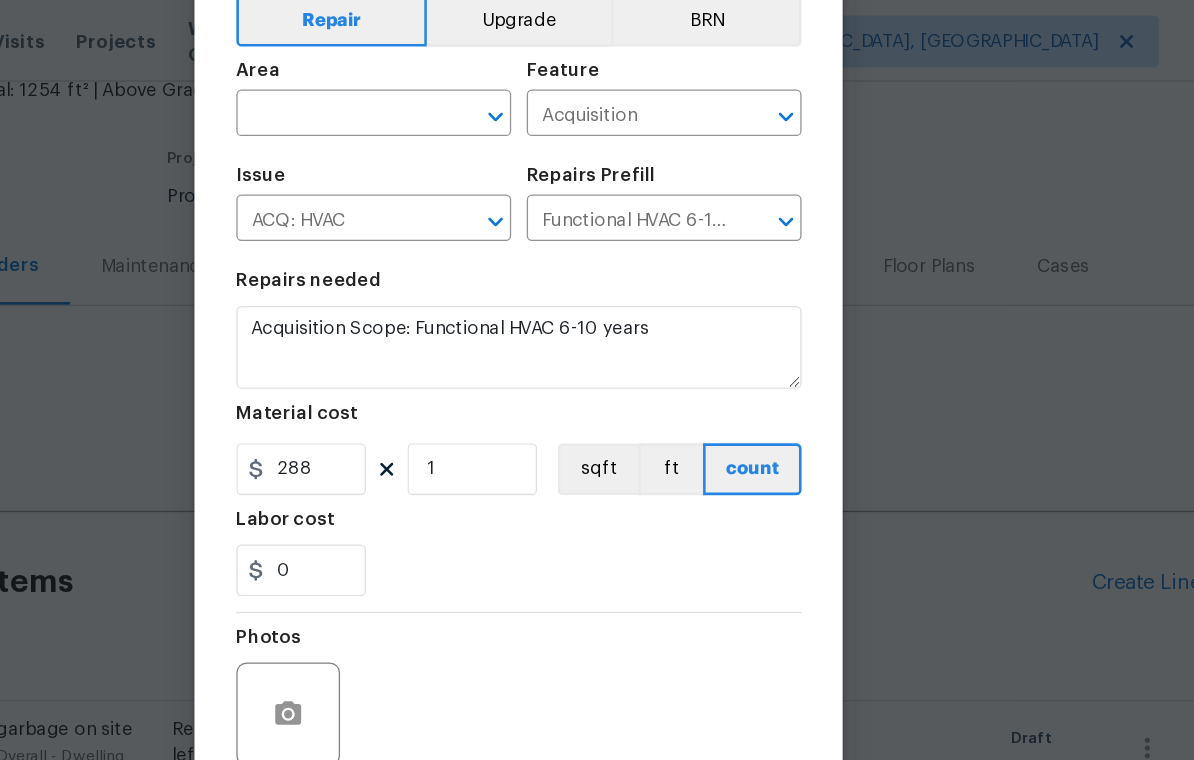 scroll, scrollTop: 105, scrollLeft: 0, axis: vertical 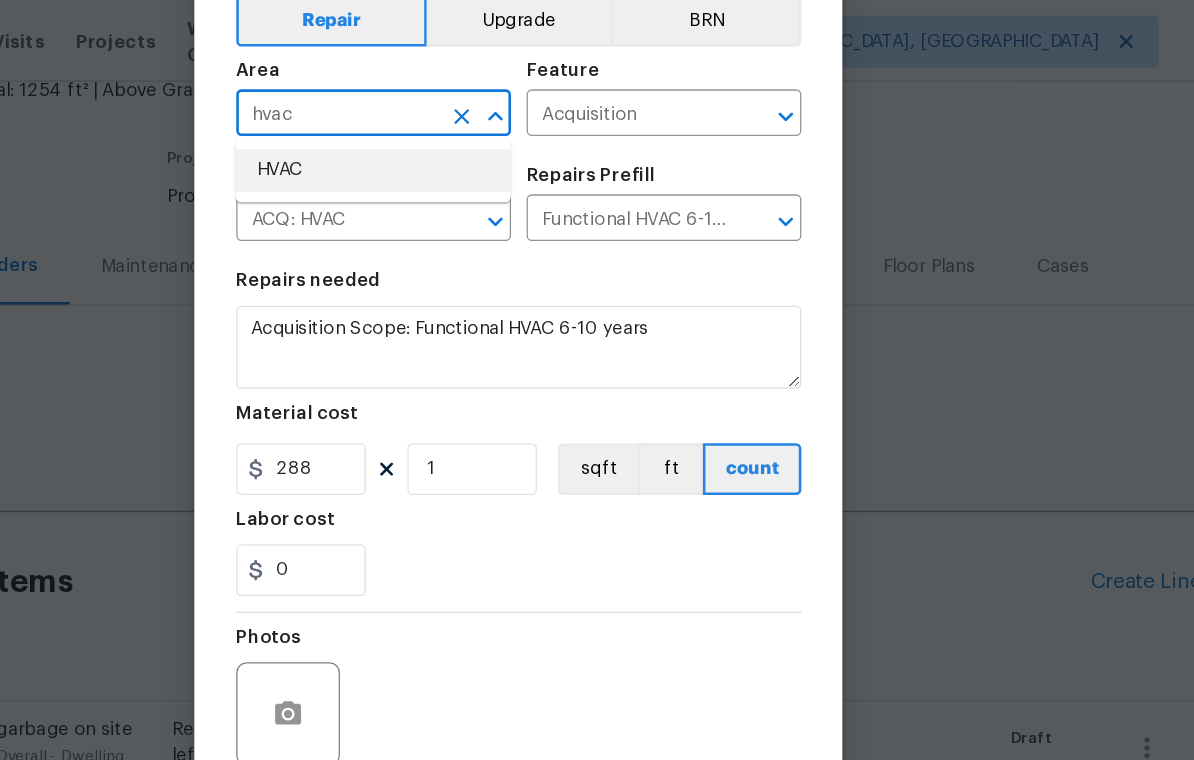 click on "HVAC" at bounding box center (485, 131) 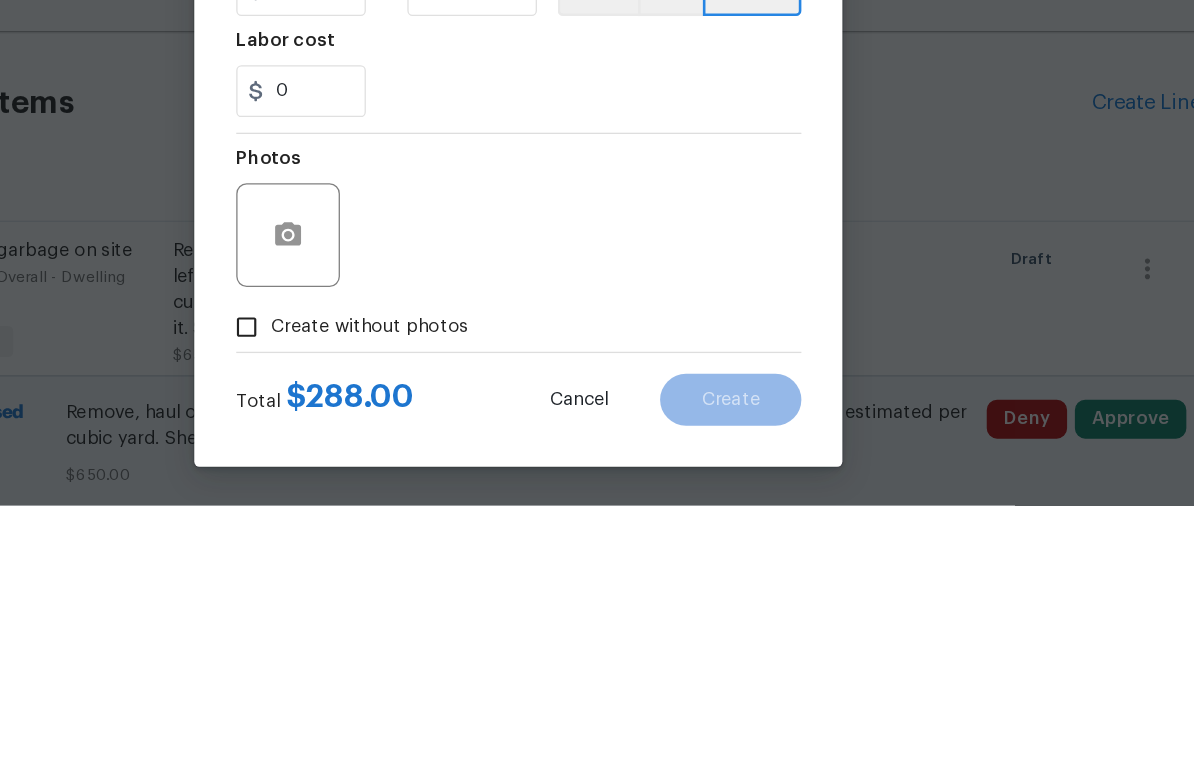 click on "Create without photos" at bounding box center [387, 622] 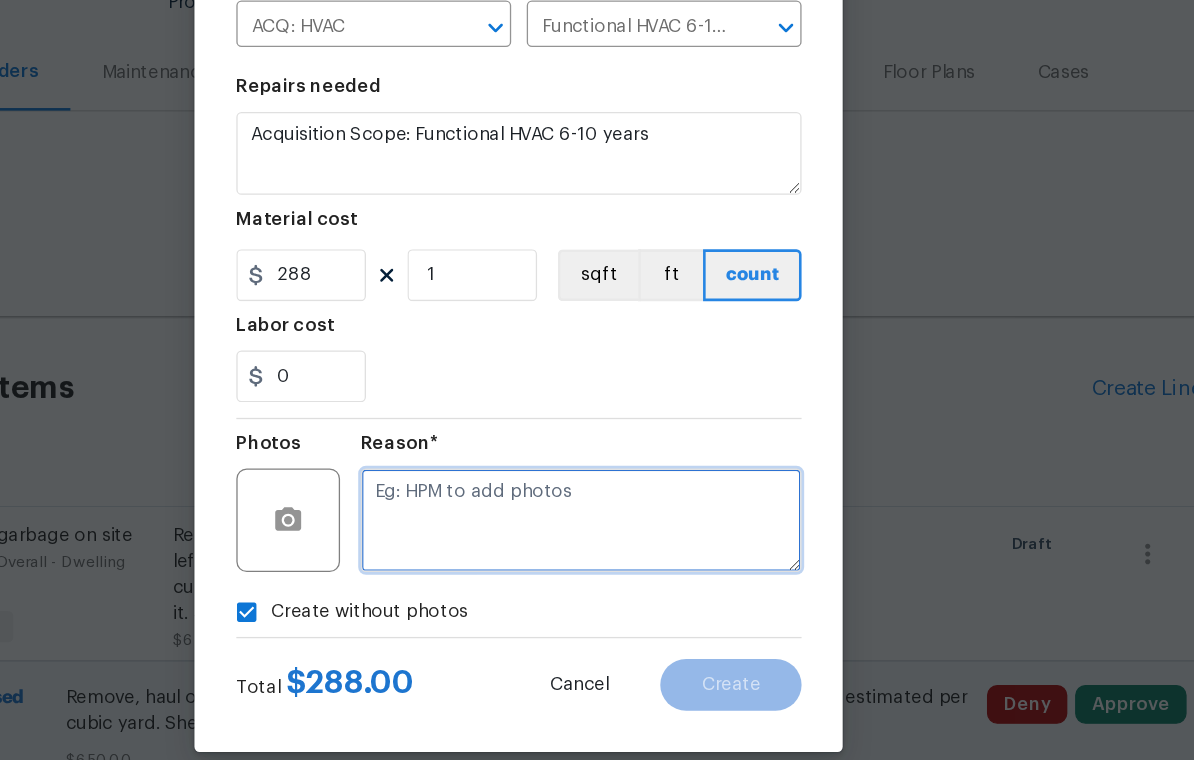 click at bounding box center [645, 551] 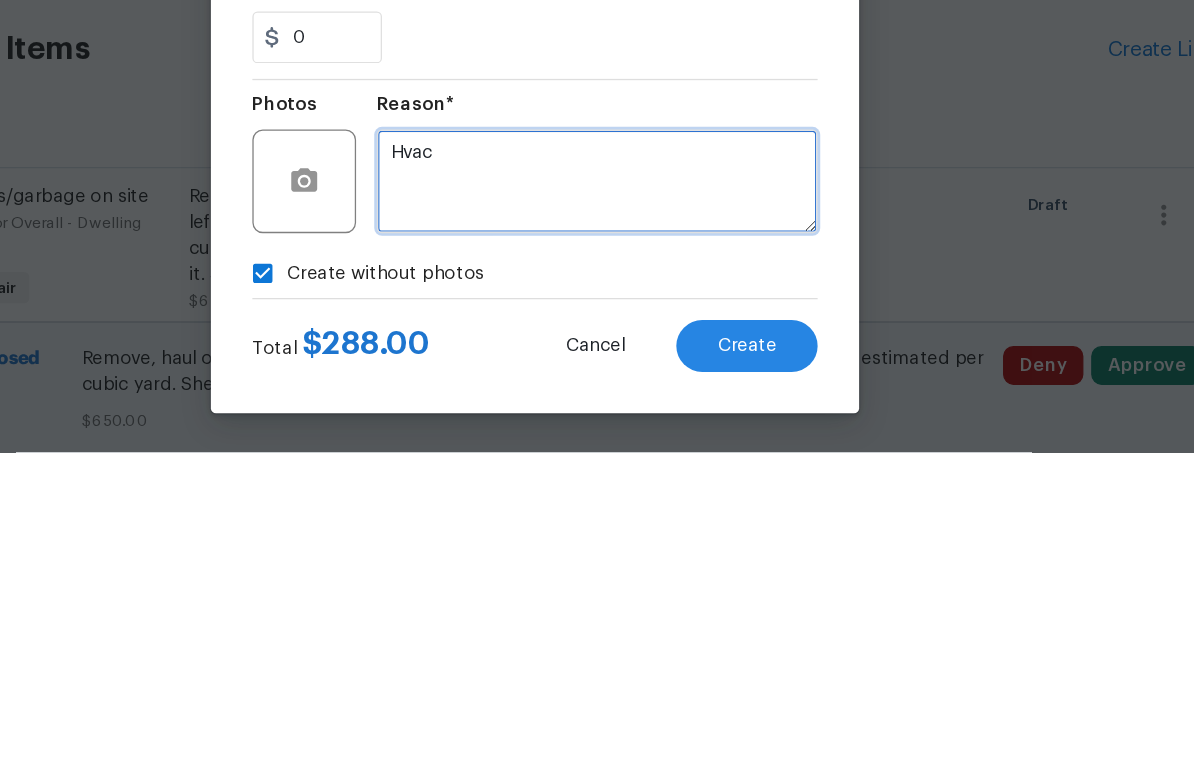 type on "Hvac" 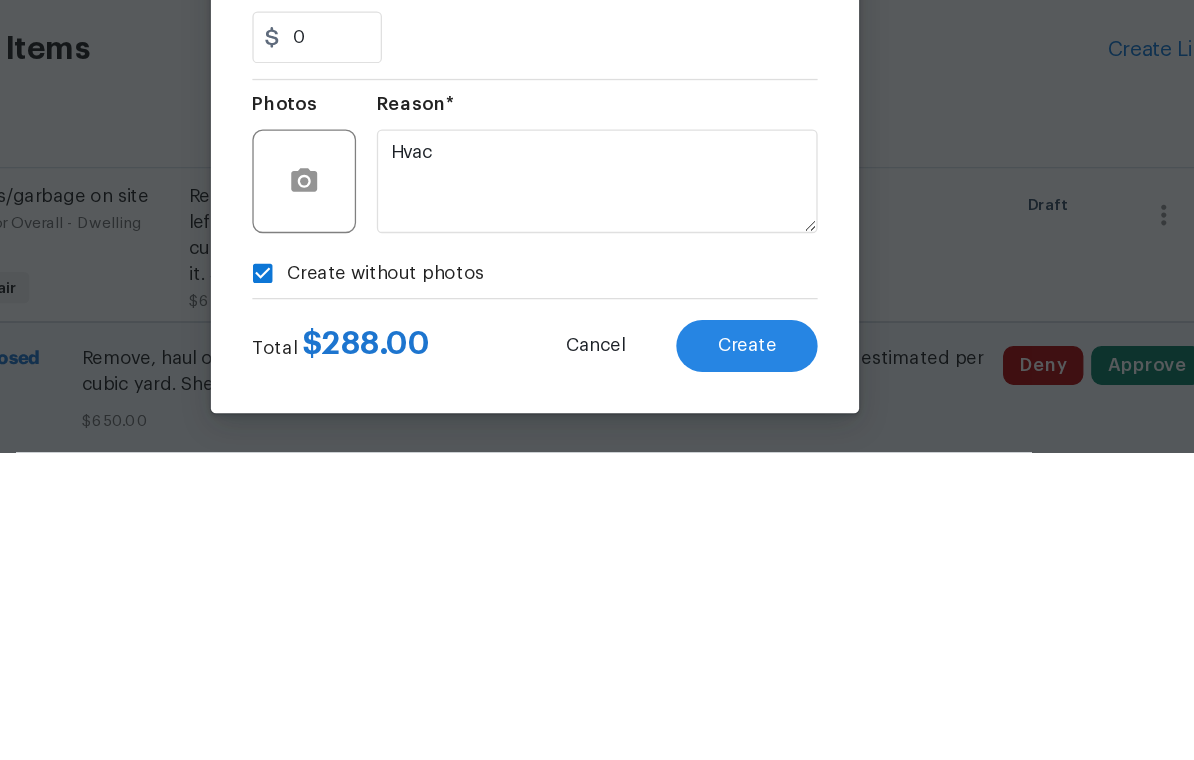 click on "Create" at bounding box center [760, 678] 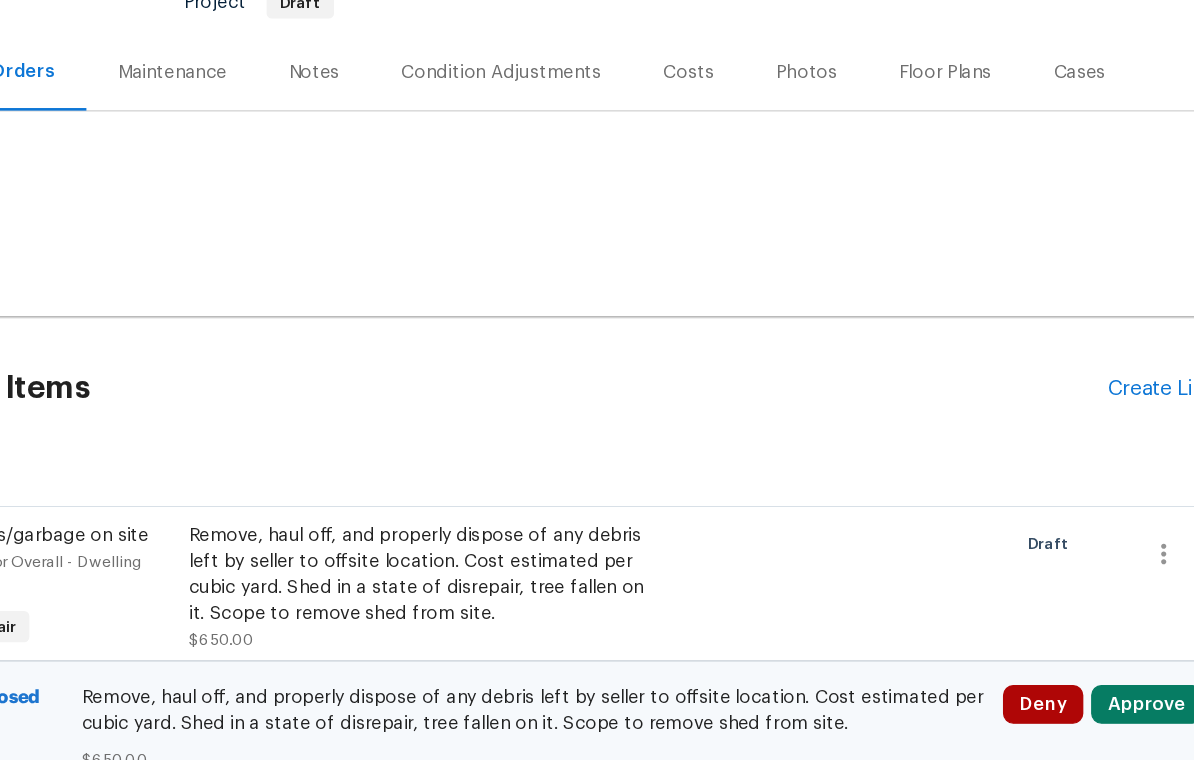 click on "Create Line Item" at bounding box center [1100, 449] 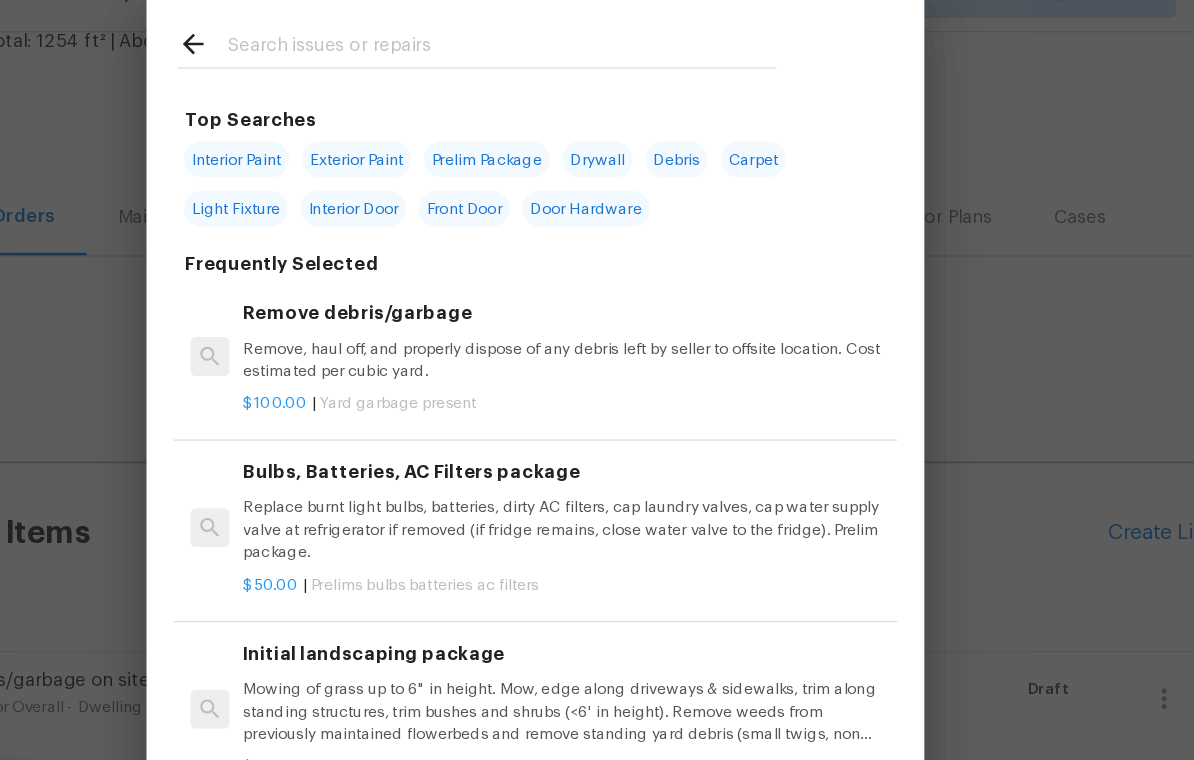 scroll, scrollTop: 0, scrollLeft: 0, axis: both 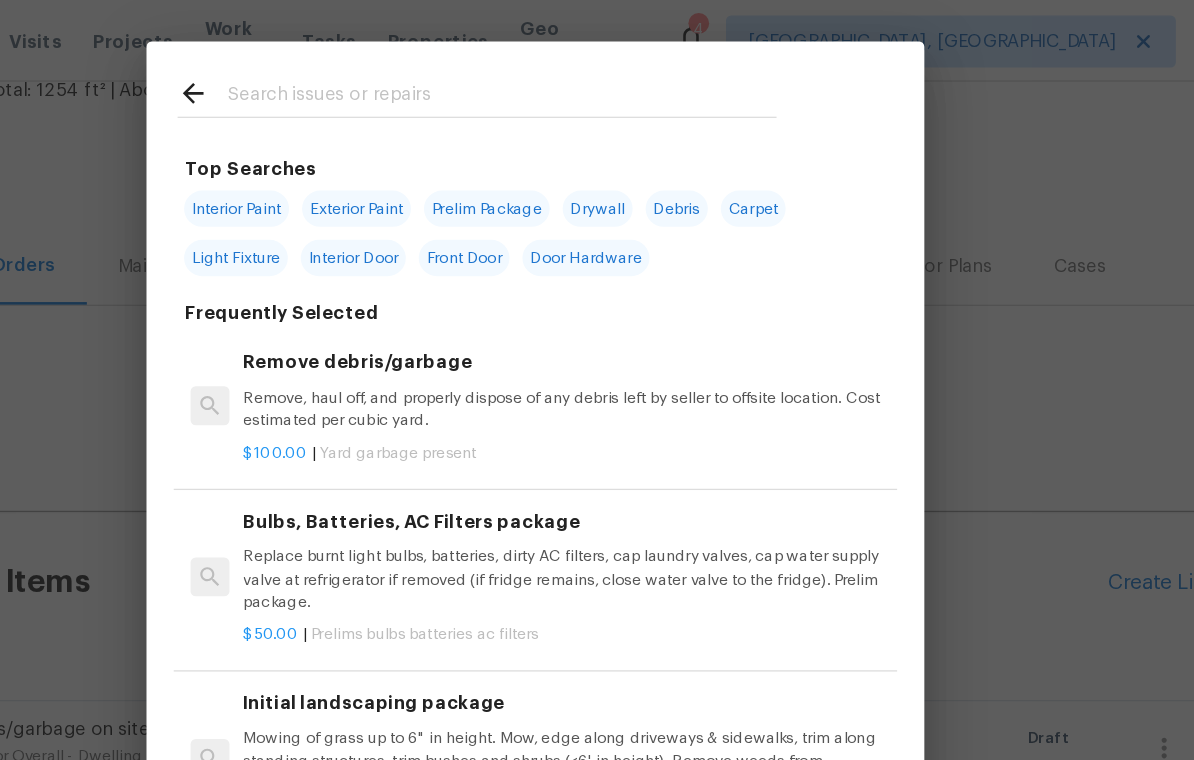 click at bounding box center [571, 75] 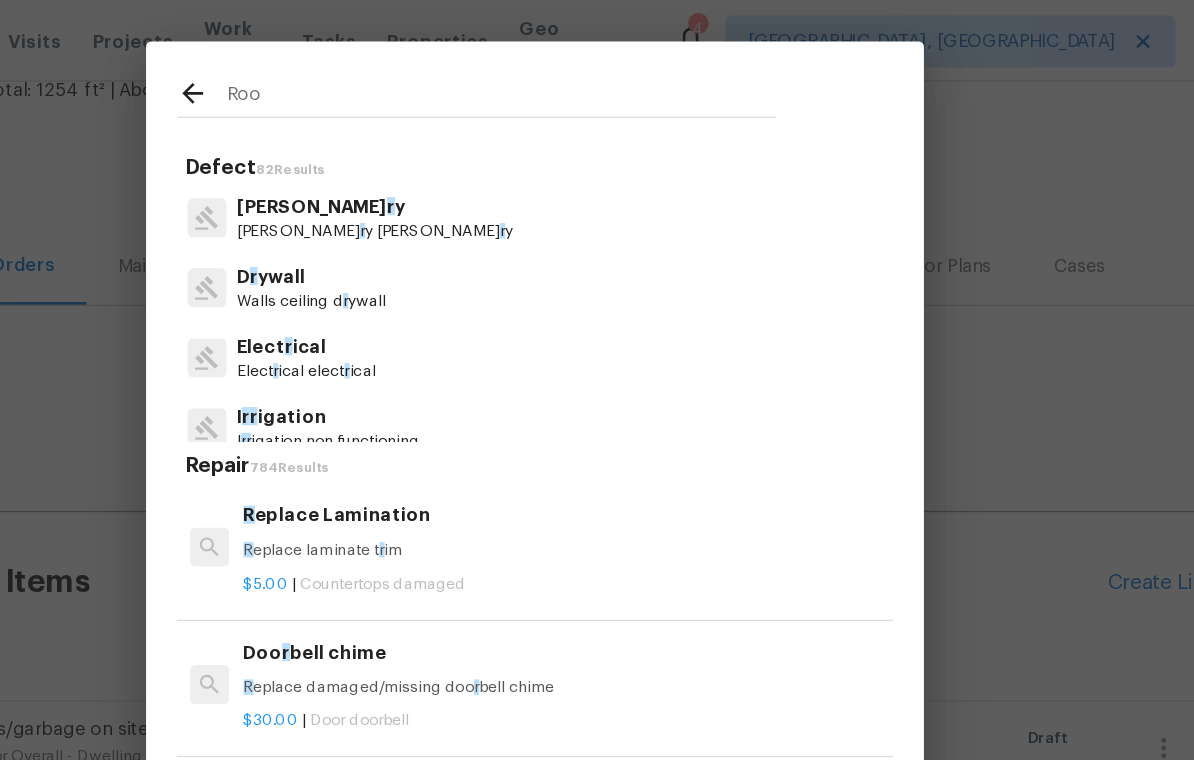 type on "Roof" 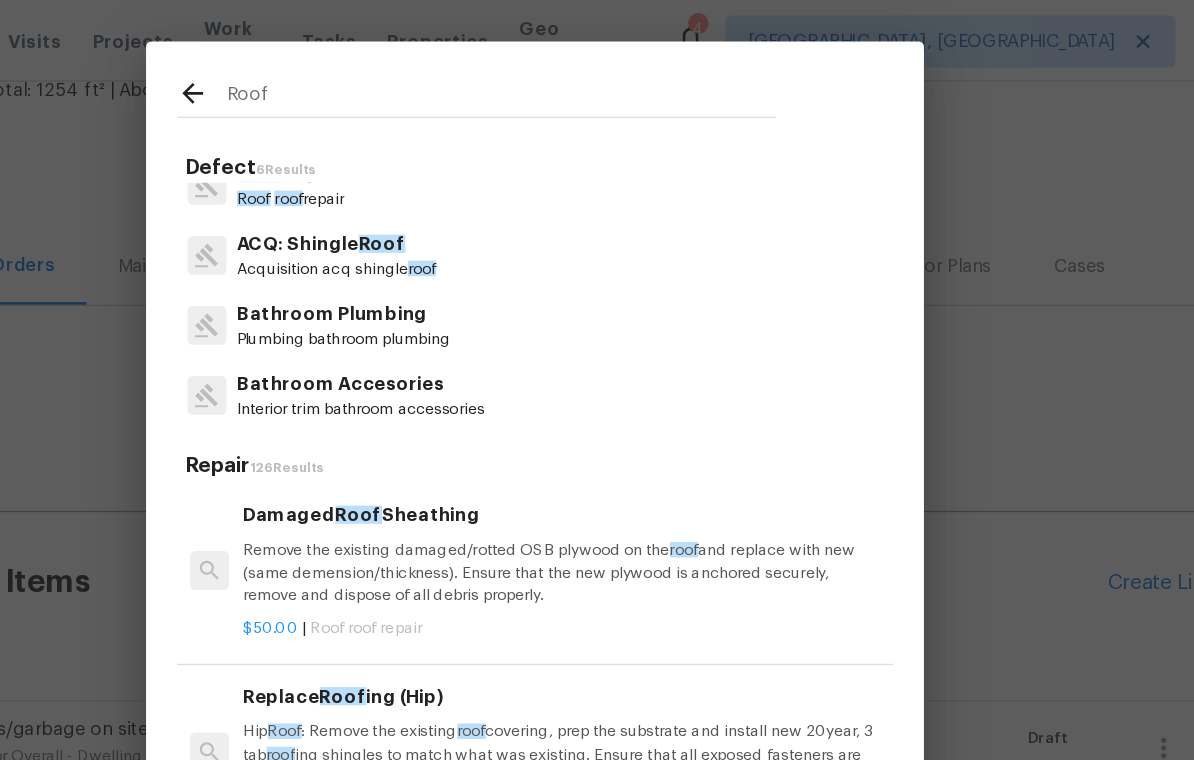 scroll, scrollTop: 77, scrollLeft: 0, axis: vertical 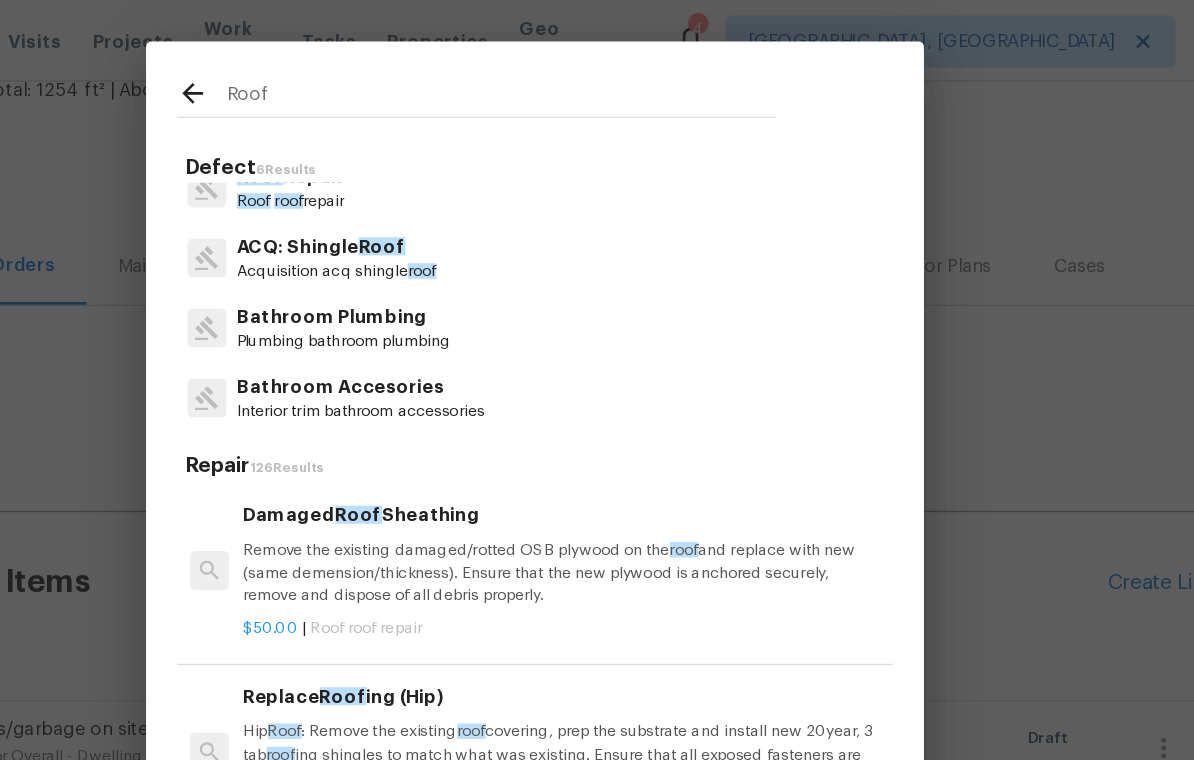 click on "ACQ: Shingle  Roof" at bounding box center (444, 190) 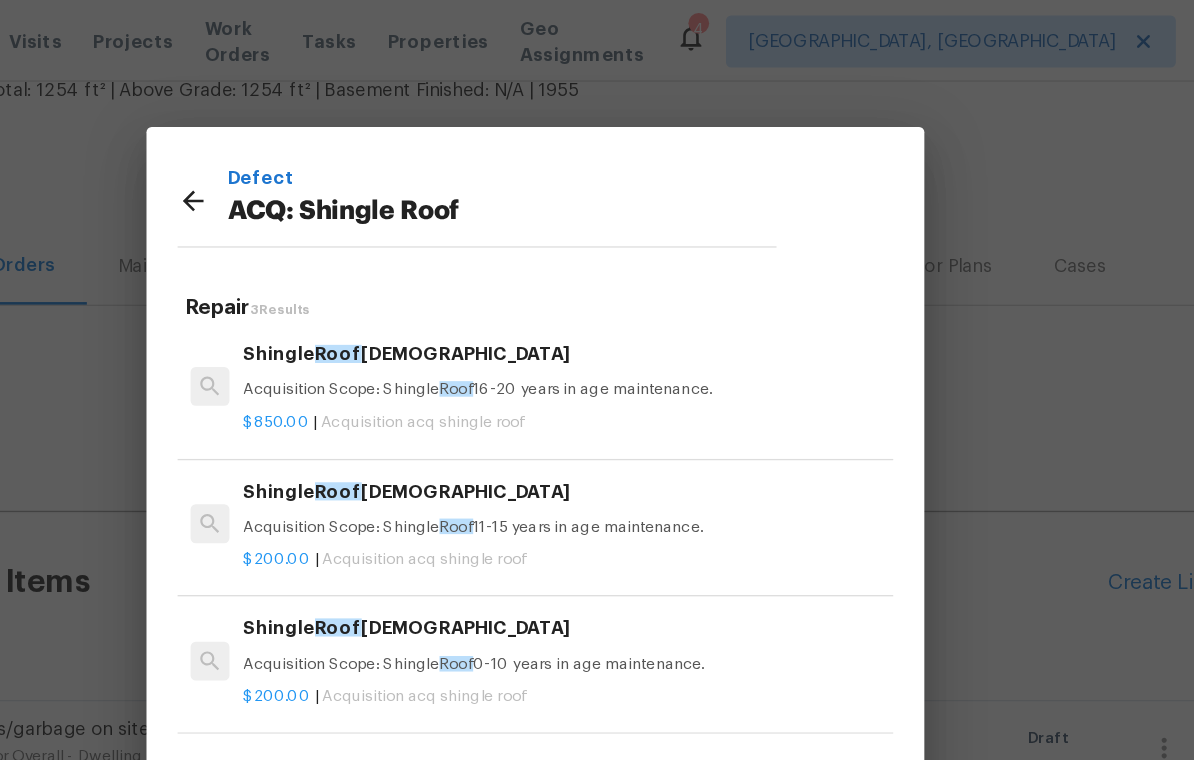 scroll, scrollTop: 3, scrollLeft: 0, axis: vertical 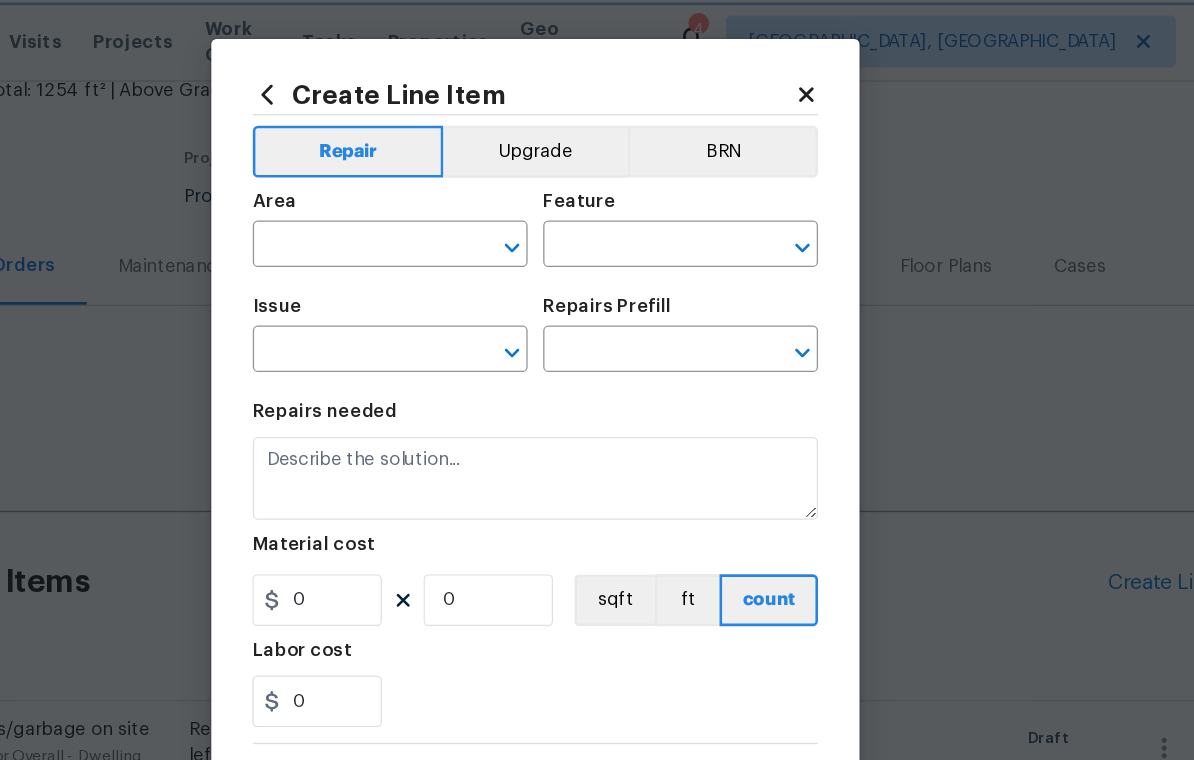 type on "Acquisition" 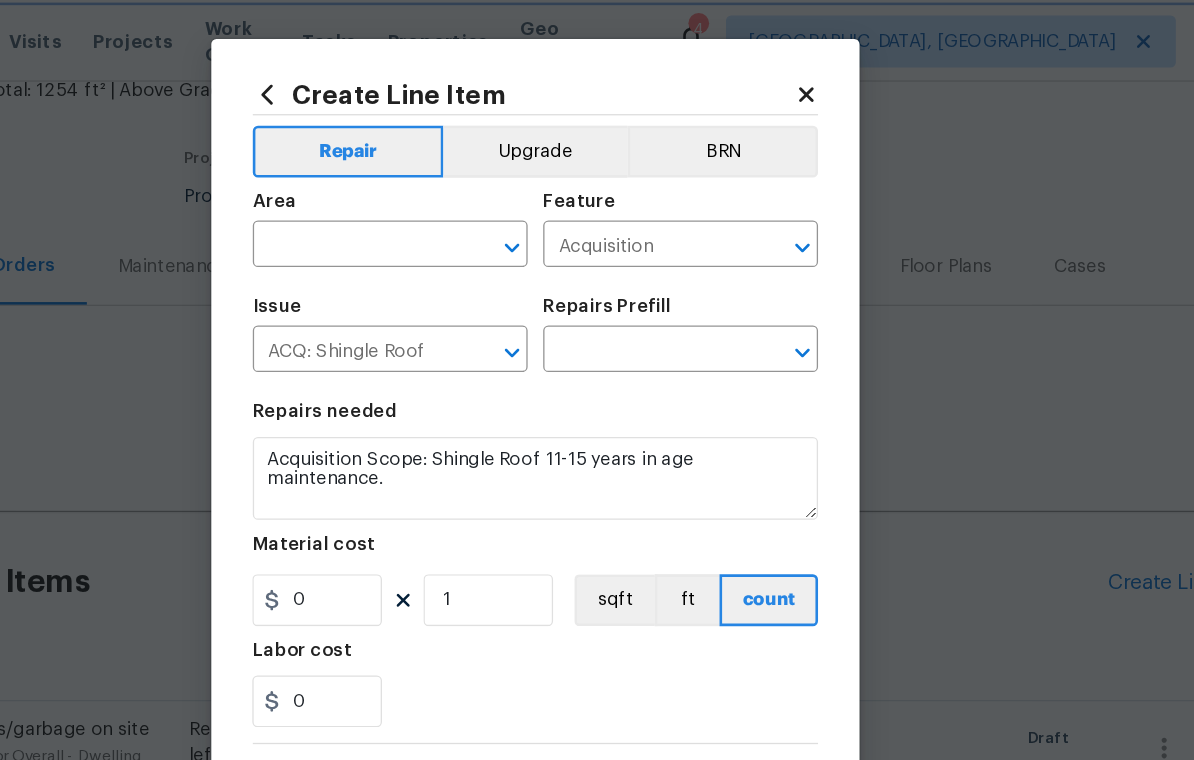 type on "Shingle Roof [DEMOGRAPHIC_DATA] $200.00" 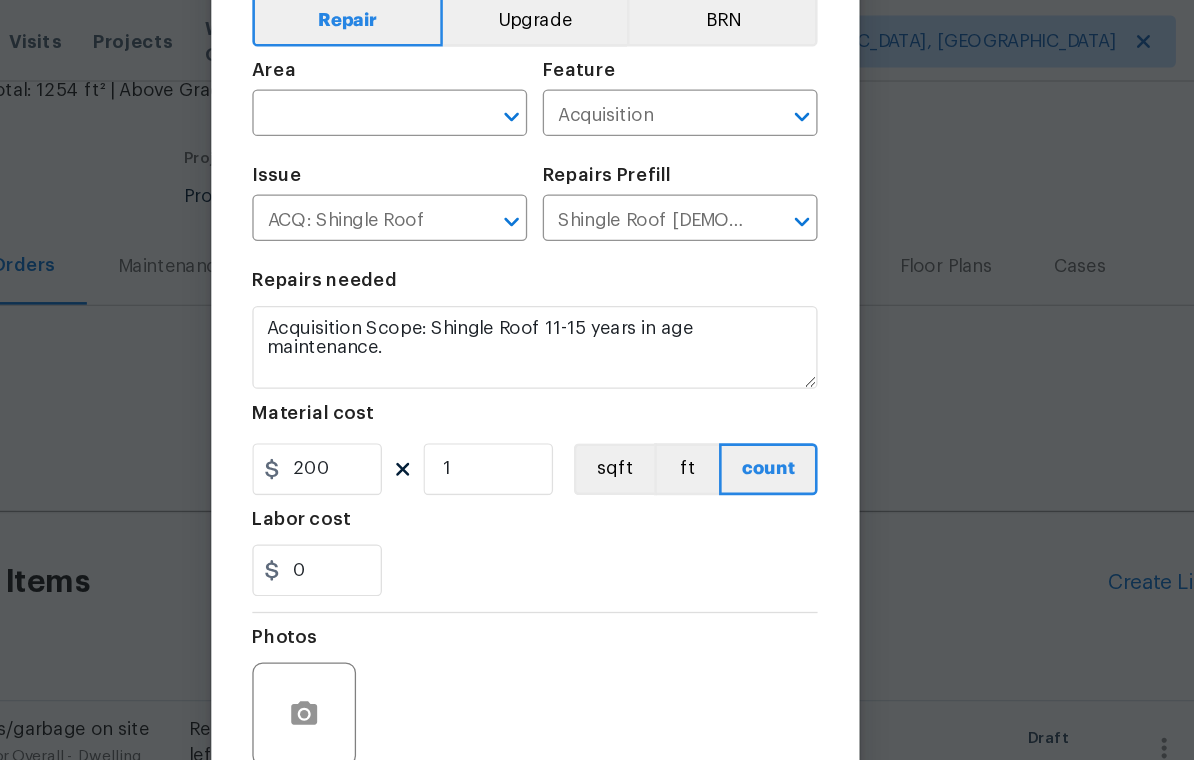 scroll, scrollTop: 105, scrollLeft: 0, axis: vertical 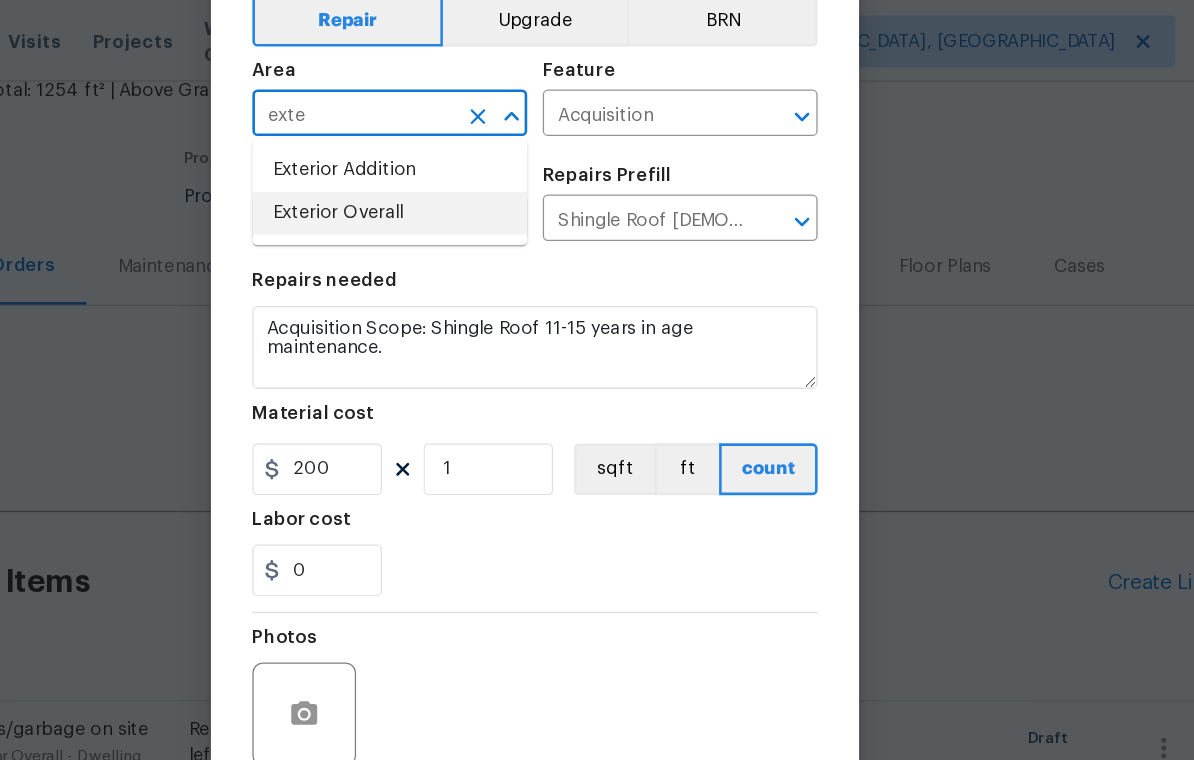 click on "Exterior Overall" at bounding box center [485, 164] 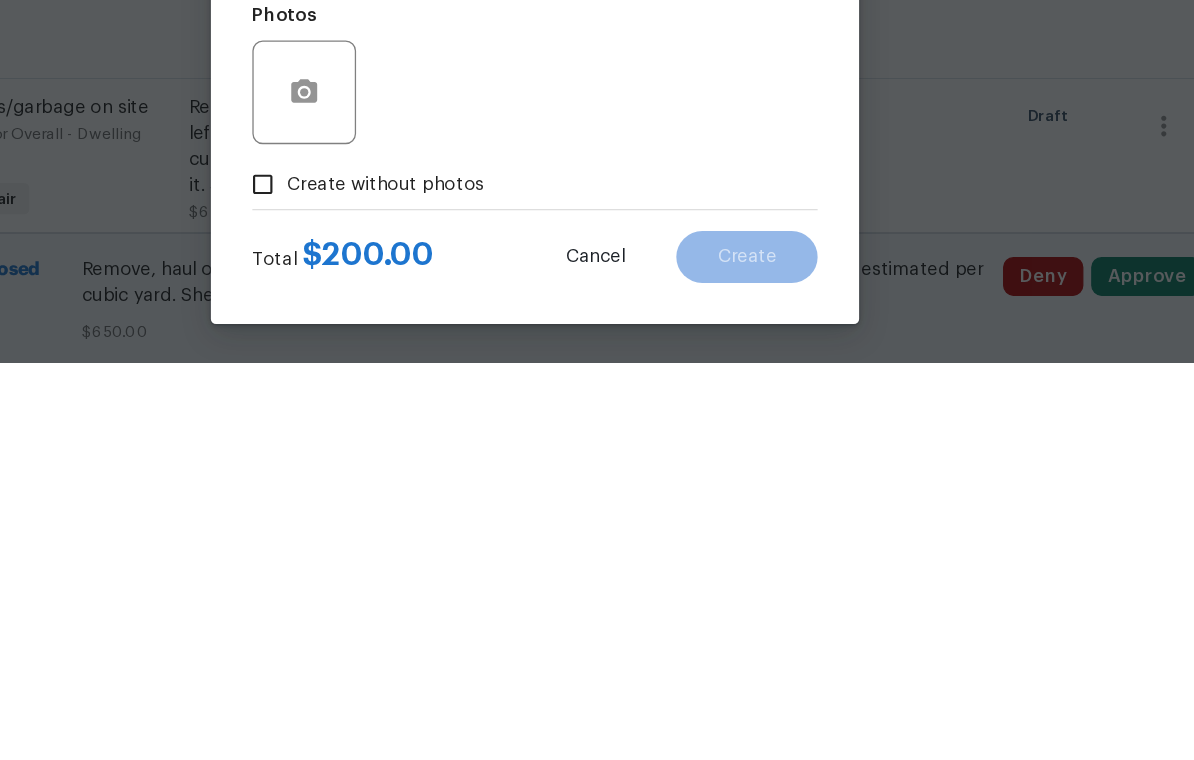 click on "Create without photos" at bounding box center [387, 622] 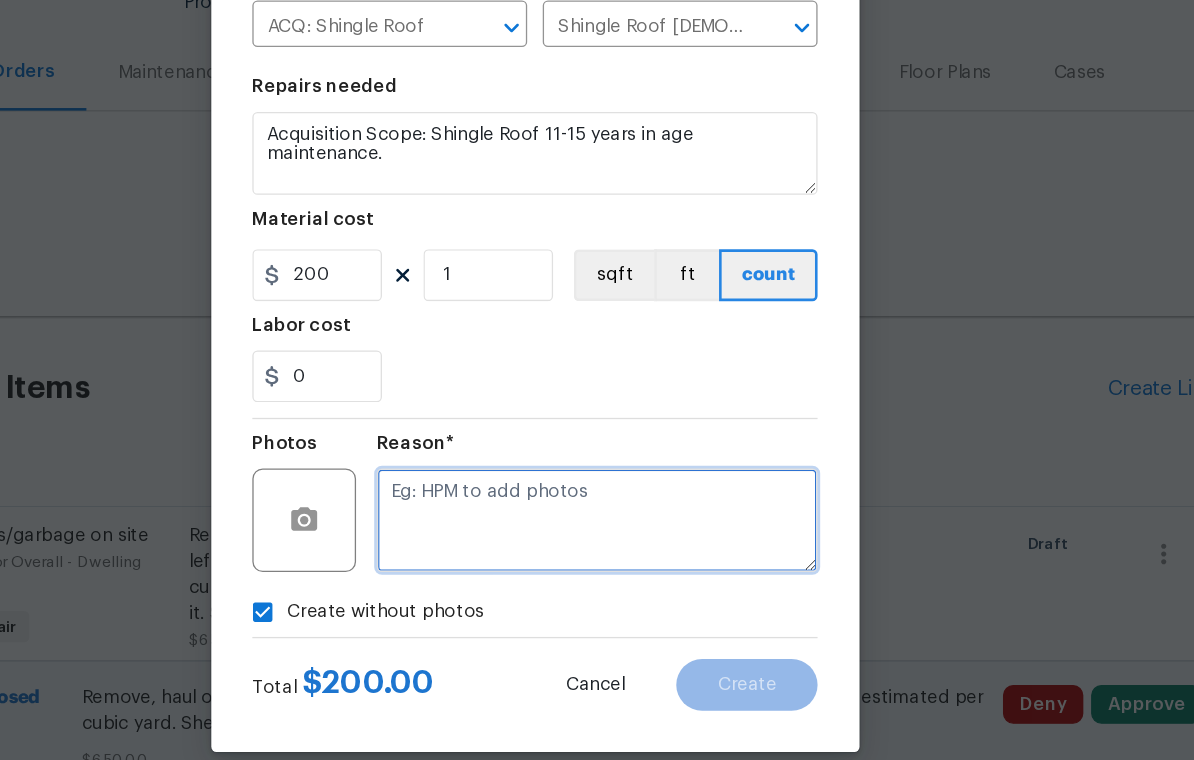 click at bounding box center (645, 551) 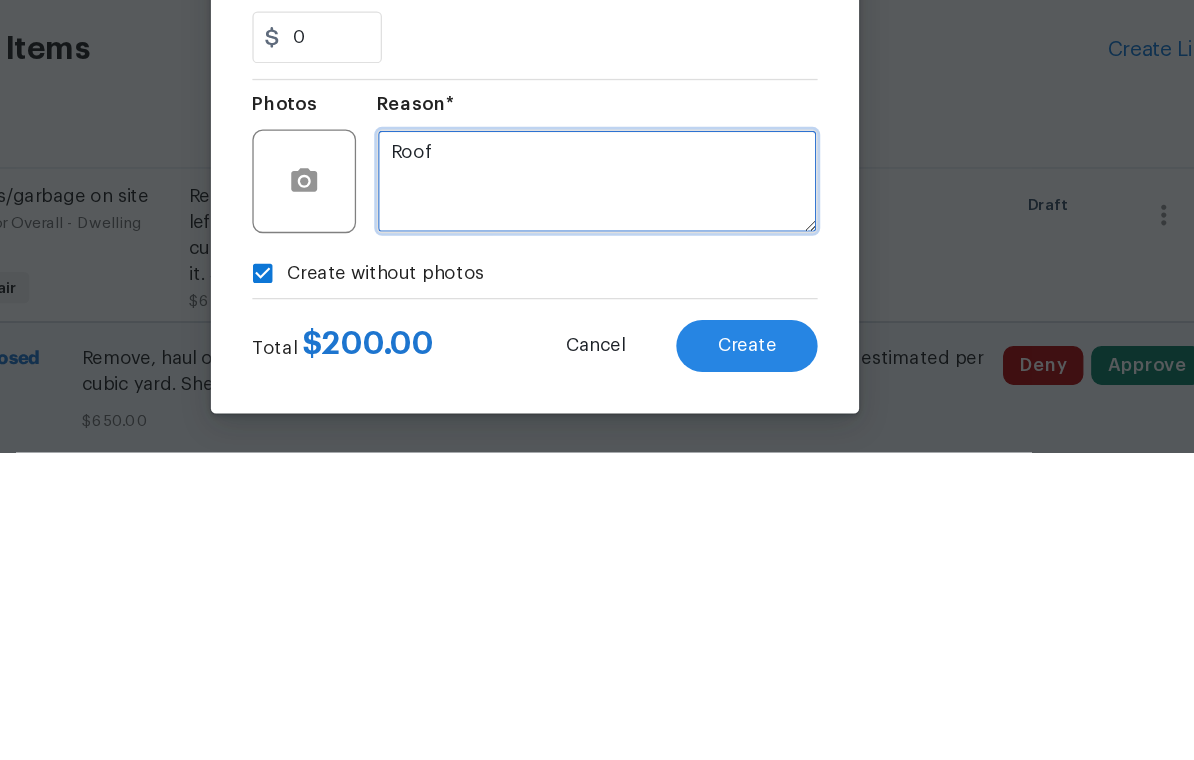 type on "Roof" 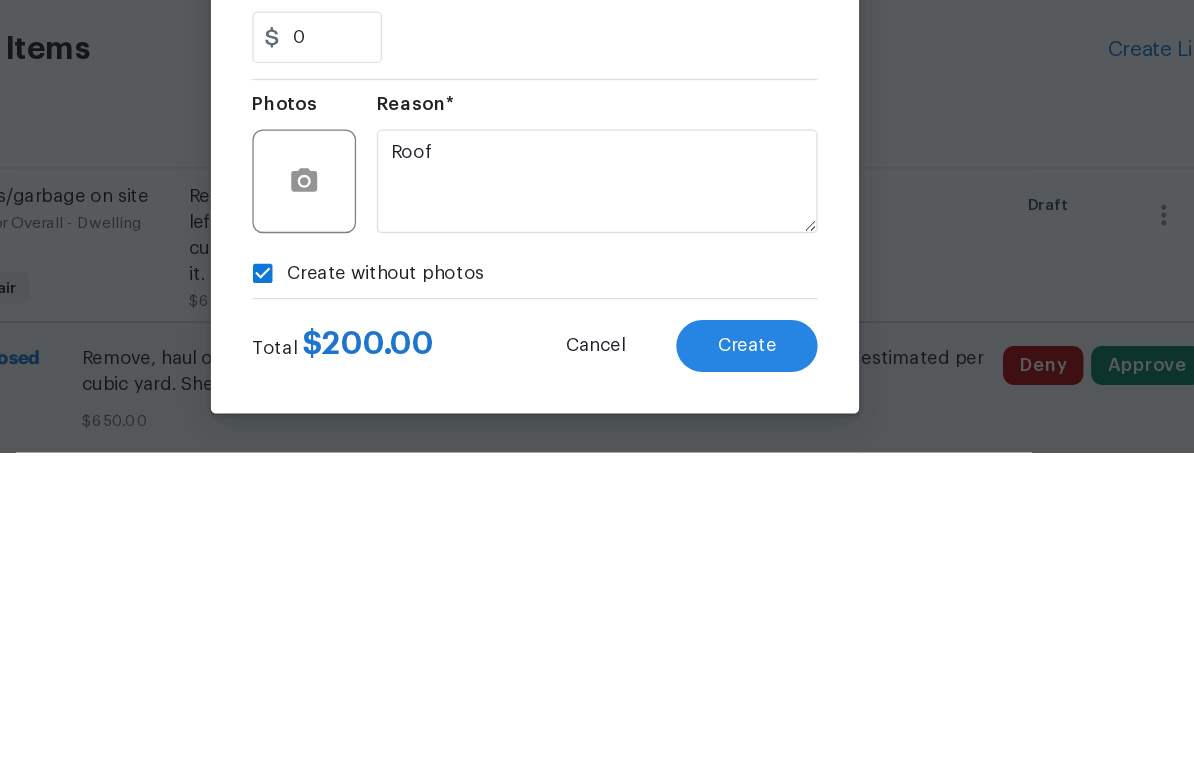 click on "Total   $ 200.00 Cancel Create" at bounding box center (597, 670) 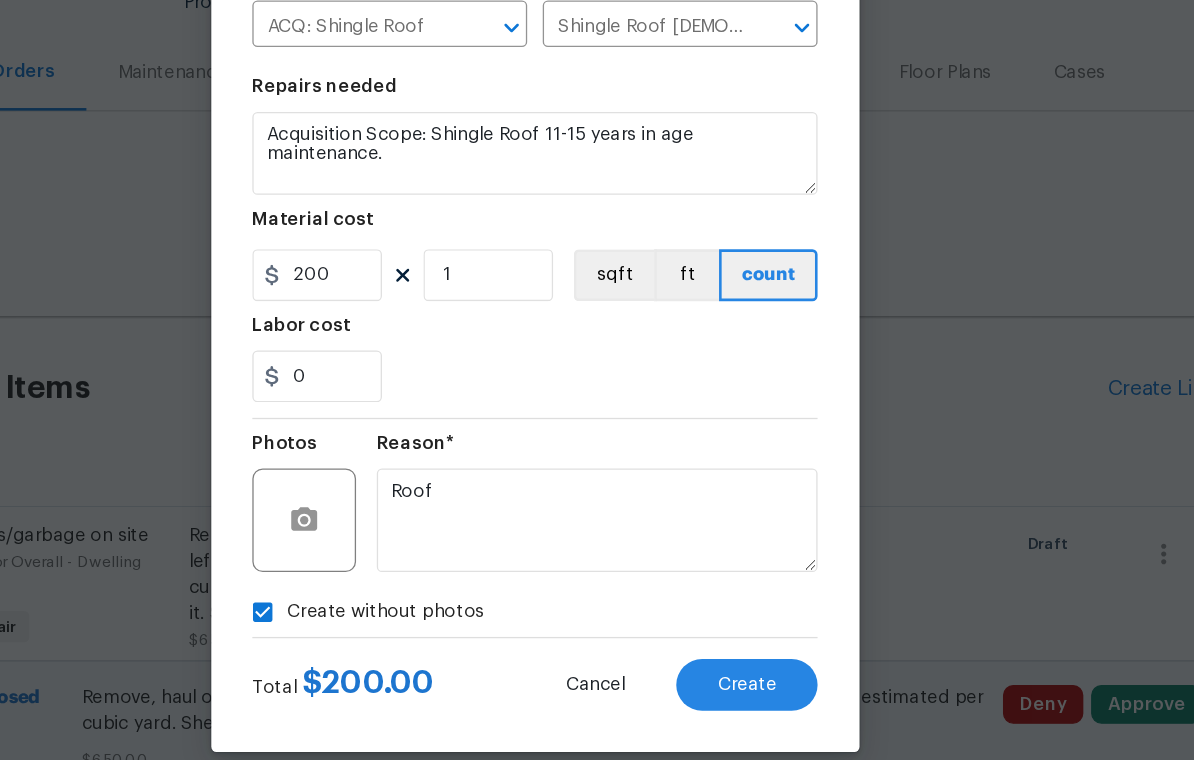 click on "Create" at bounding box center (760, 678) 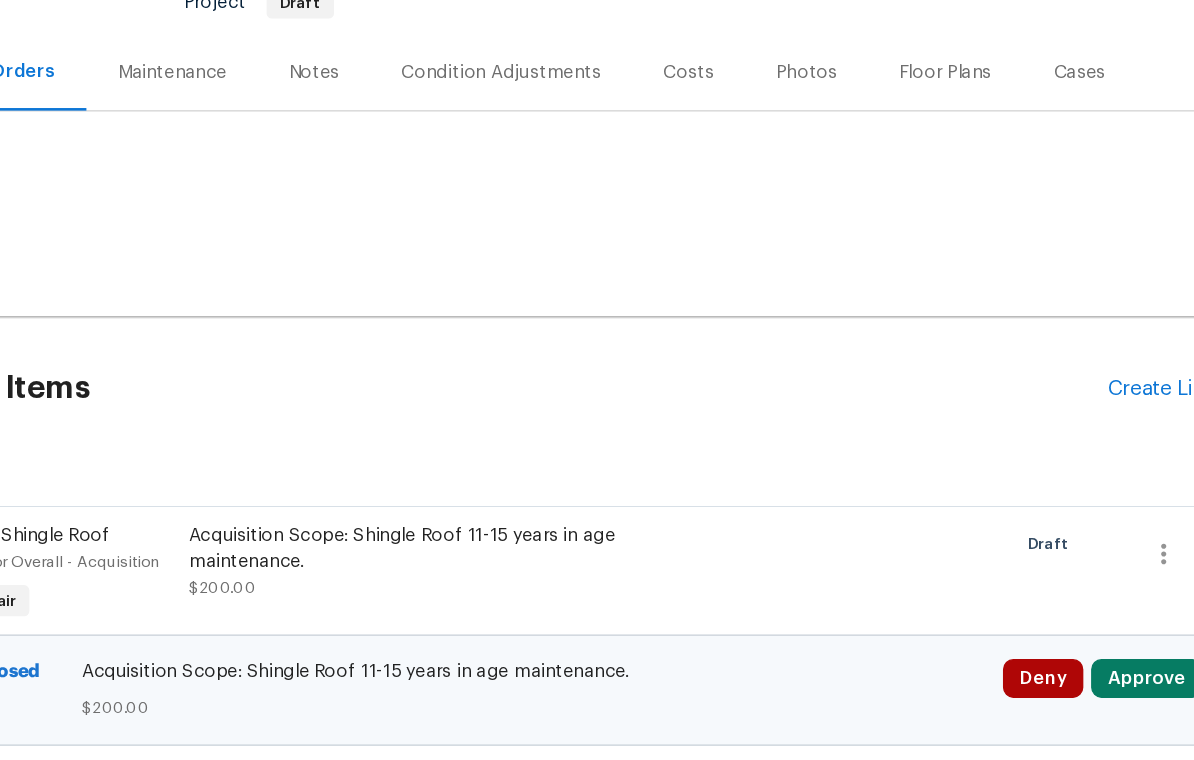 click on "Create Line Item" at bounding box center (1100, 449) 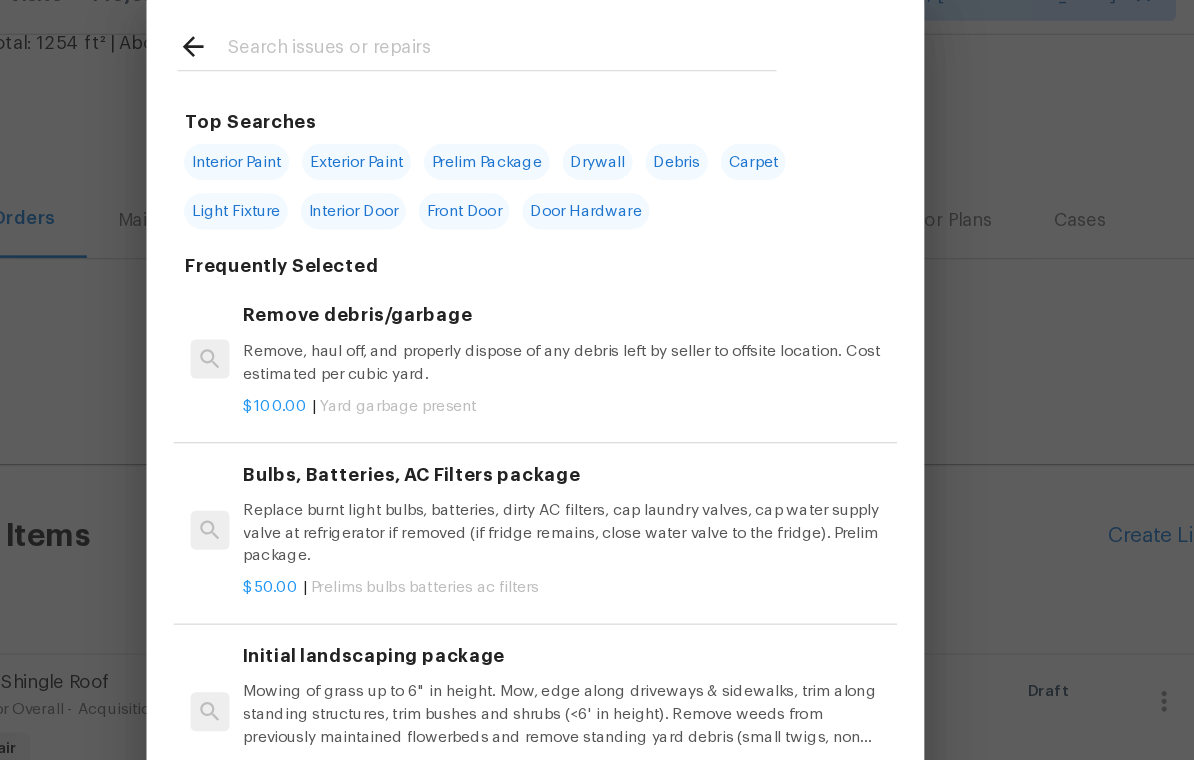 scroll, scrollTop: 0, scrollLeft: 0, axis: both 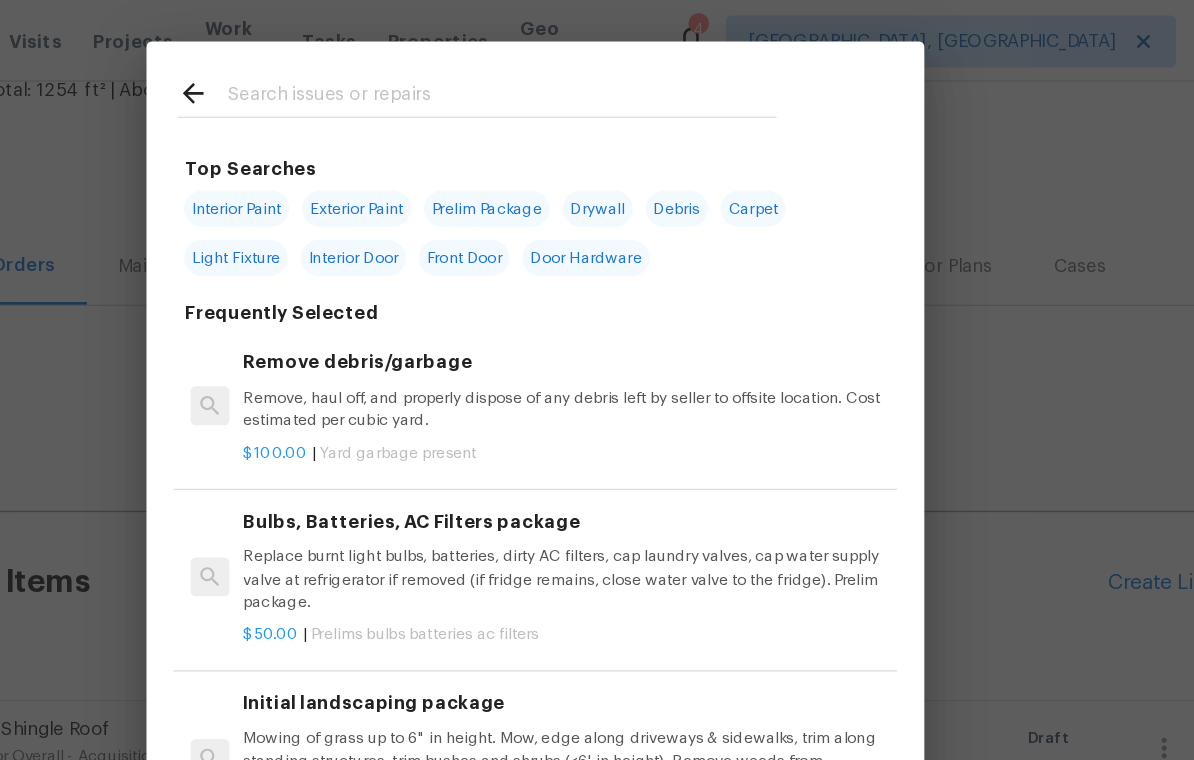 click at bounding box center (571, 75) 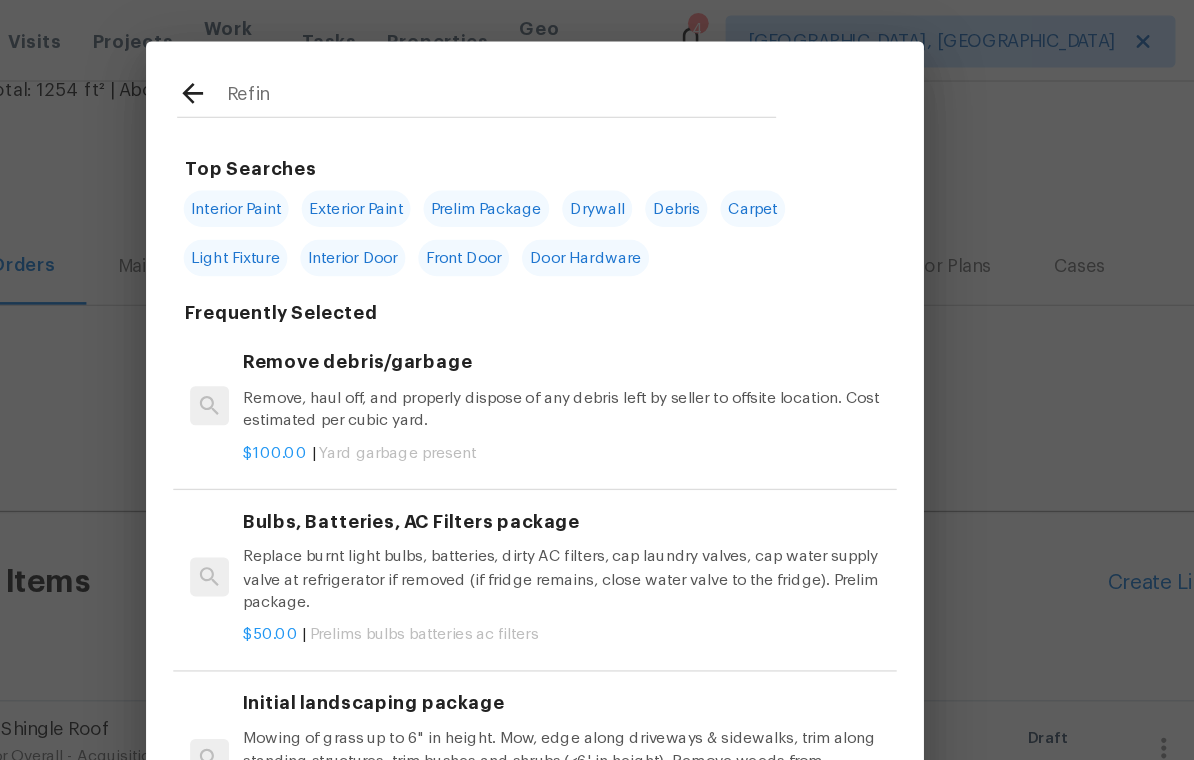 type on "Refini" 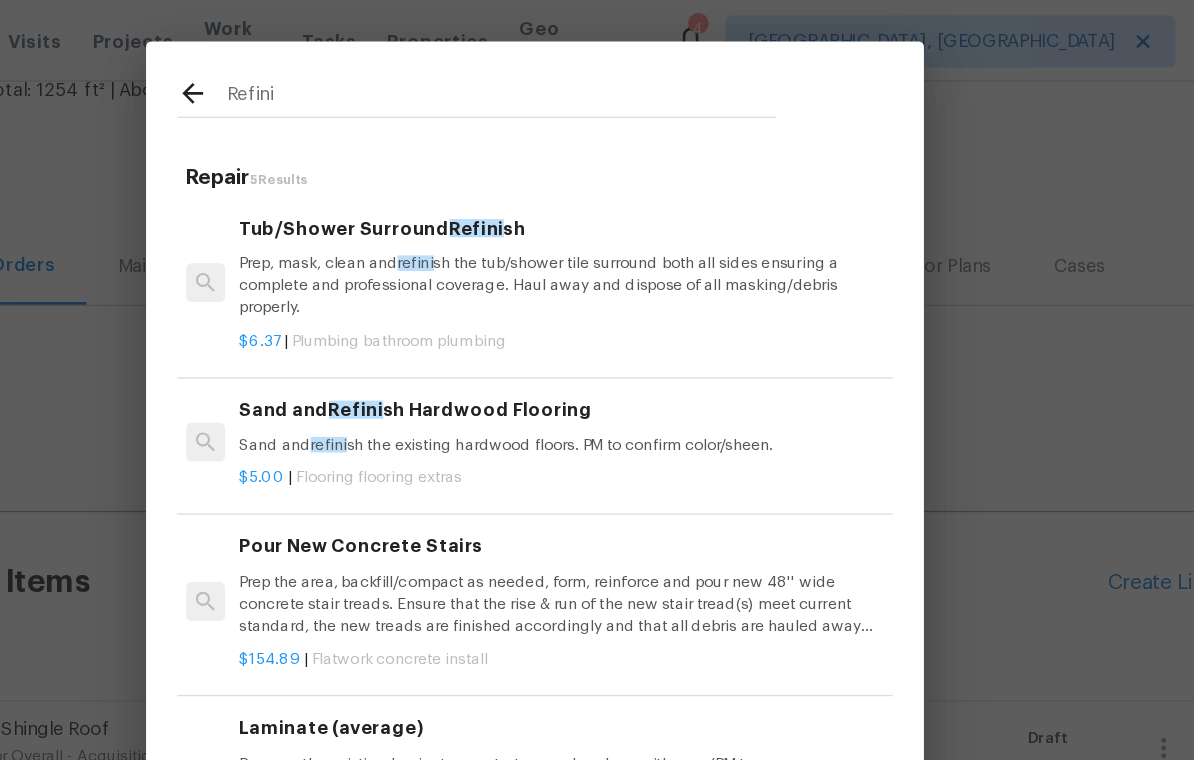 scroll, scrollTop: 0, scrollLeft: 3, axis: horizontal 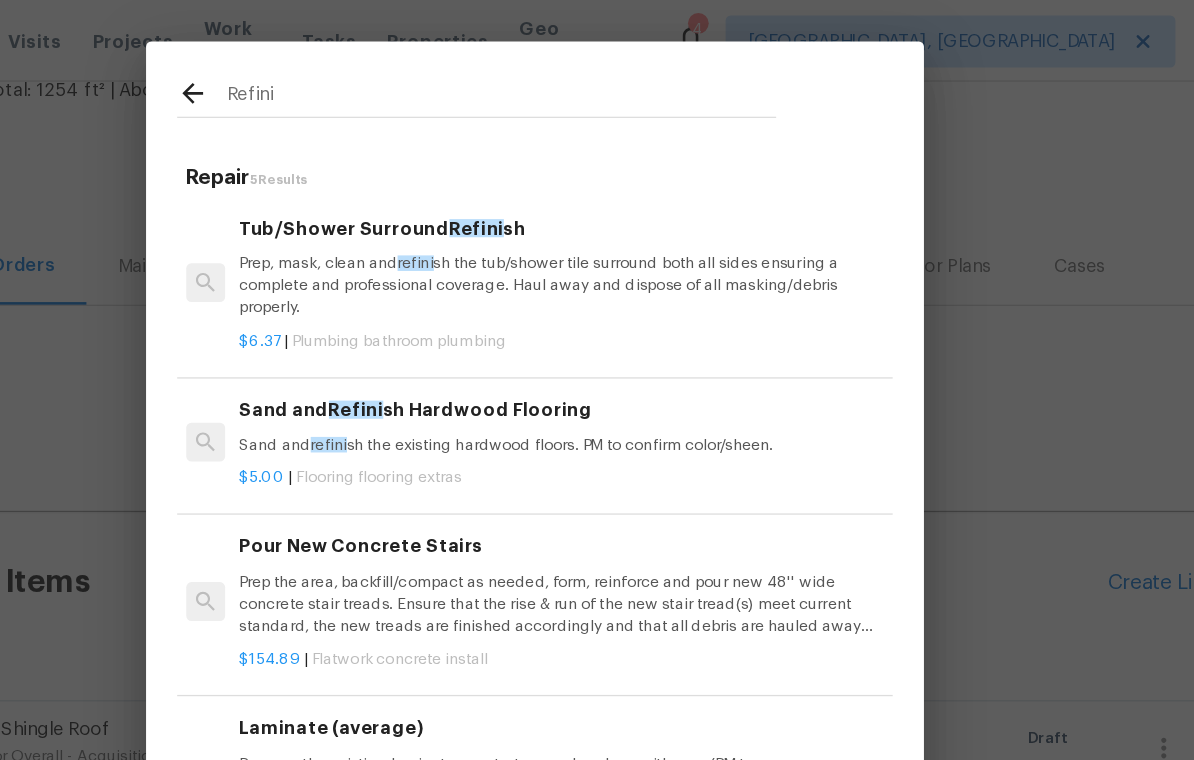 click on "Prep, mask, clean and  refini sh the tub/shower tile surround both all sides ensuring a complete and professional coverage. Haul away and dispose of all masking/debris properly." at bounding box center (617, 220) 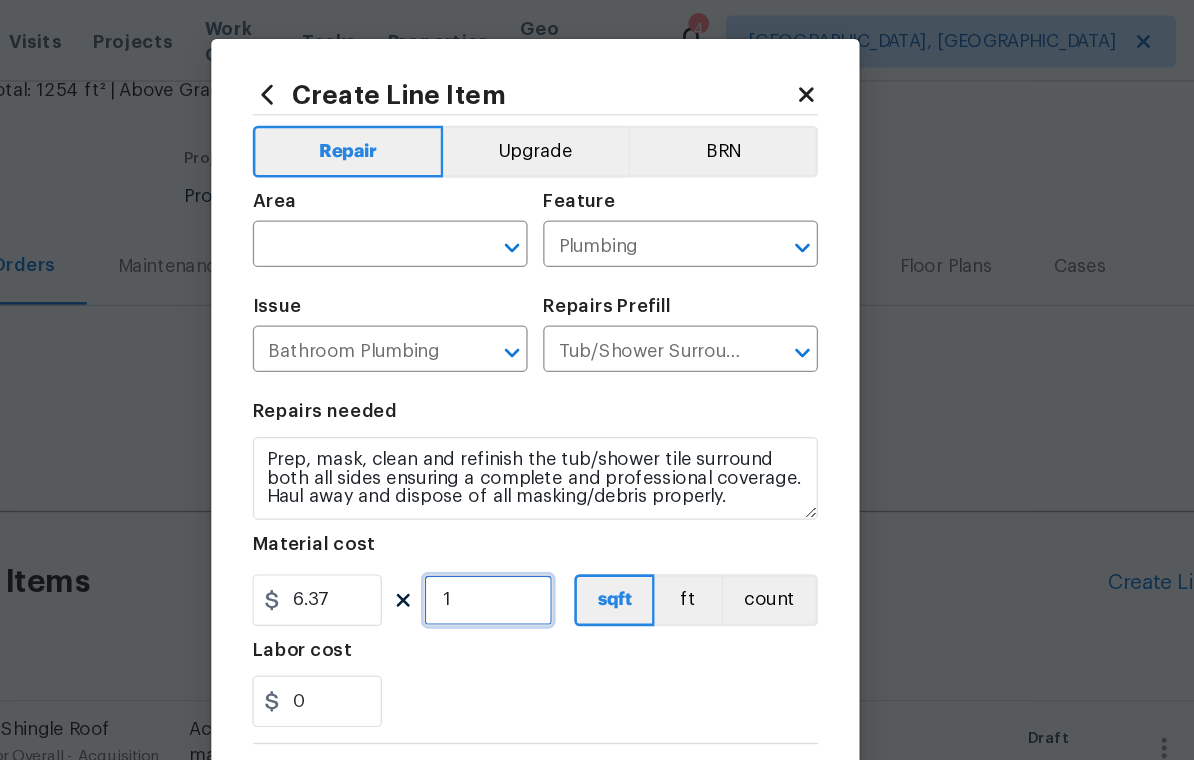 click on "1" at bounding box center [561, 463] 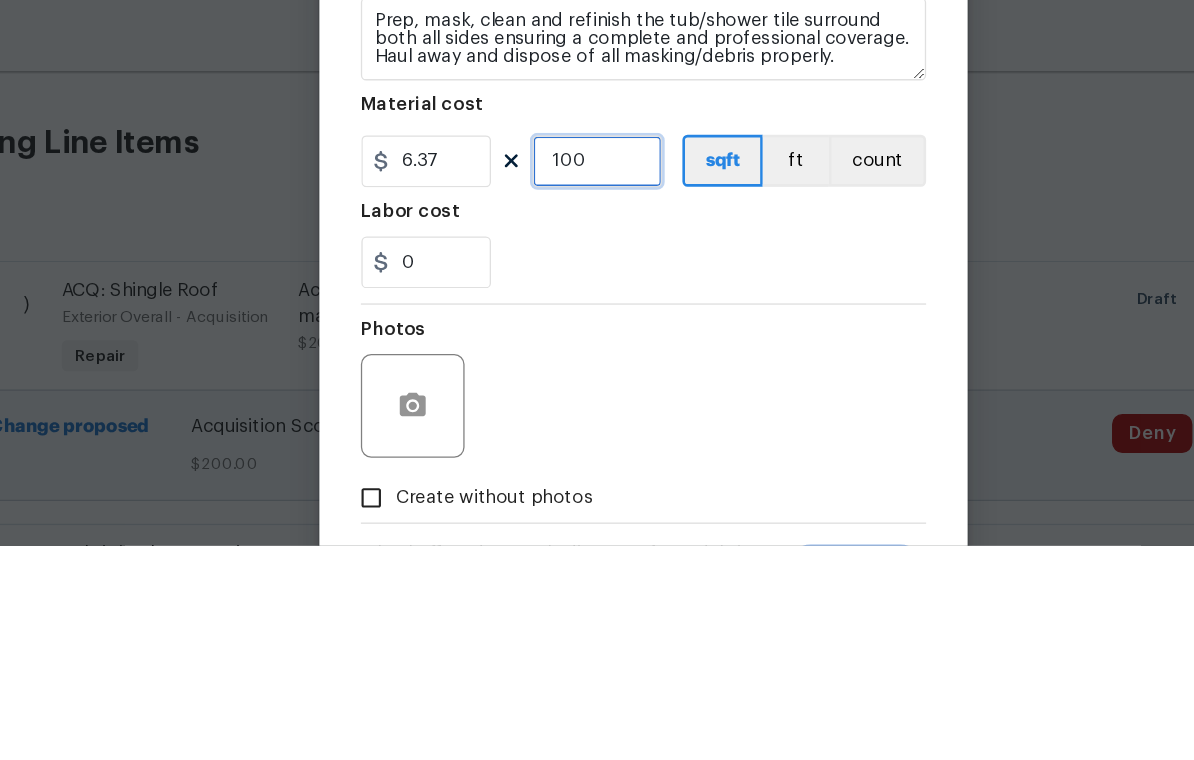 type on "100" 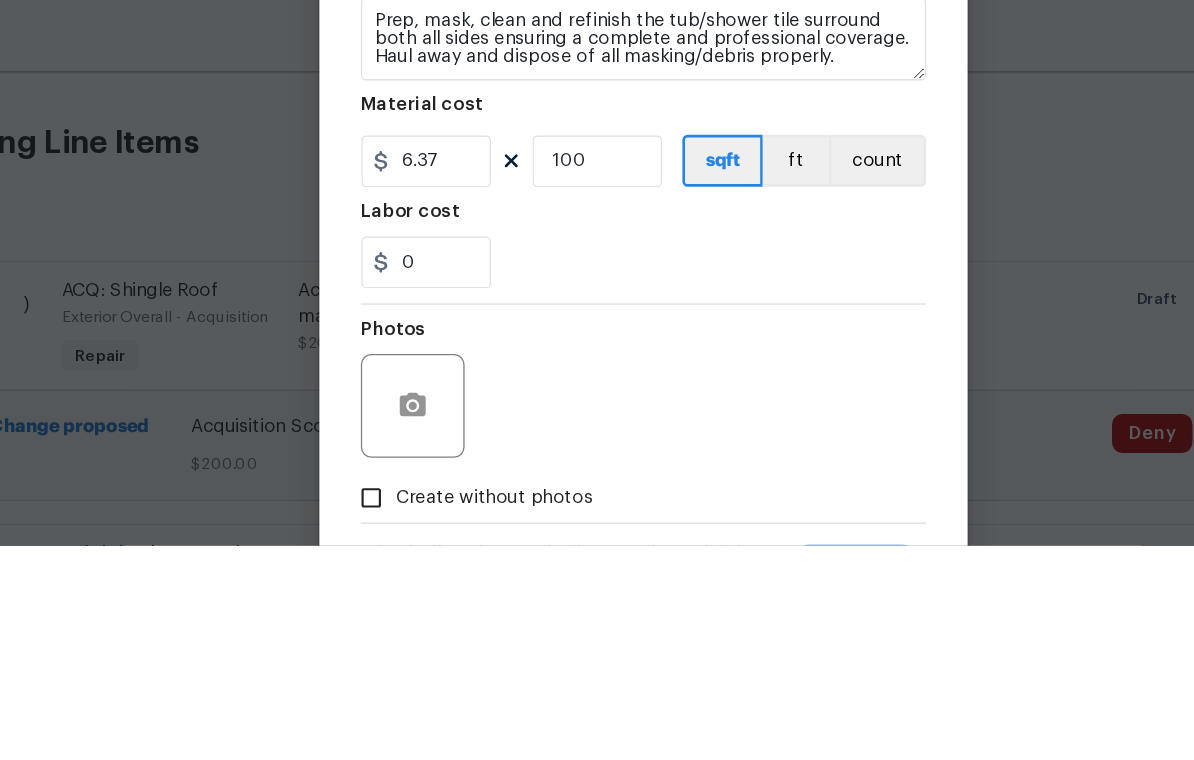 click on "0" at bounding box center (597, 541) 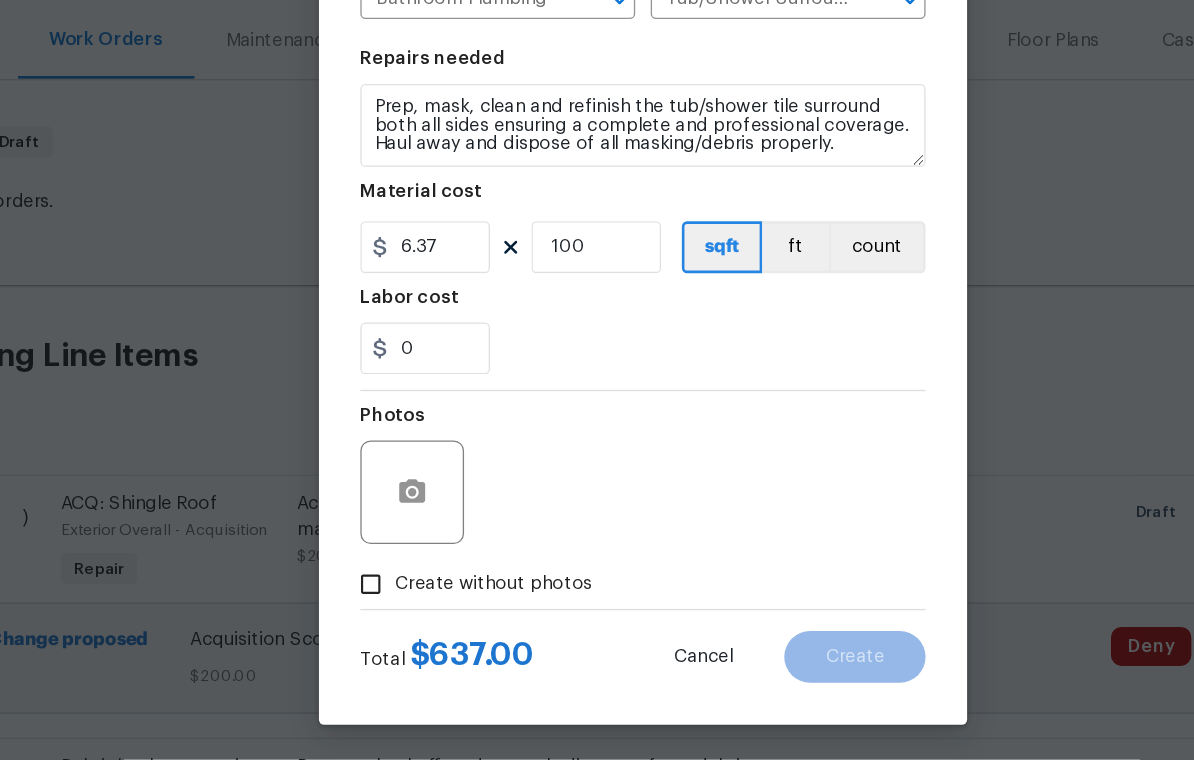 scroll, scrollTop: 99, scrollLeft: 0, axis: vertical 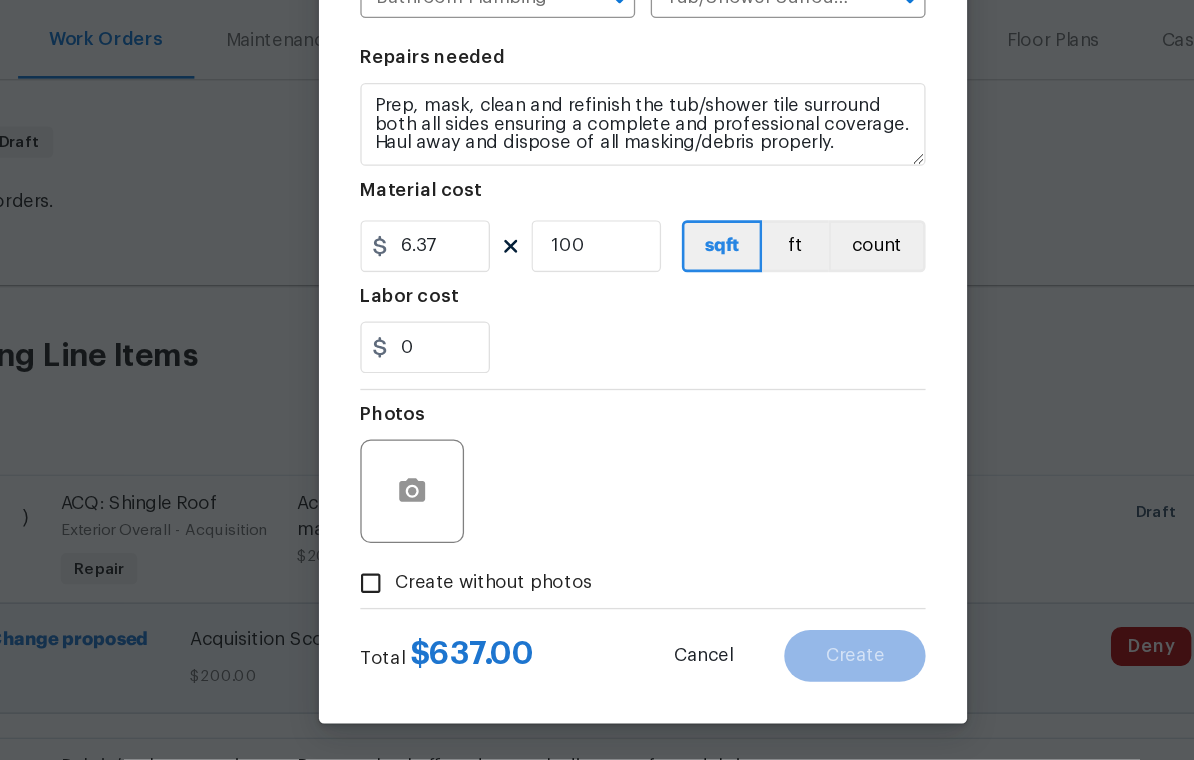 click on "Create without photos" at bounding box center [387, 624] 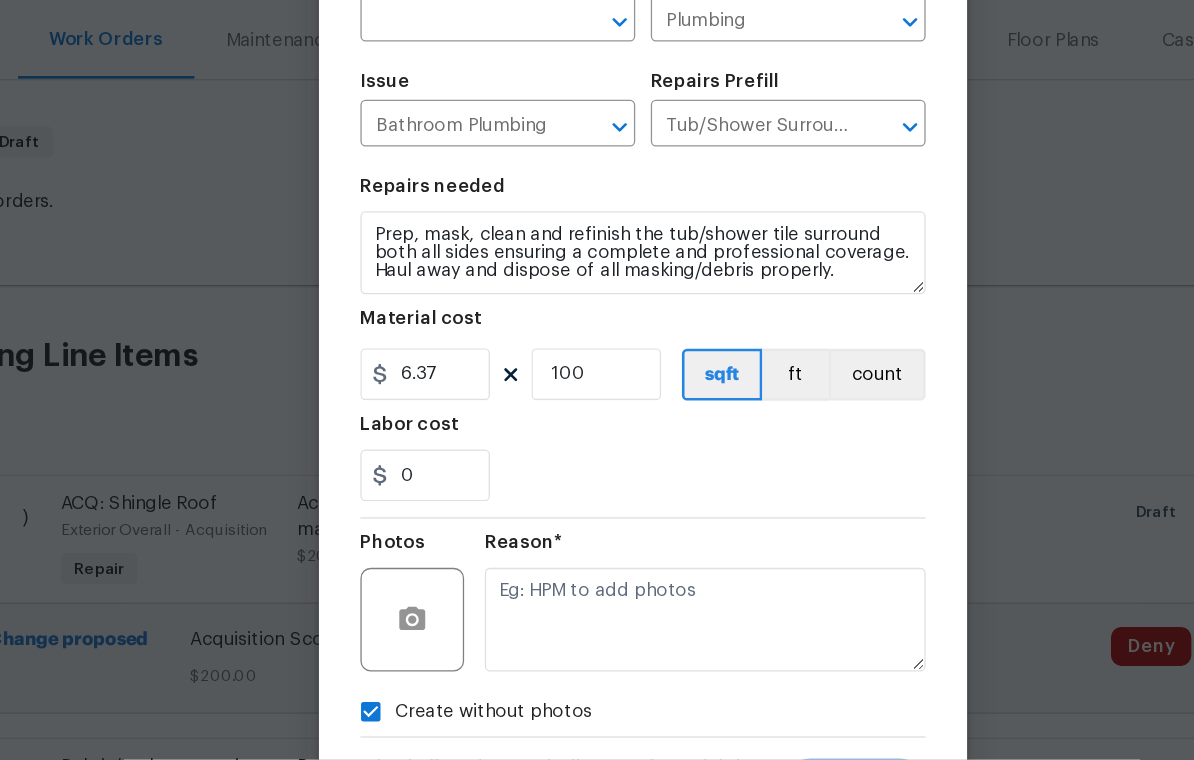 scroll, scrollTop: 0, scrollLeft: 0, axis: both 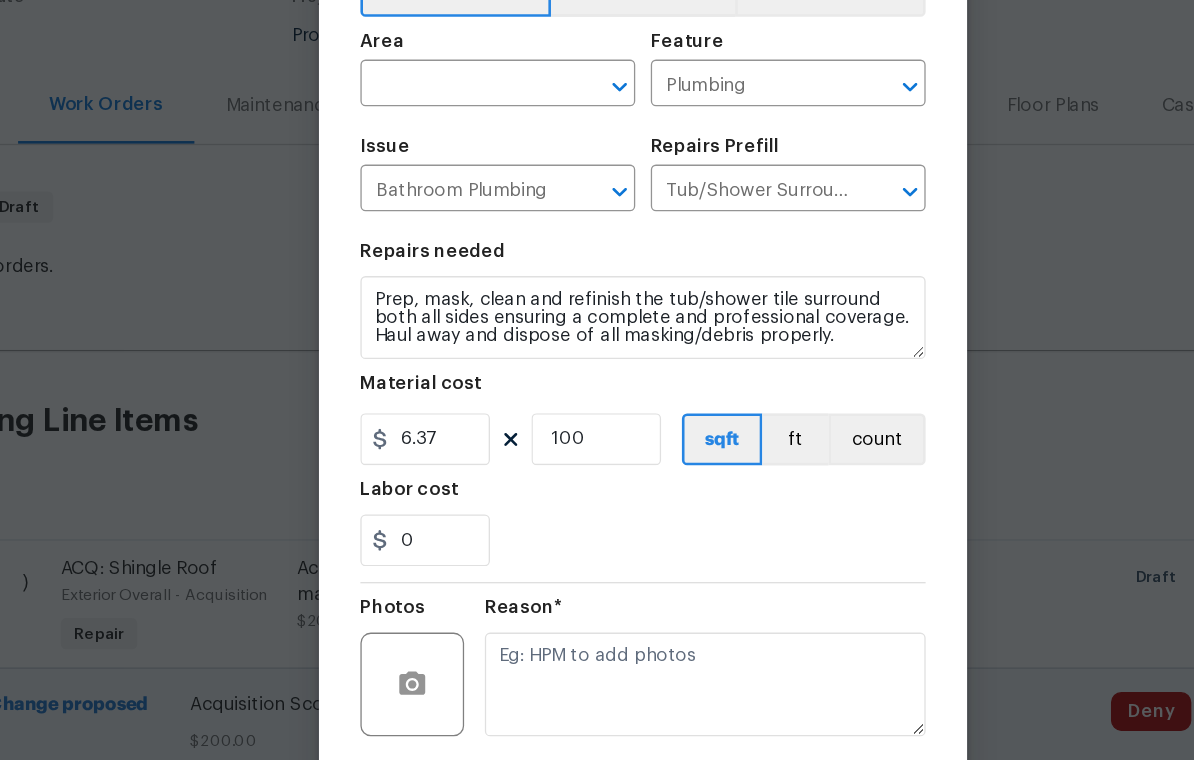 click at bounding box center (457, 190) 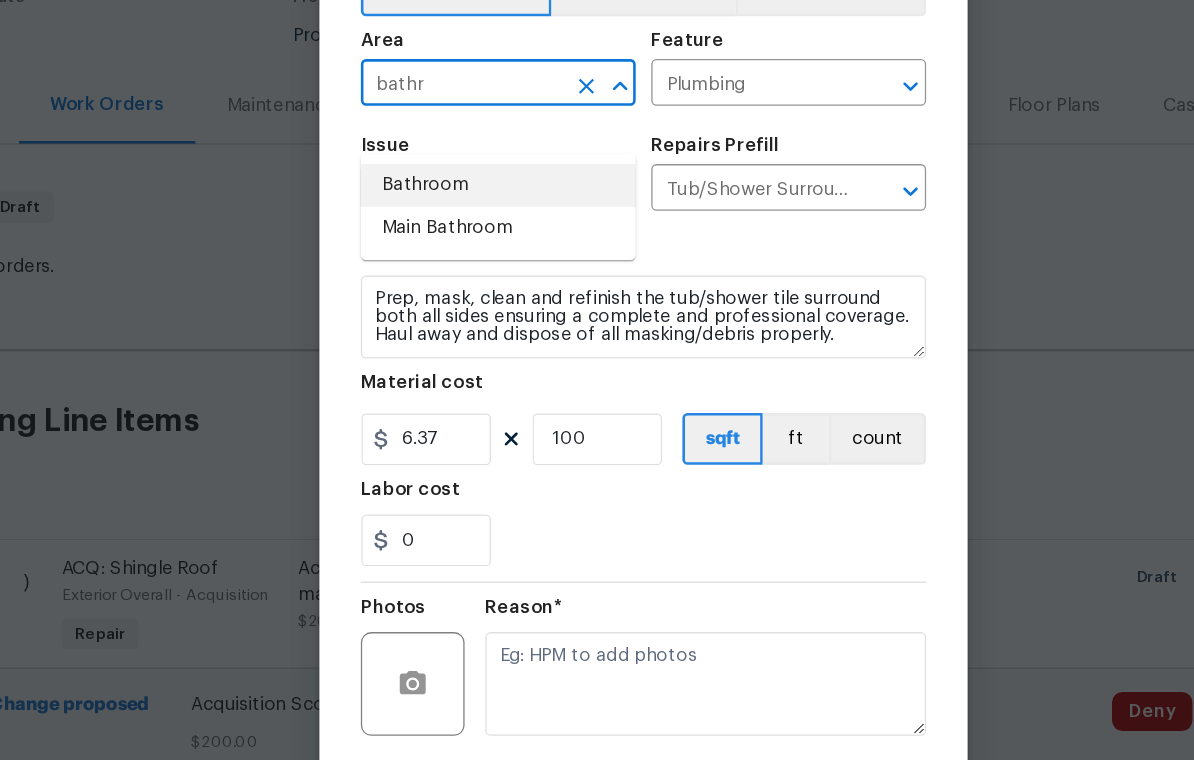 click on "Bathroom" at bounding box center [485, 267] 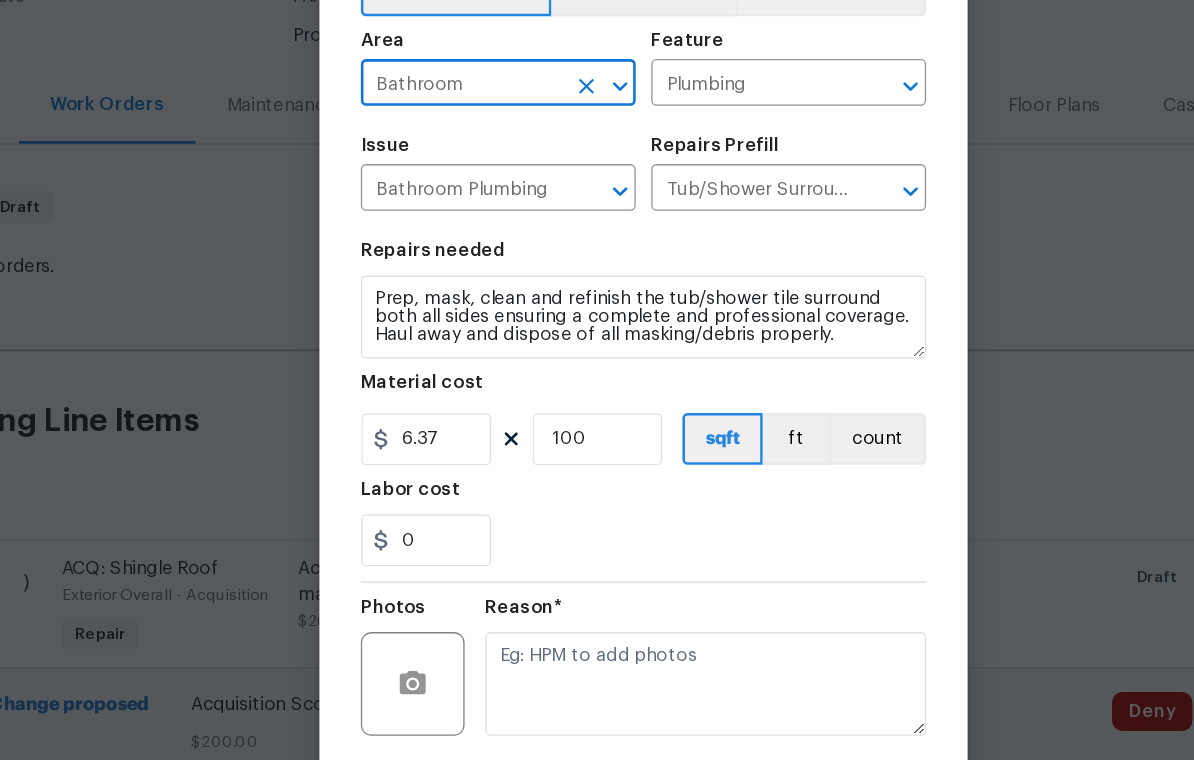 click on "Repairs needed" at bounding box center [597, 324] 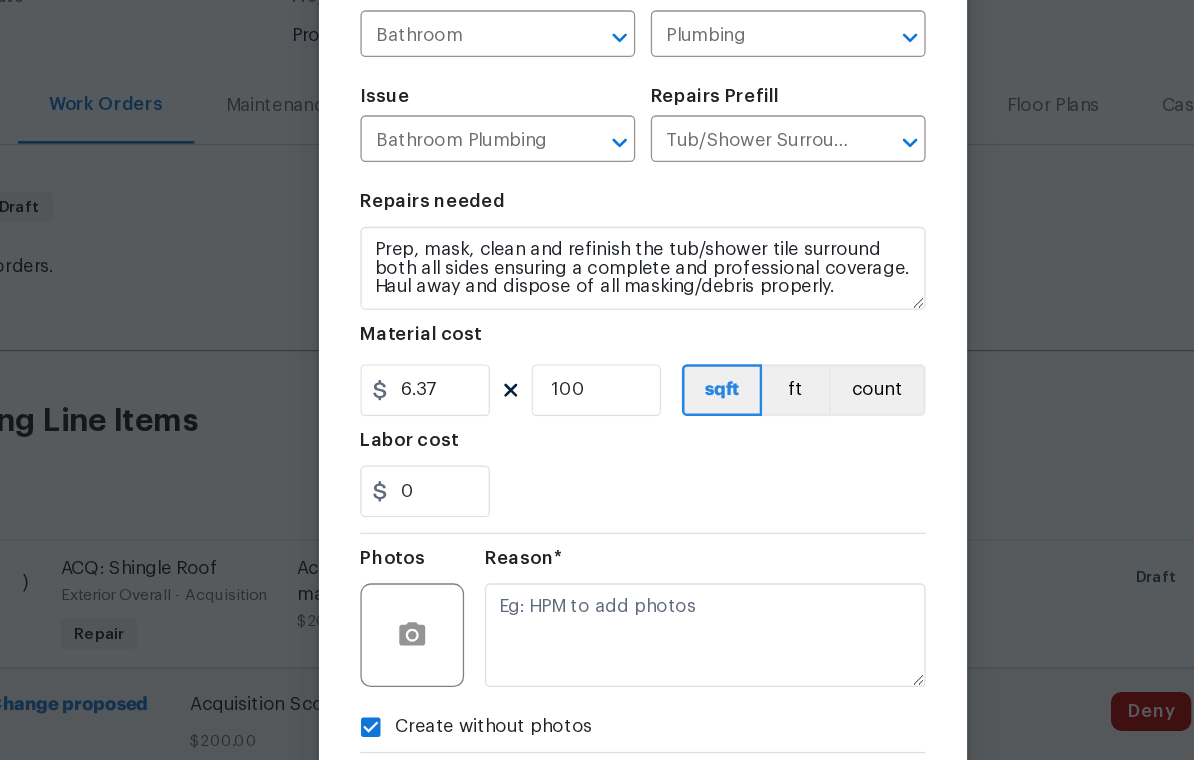 scroll, scrollTop: 77, scrollLeft: 0, axis: vertical 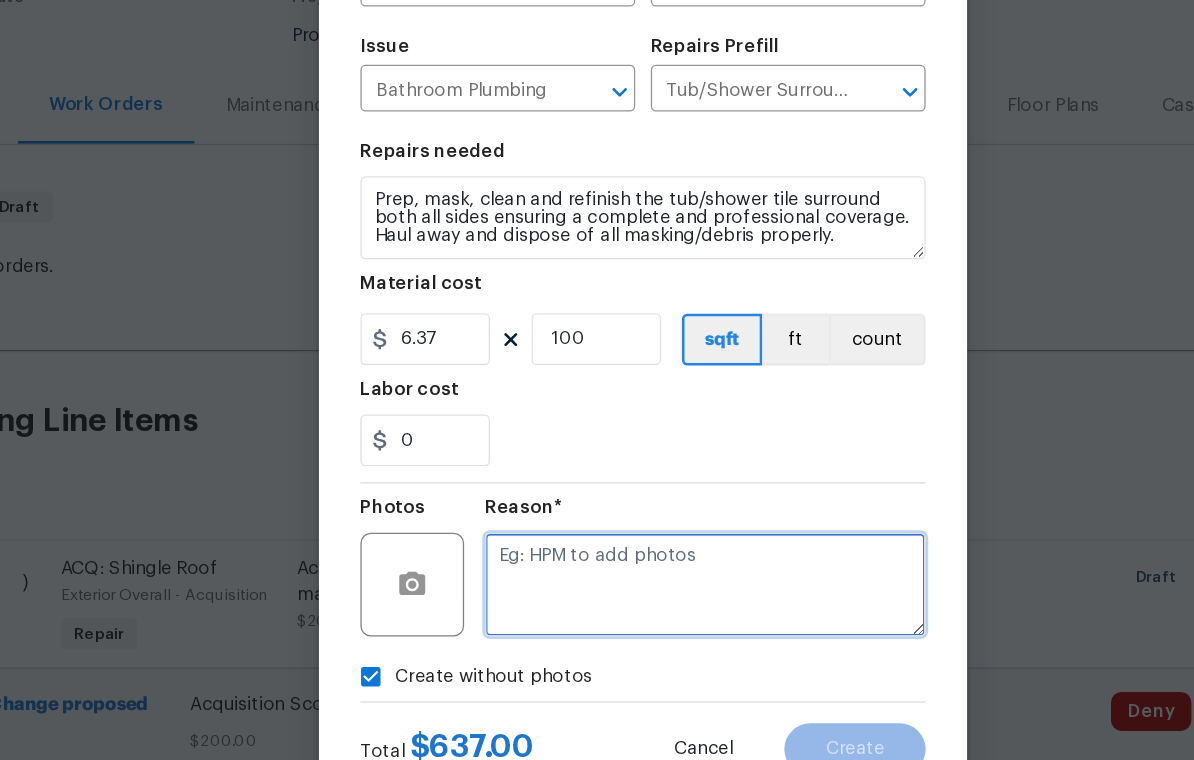 click at bounding box center [645, 575] 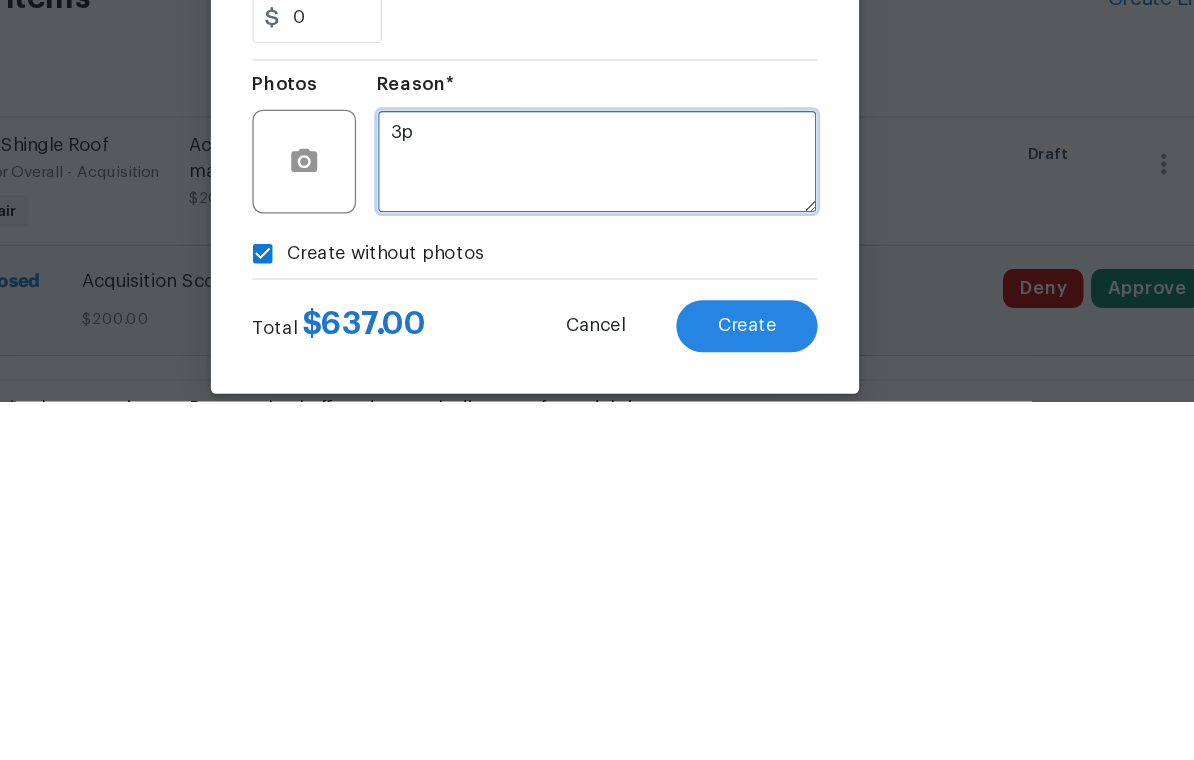 type on "3p" 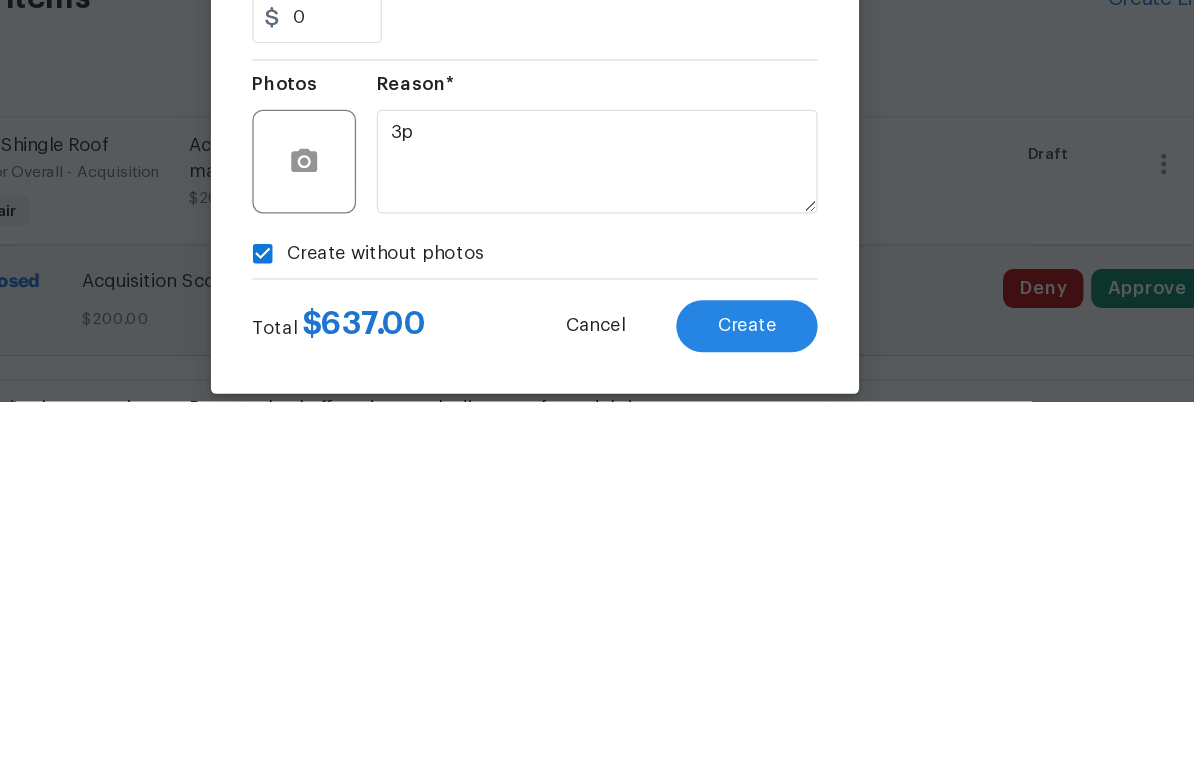 click on "Create without photos" at bounding box center [597, 646] 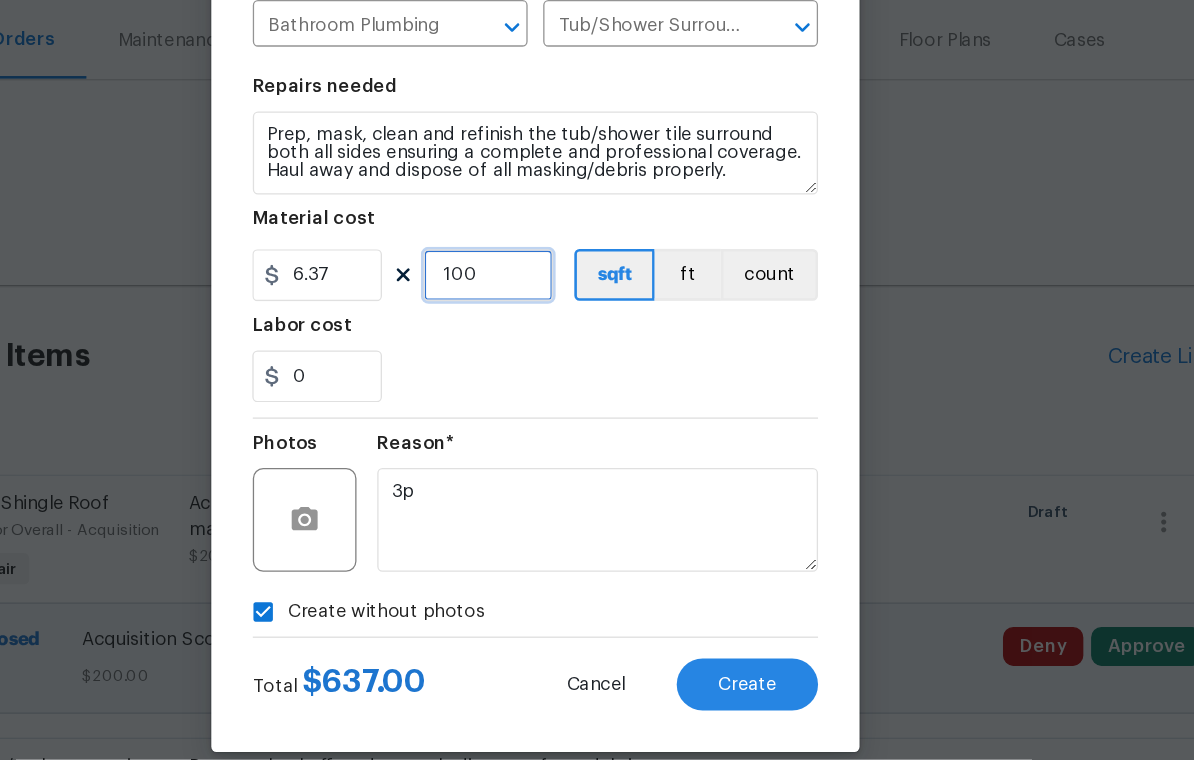 click on "100" at bounding box center [561, 386] 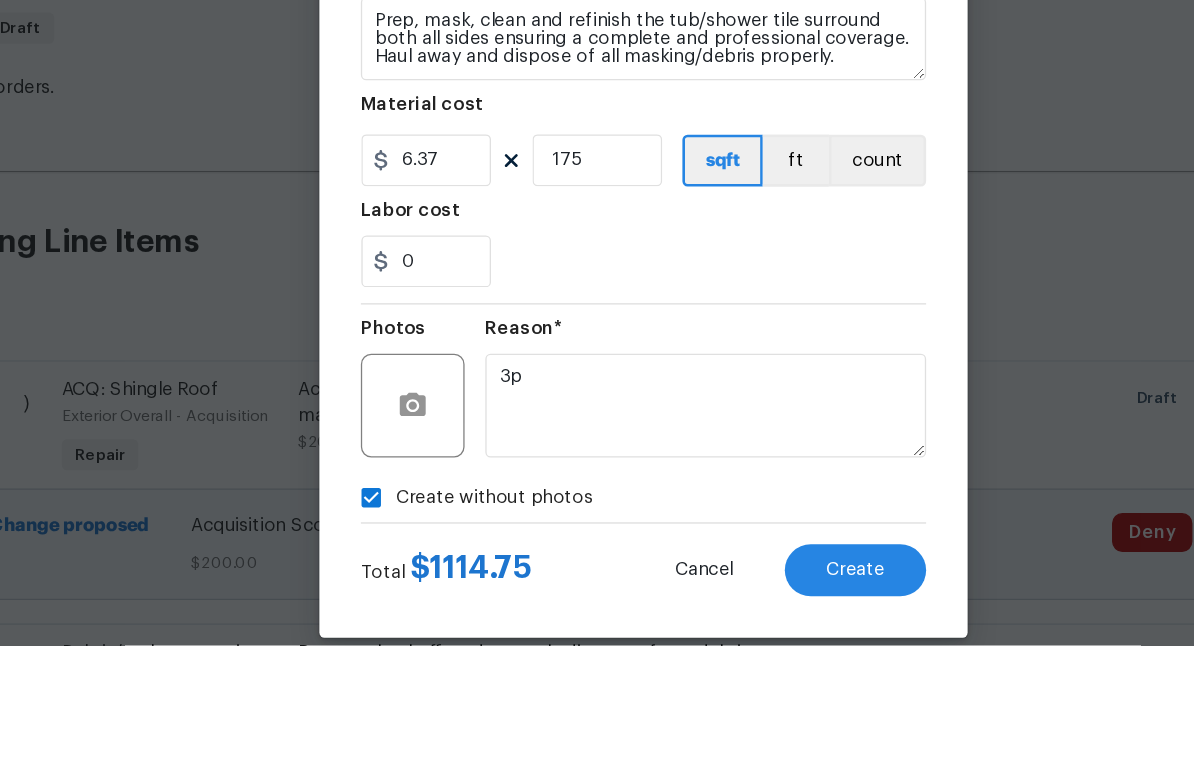 click on "Labor cost" at bounding box center (597, 431) 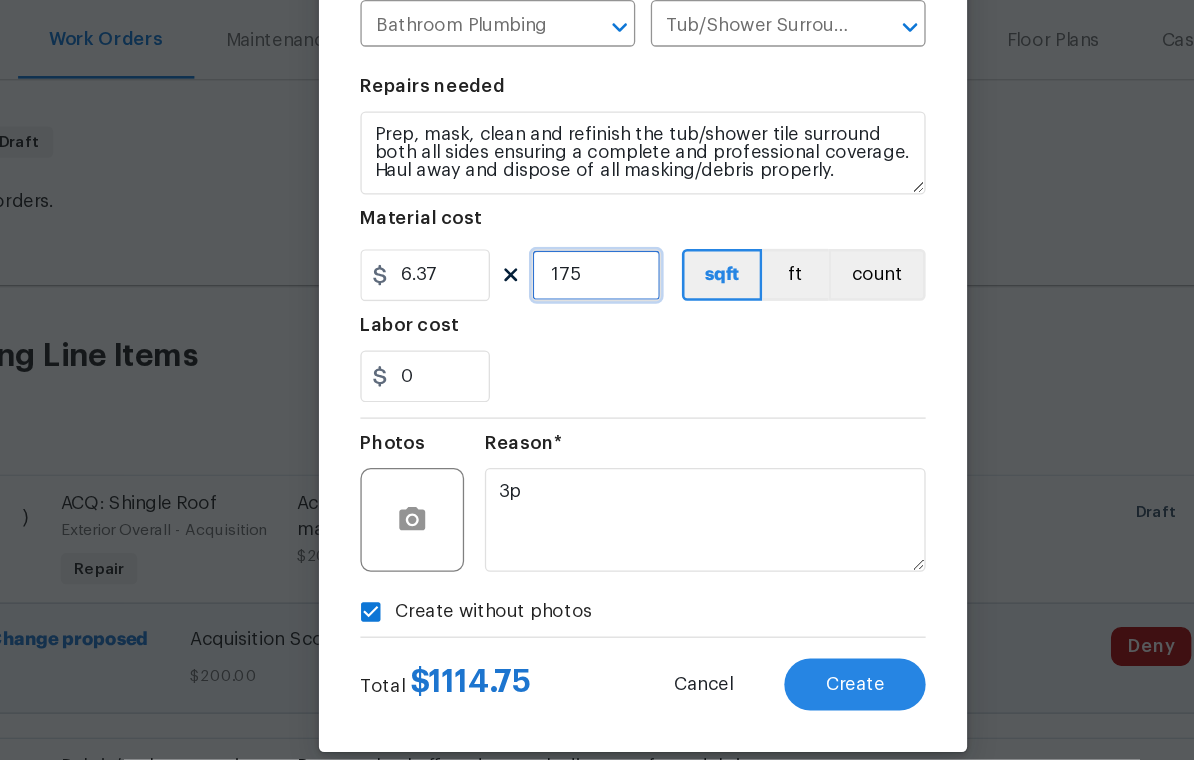 click on "175" at bounding box center (561, 386) 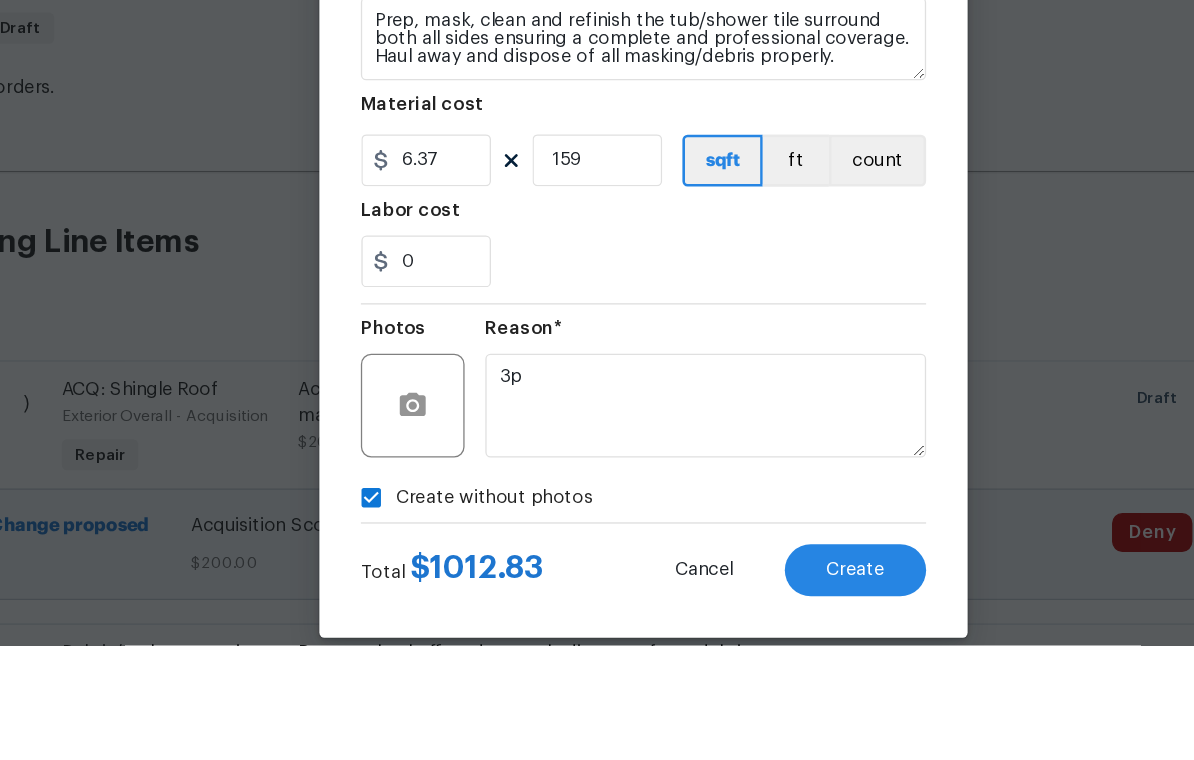 click on "0" at bounding box center [597, 464] 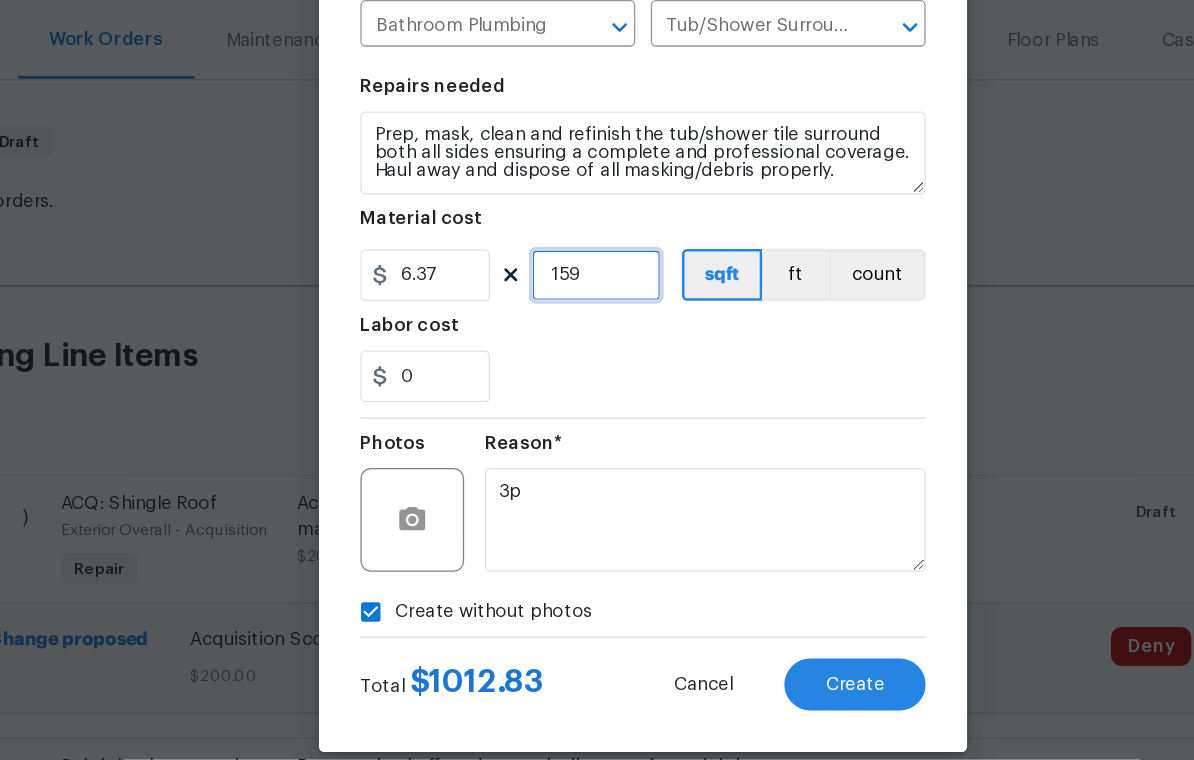 click on "159" at bounding box center [561, 386] 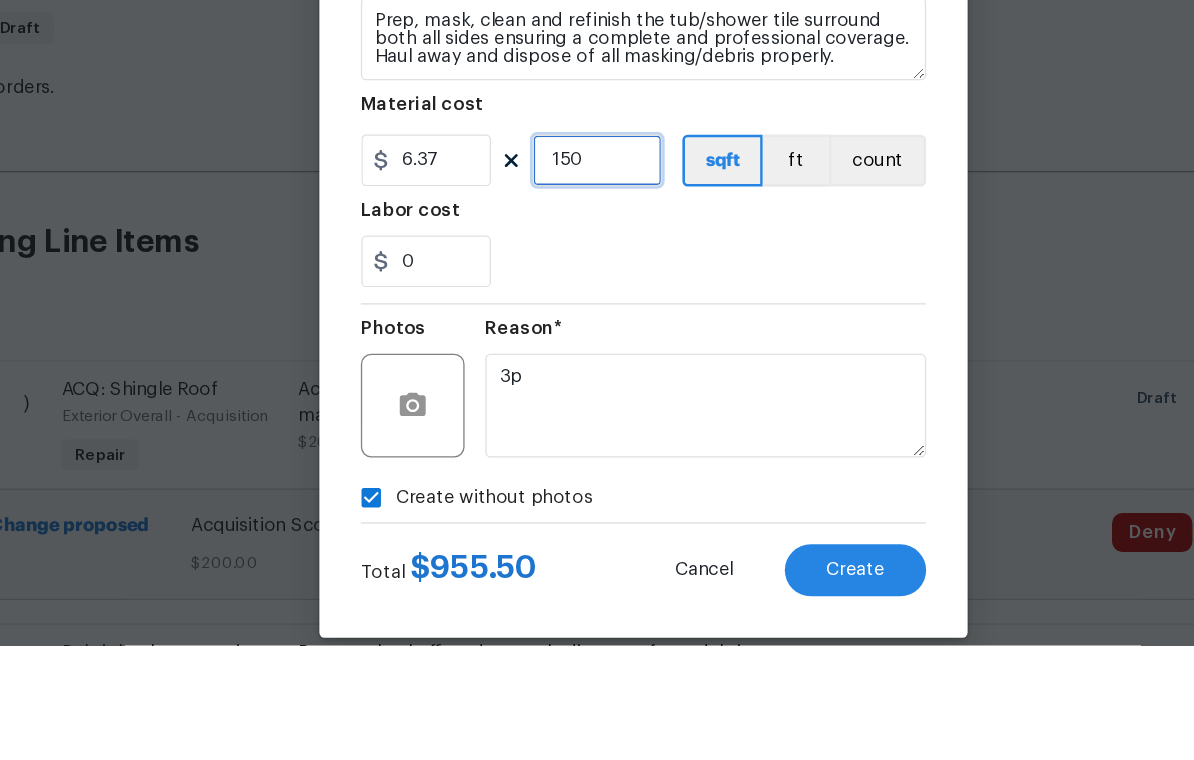 type on "150" 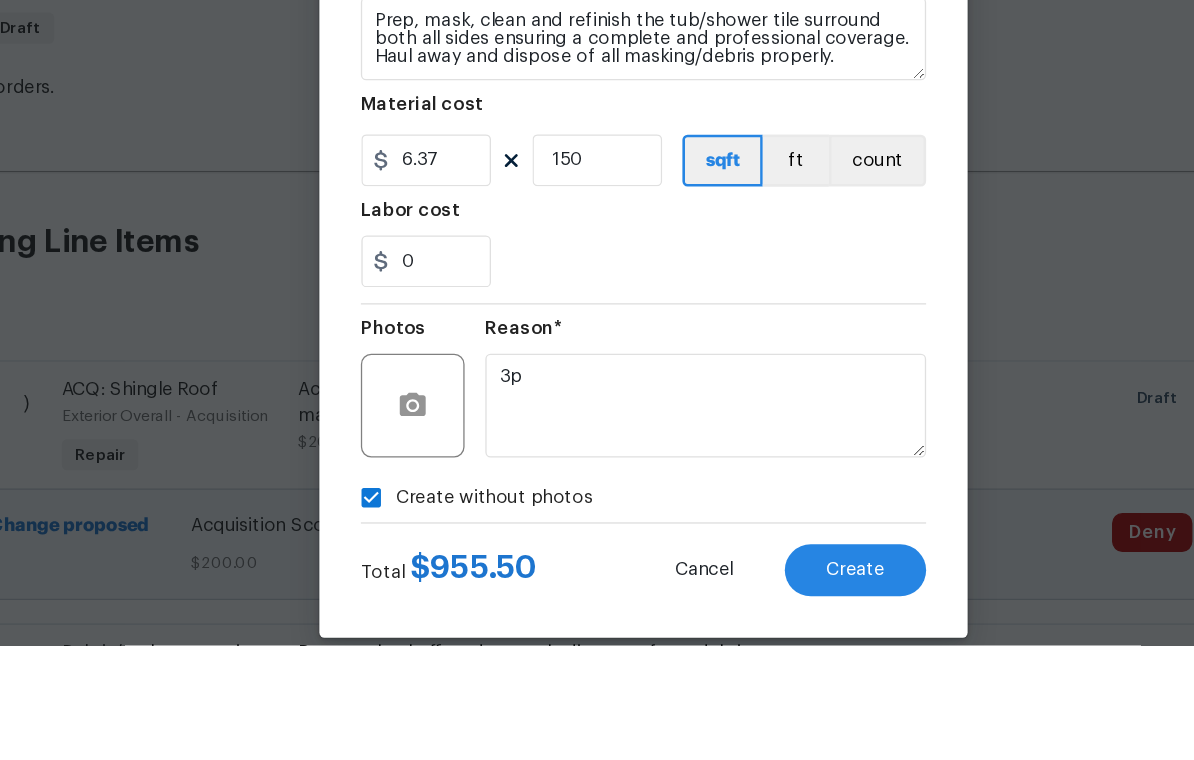 click on "0" at bounding box center [597, 464] 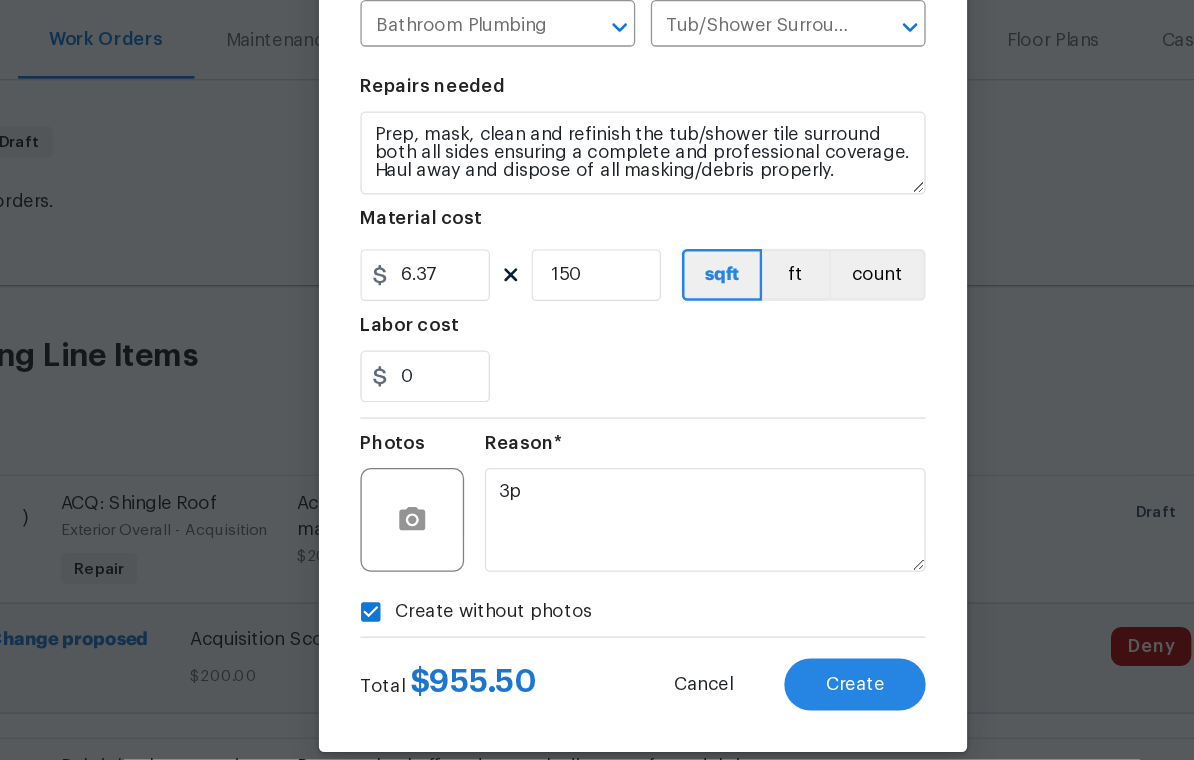 click on "Create" at bounding box center [760, 702] 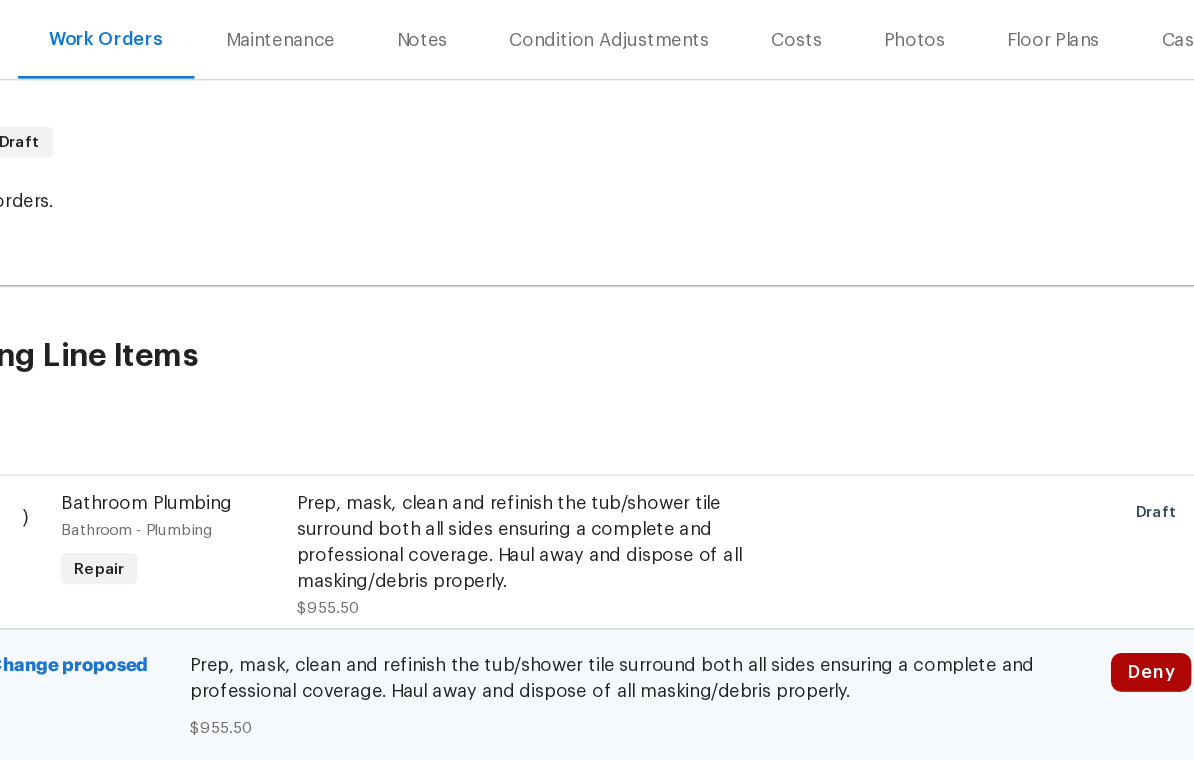 scroll, scrollTop: 30, scrollLeft: 0, axis: vertical 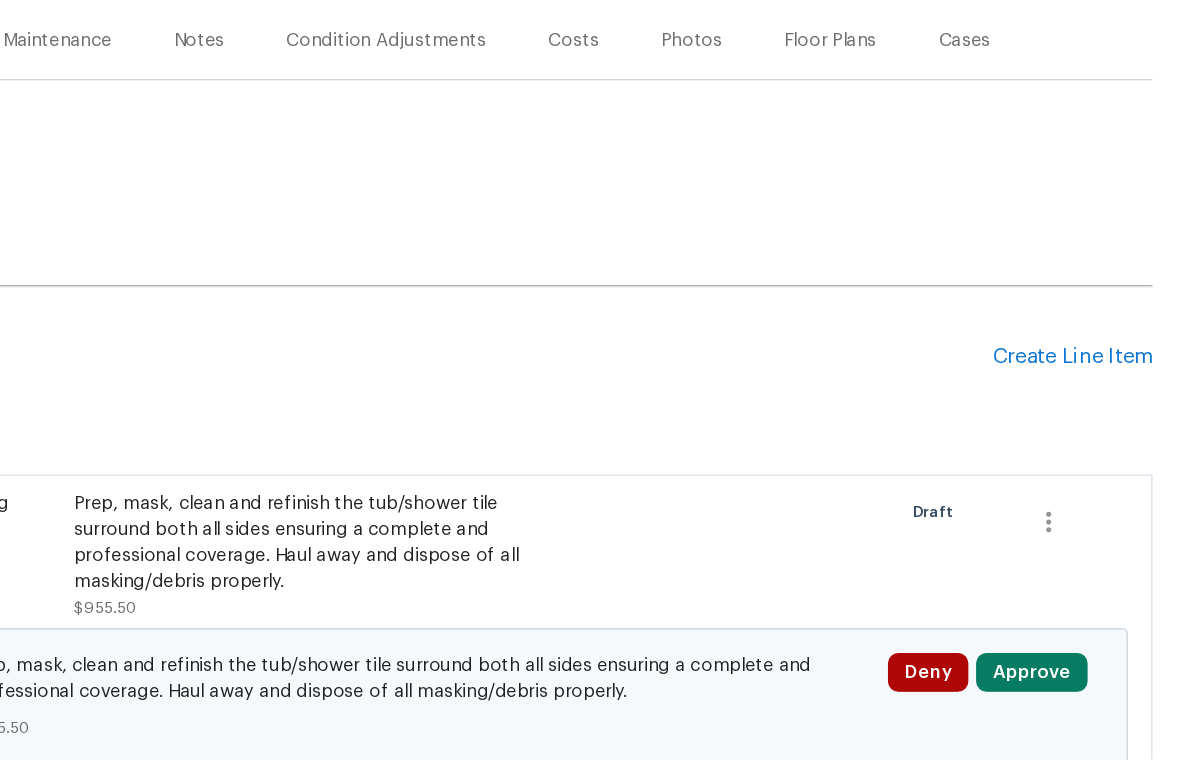 click on "Create Line Item" at bounding box center [1100, 449] 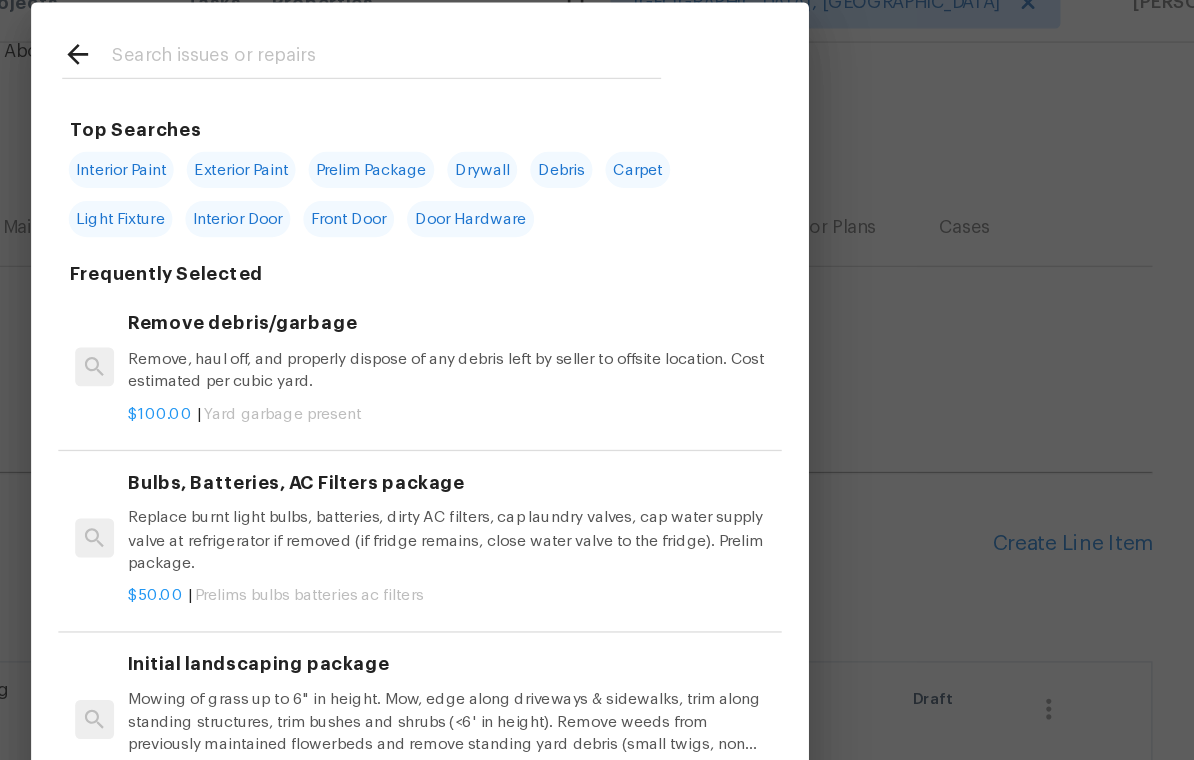 scroll, scrollTop: 0, scrollLeft: 0, axis: both 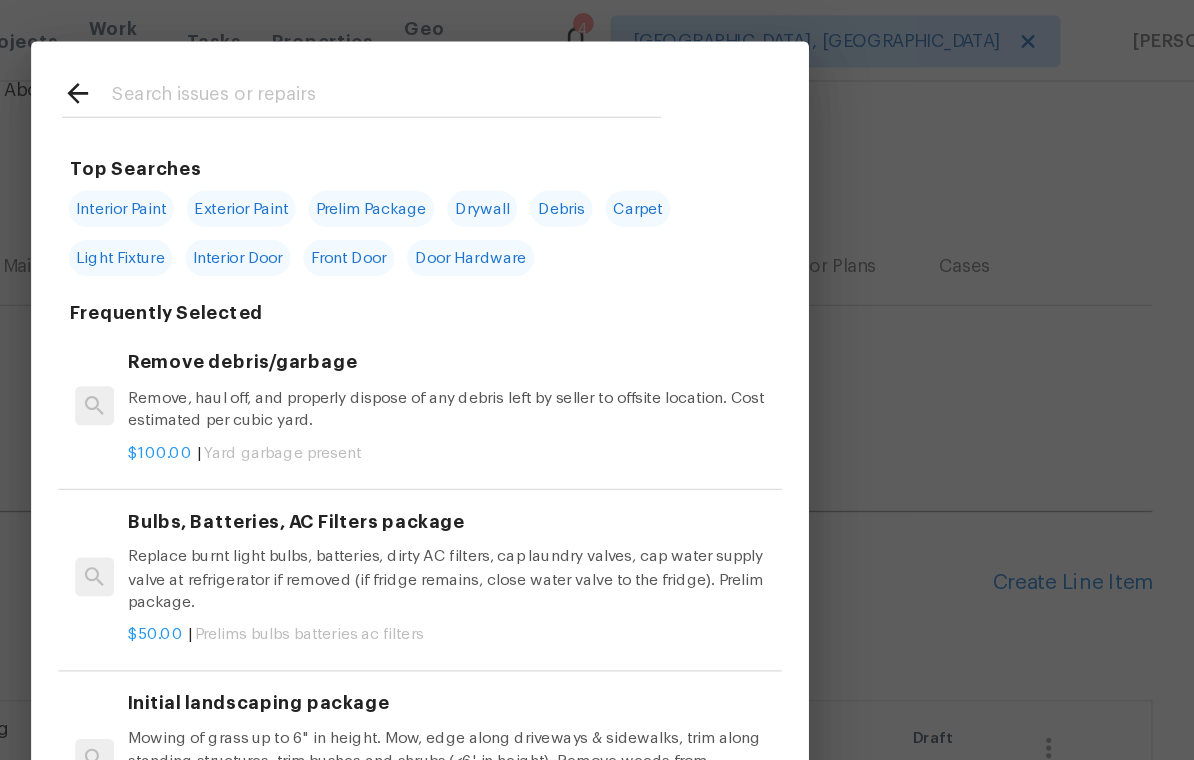 click at bounding box center [571, 75] 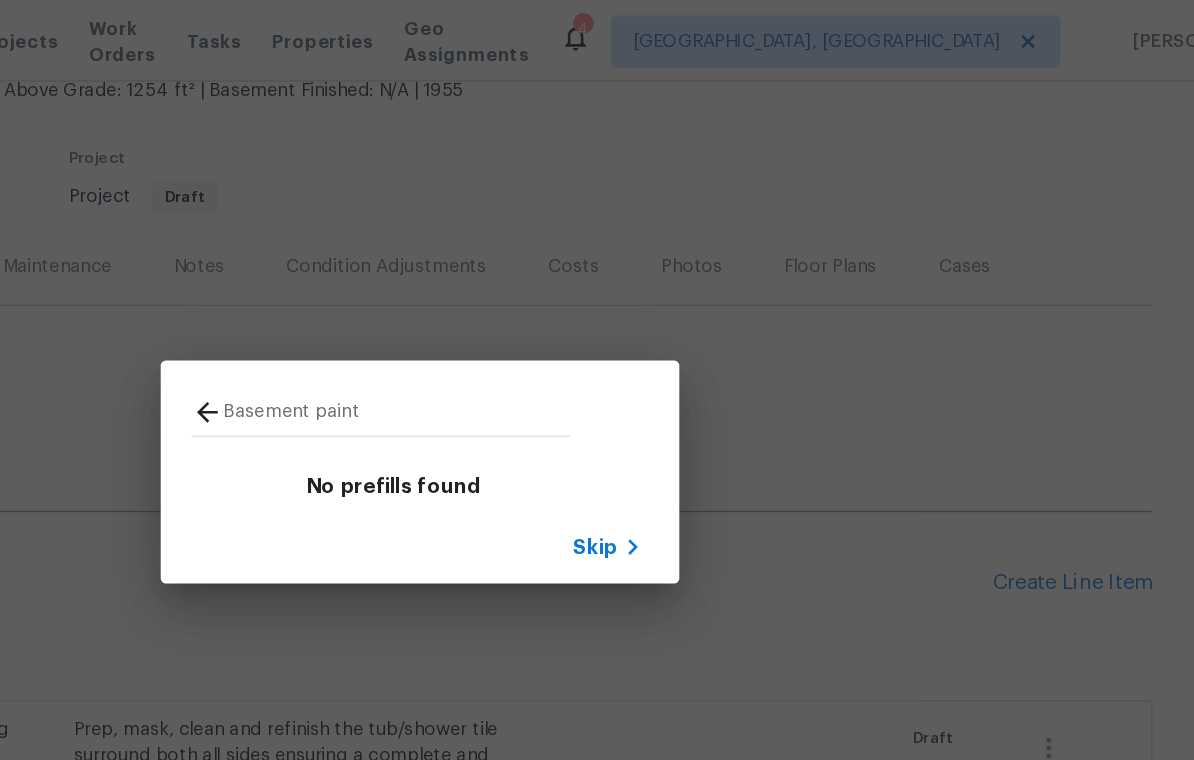 type on "Basement paint" 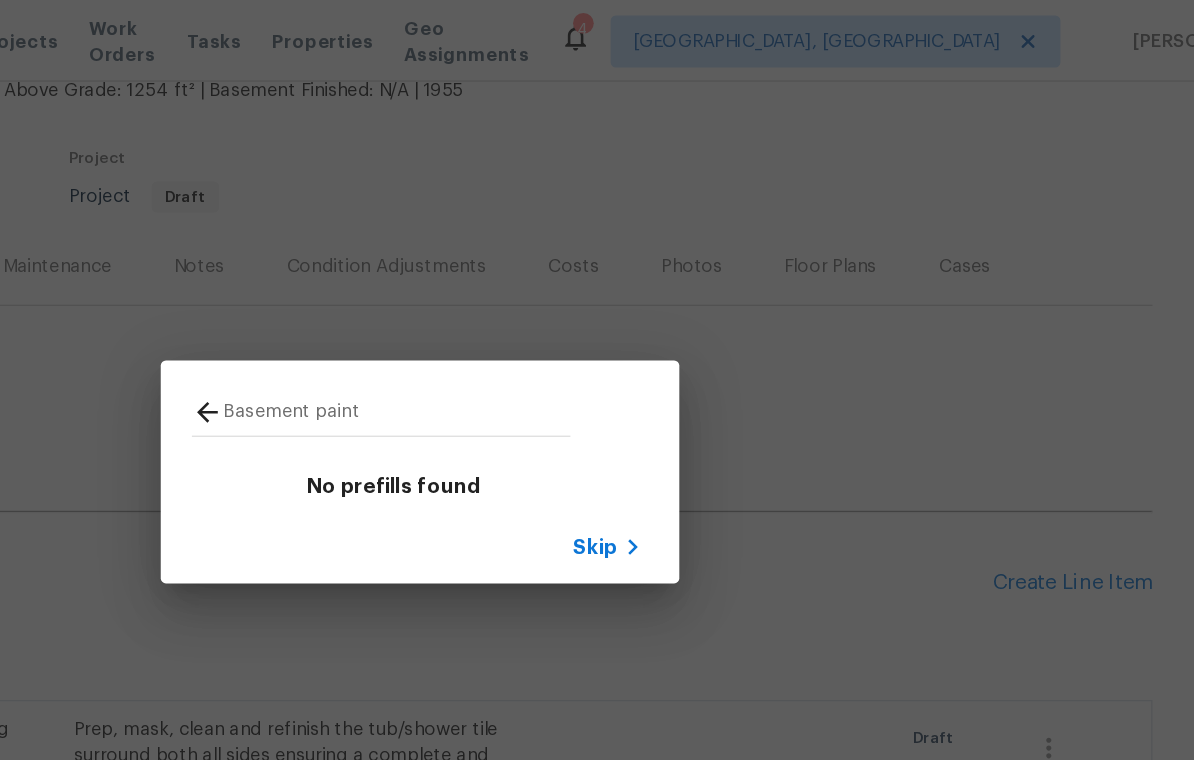 click 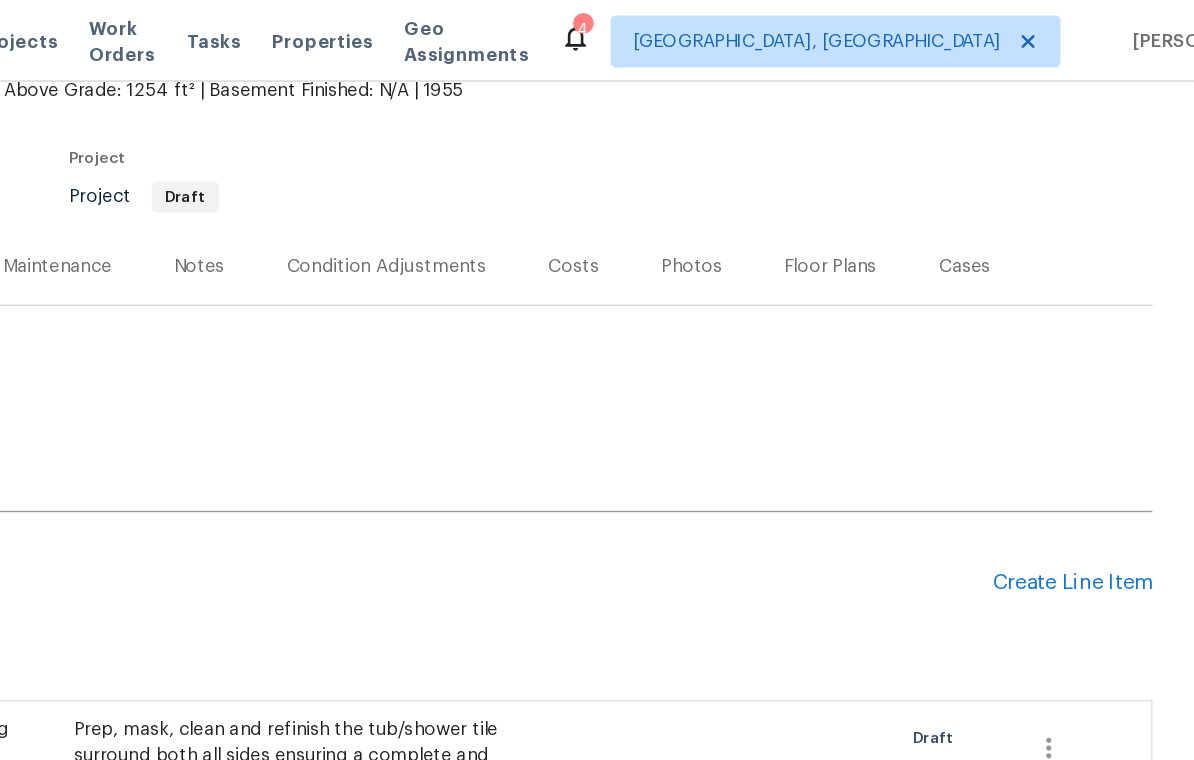 click on "Create Line Item" at bounding box center [1100, 449] 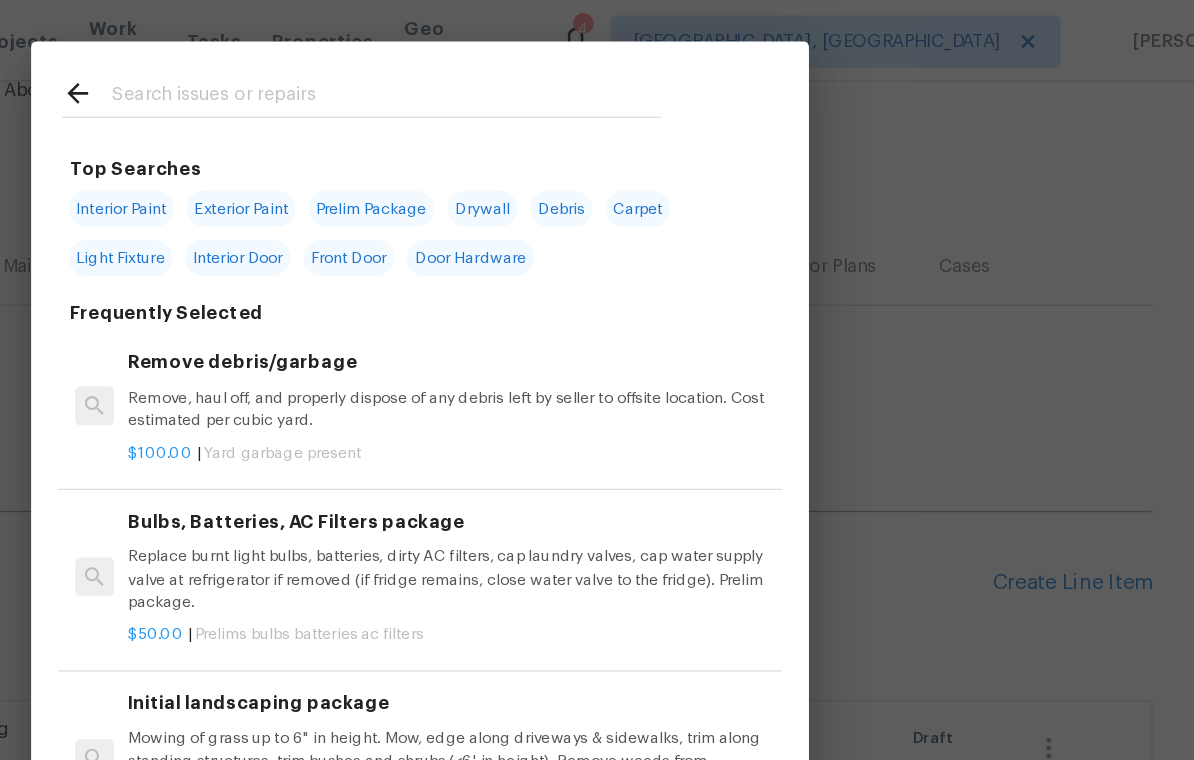 click at bounding box center [571, 75] 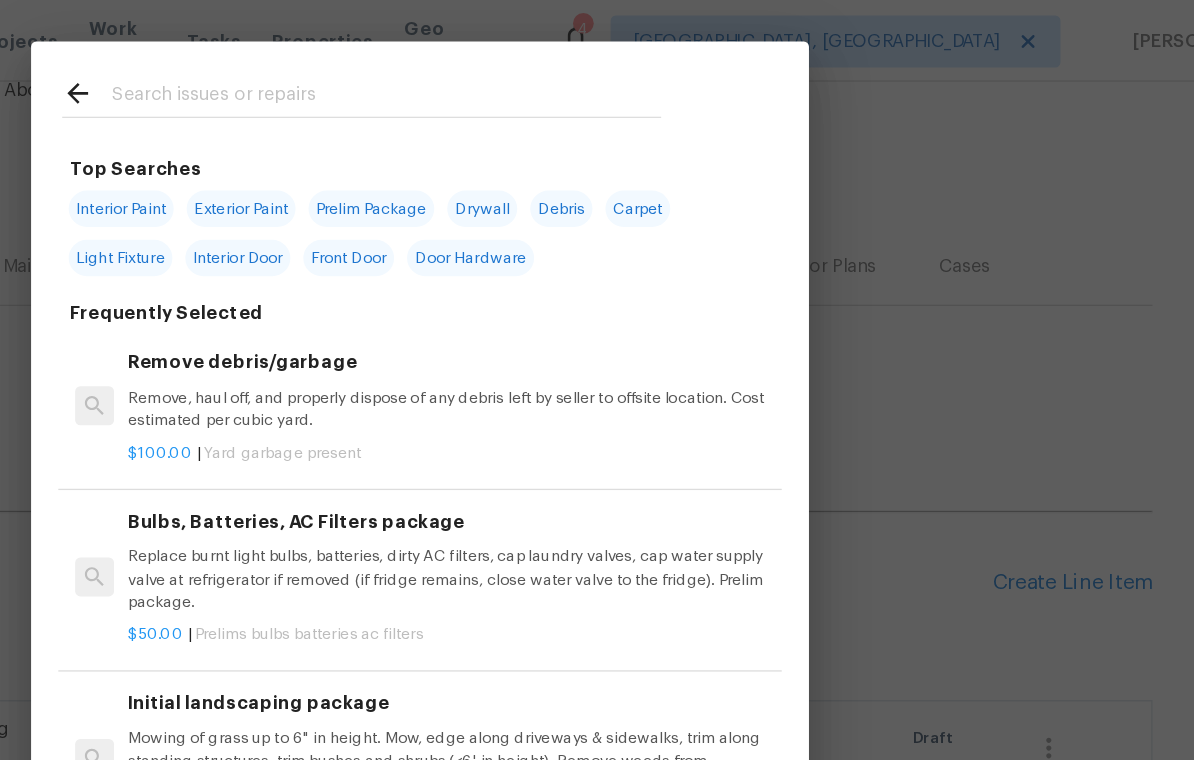 click on "Interior Paint" at bounding box center [366, 161] 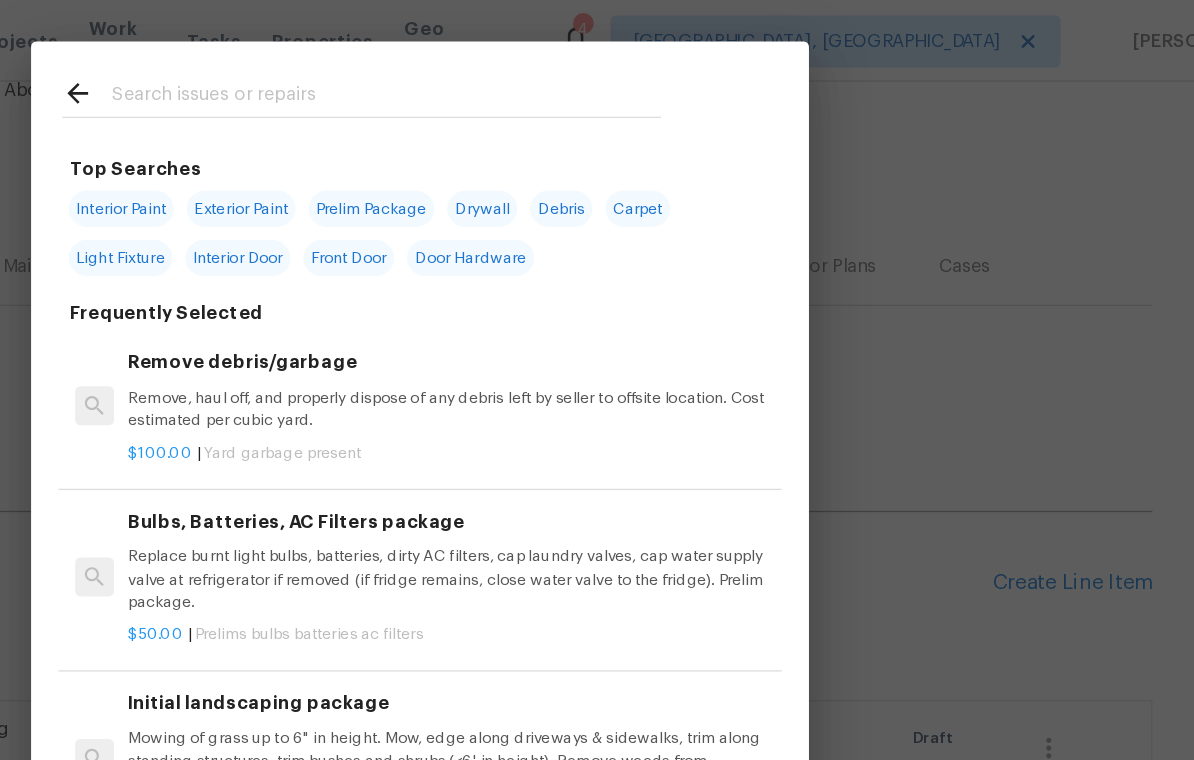type on "Interior Paint" 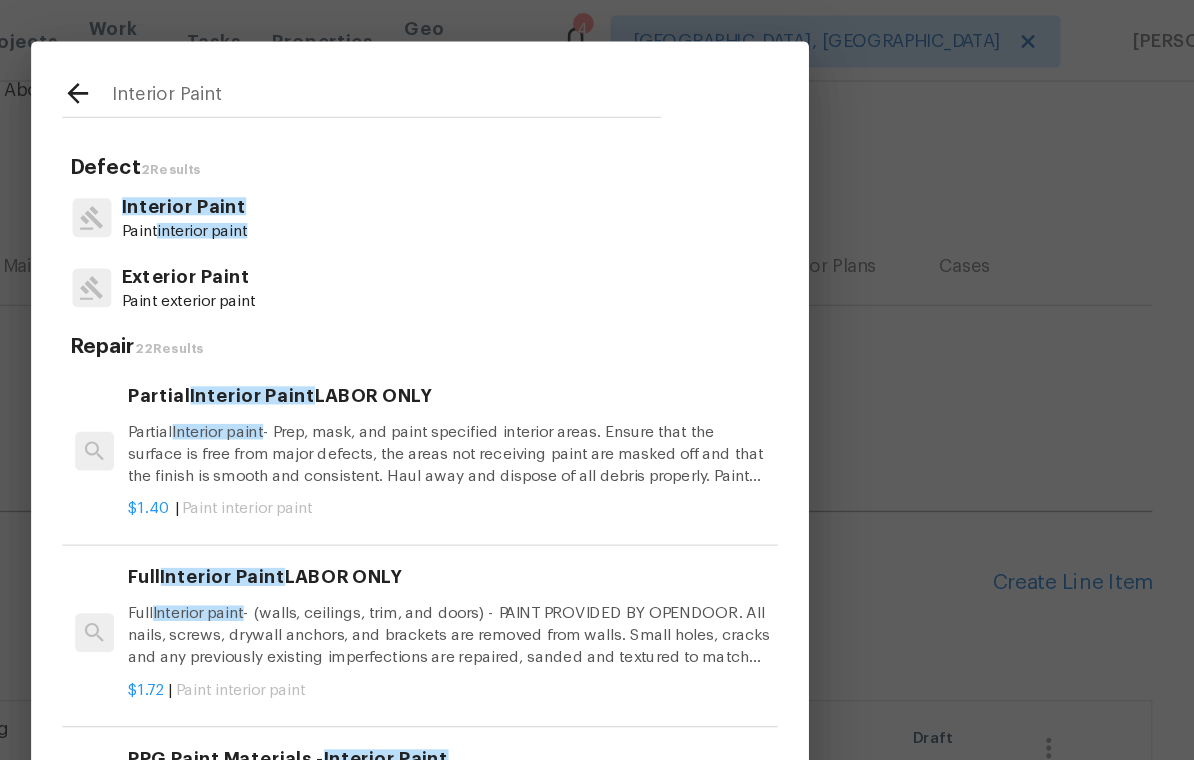 click on "Interior Paint Paint  interior paint" at bounding box center (597, 168) 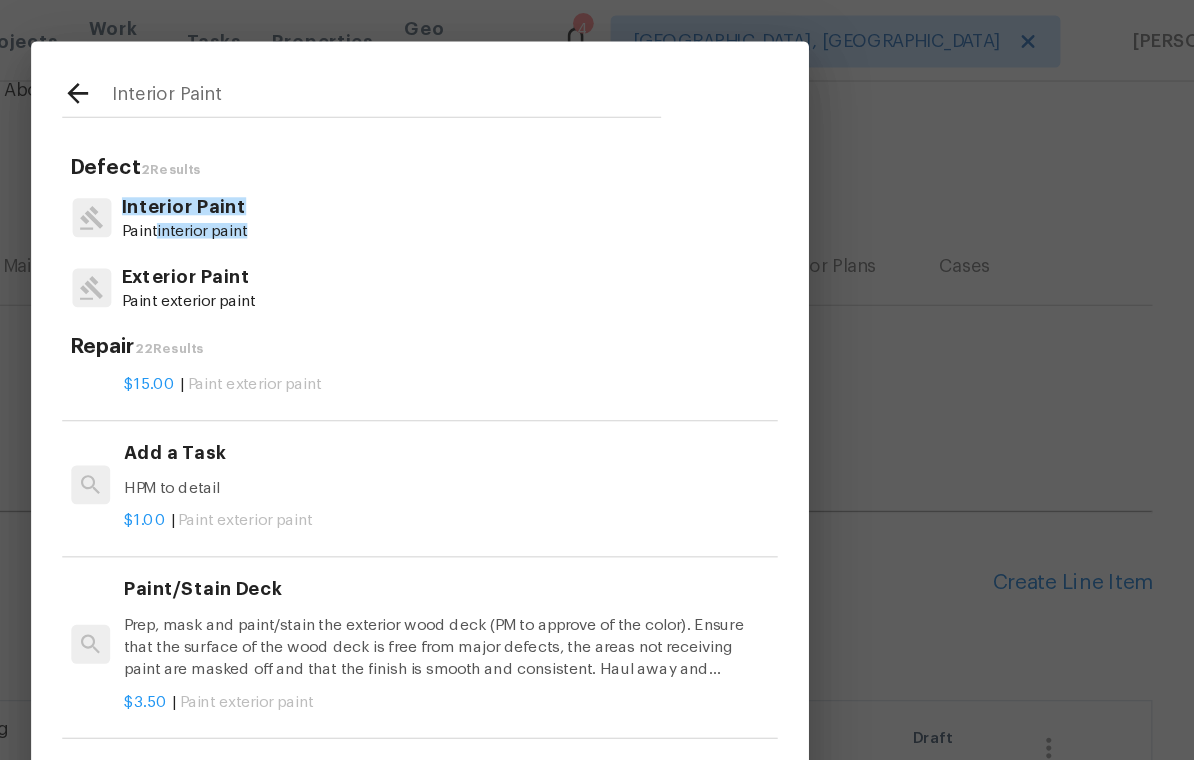 scroll, scrollTop: 1431, scrollLeft: 3, axis: both 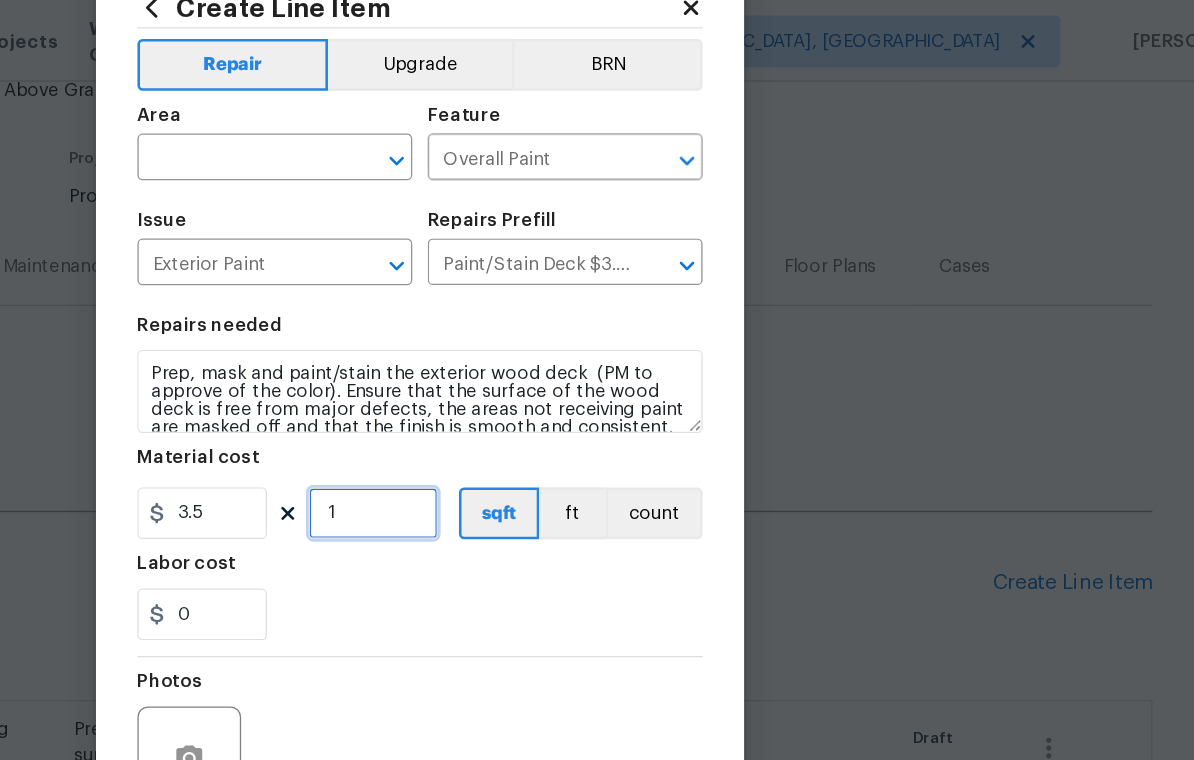 click on "1" at bounding box center (561, 396) 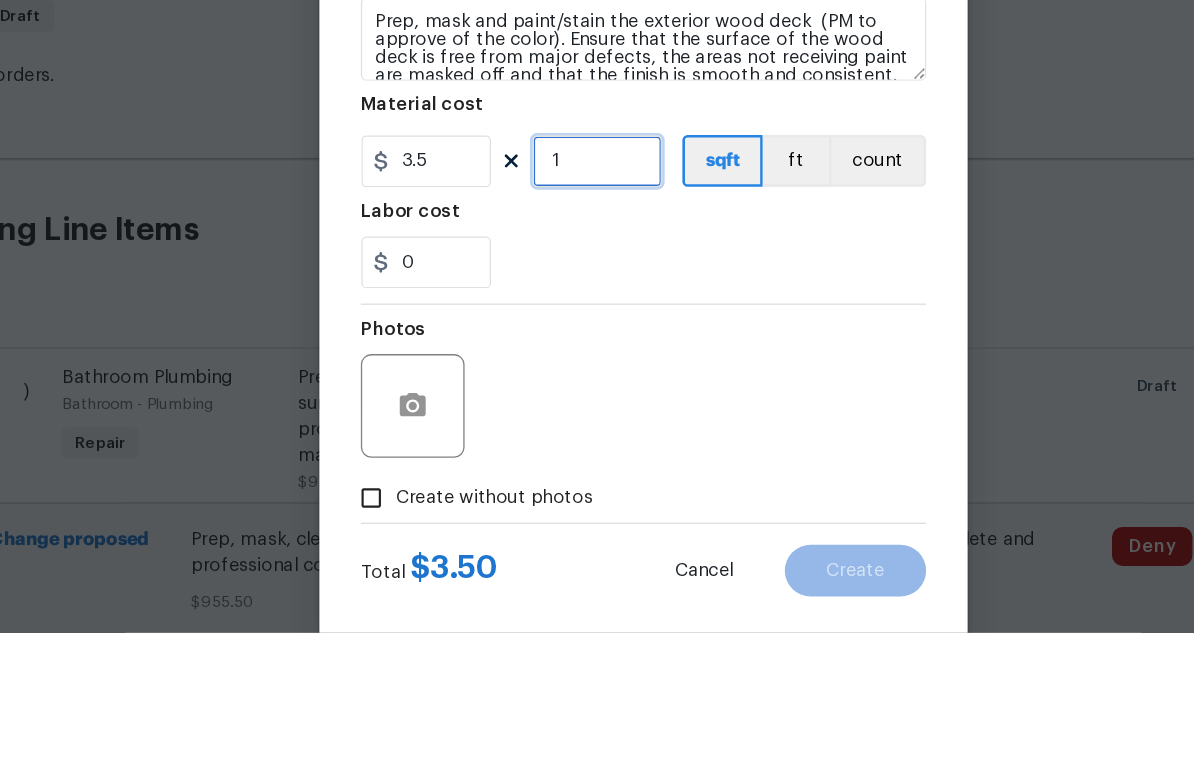click on "1" at bounding box center (561, 396) 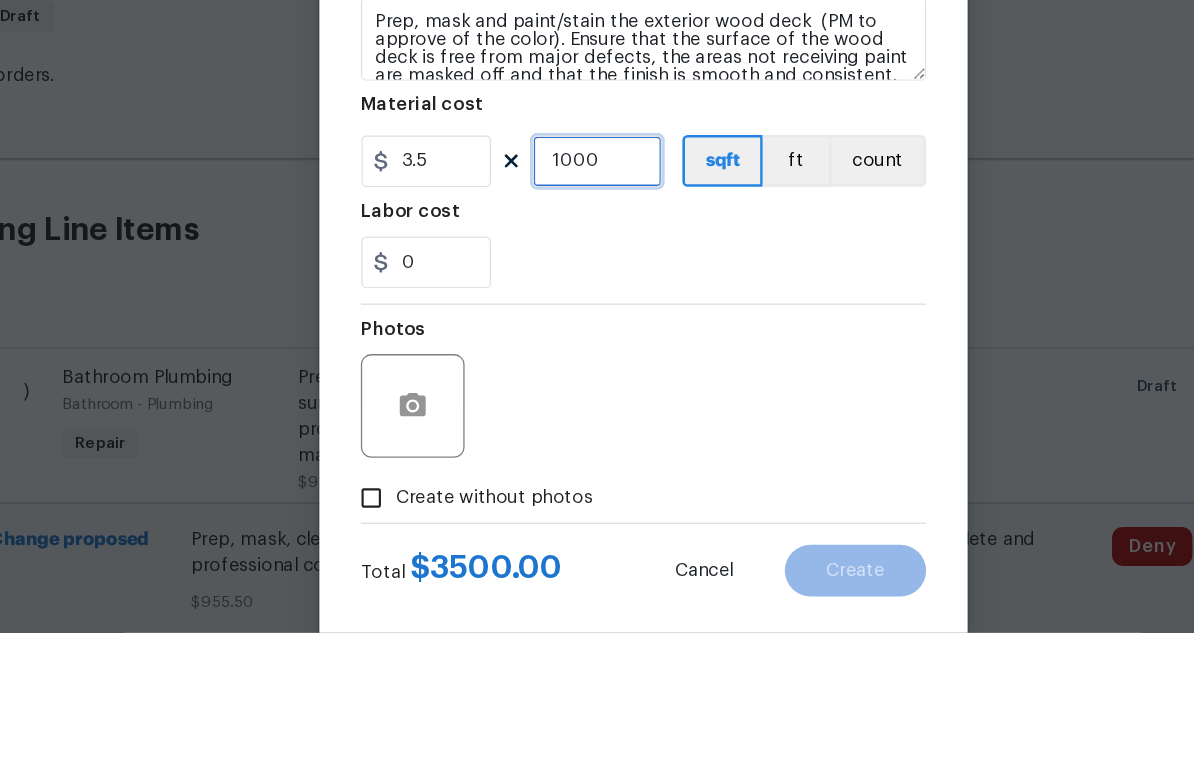 type on "1000" 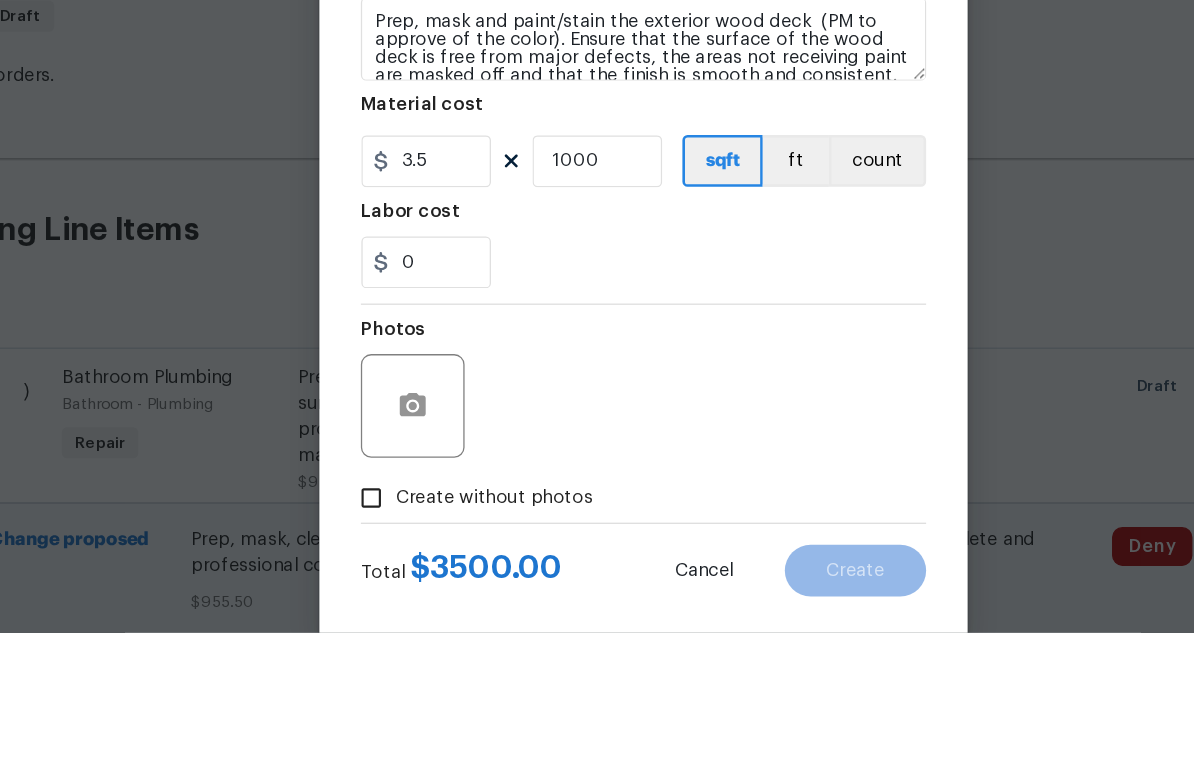 click on "0" at bounding box center (597, 474) 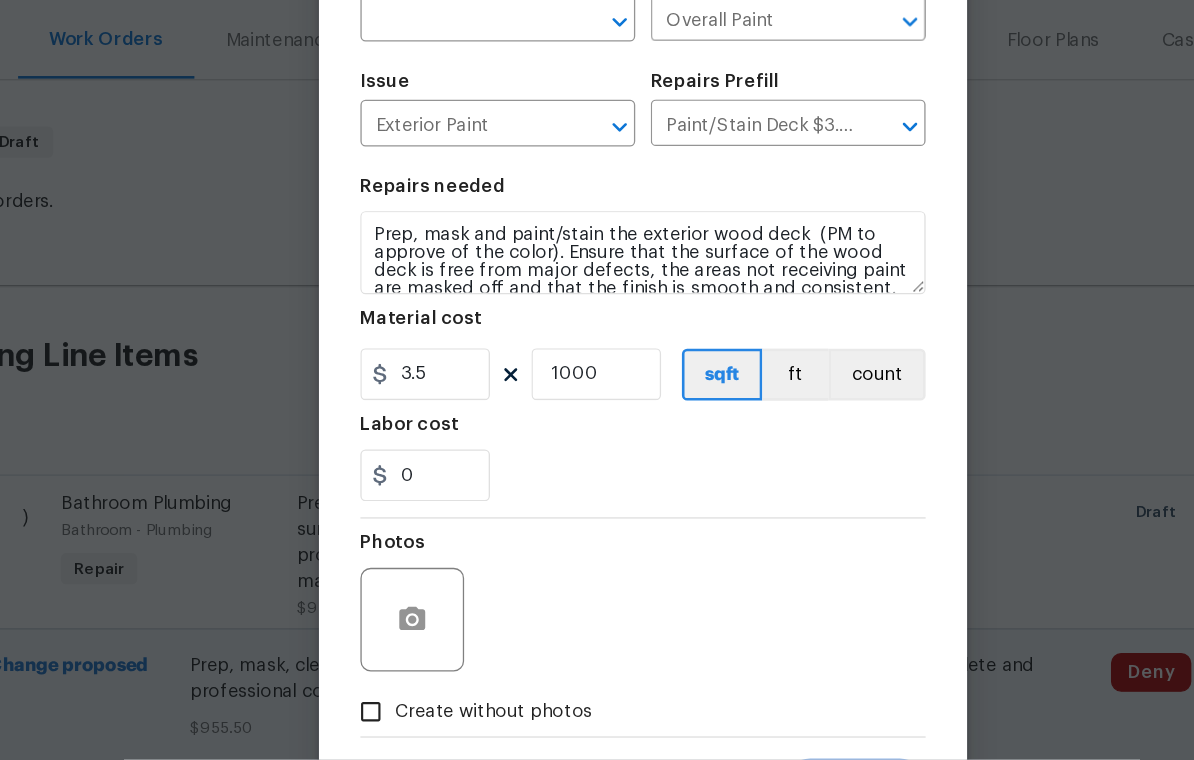 scroll, scrollTop: 0, scrollLeft: 0, axis: both 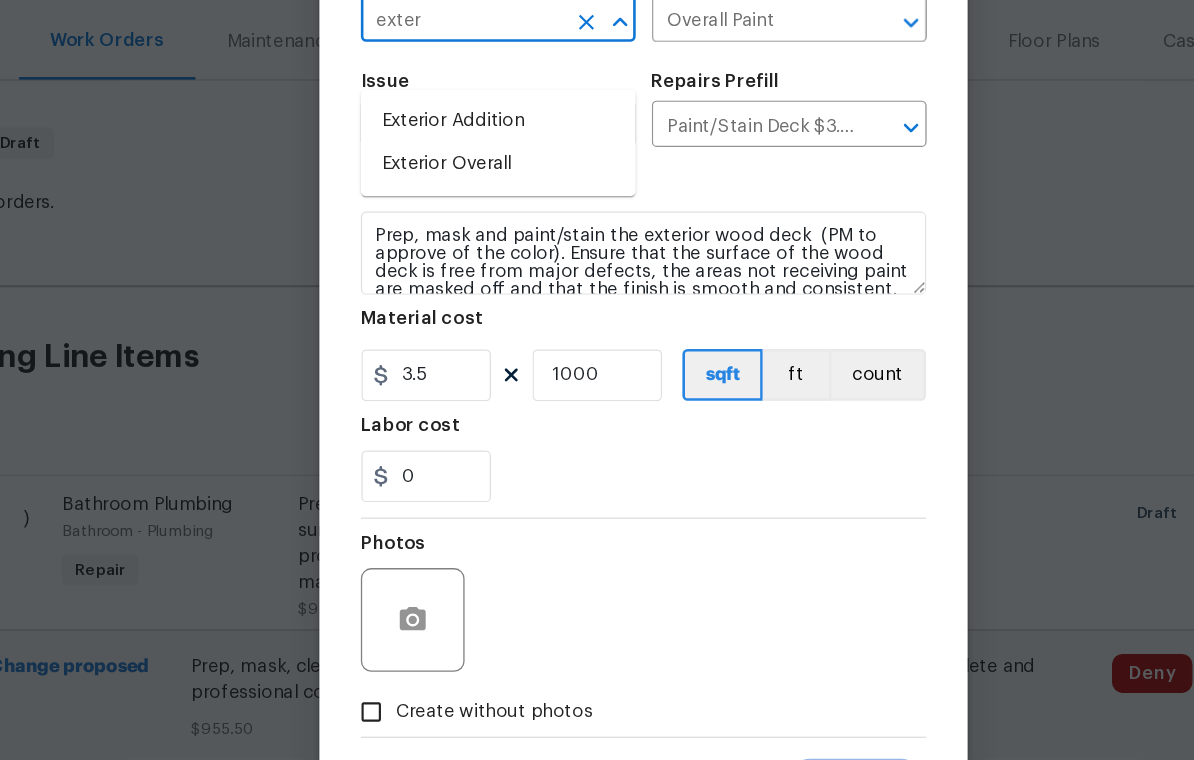 click on "Exterior Overall" at bounding box center [485, 300] 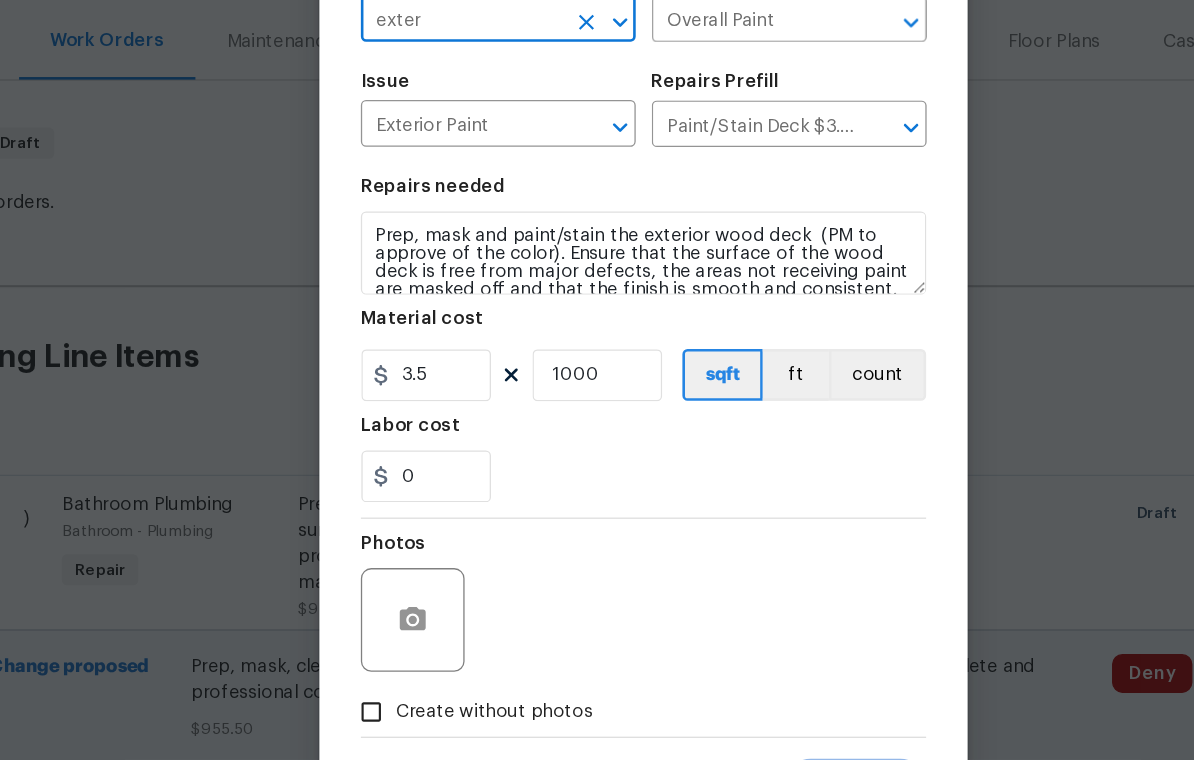 type on "Exterior Overall" 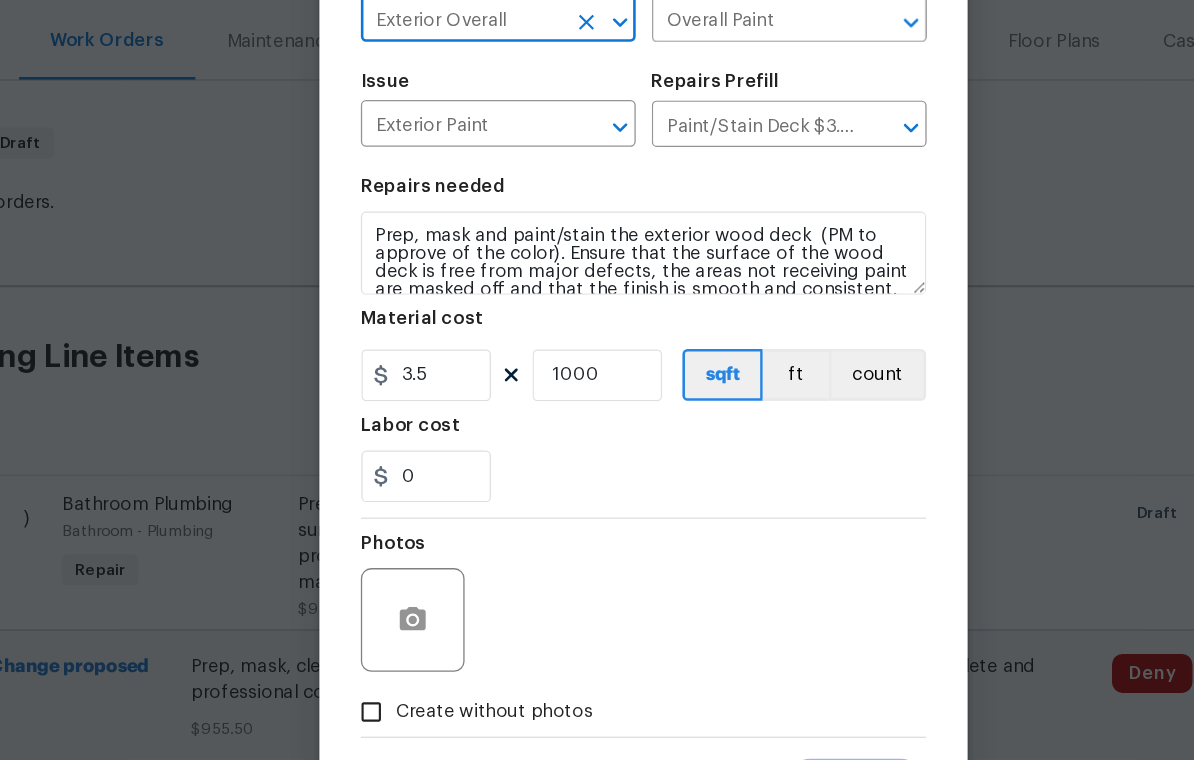 click on "Repairs needed" at bounding box center (597, 324) 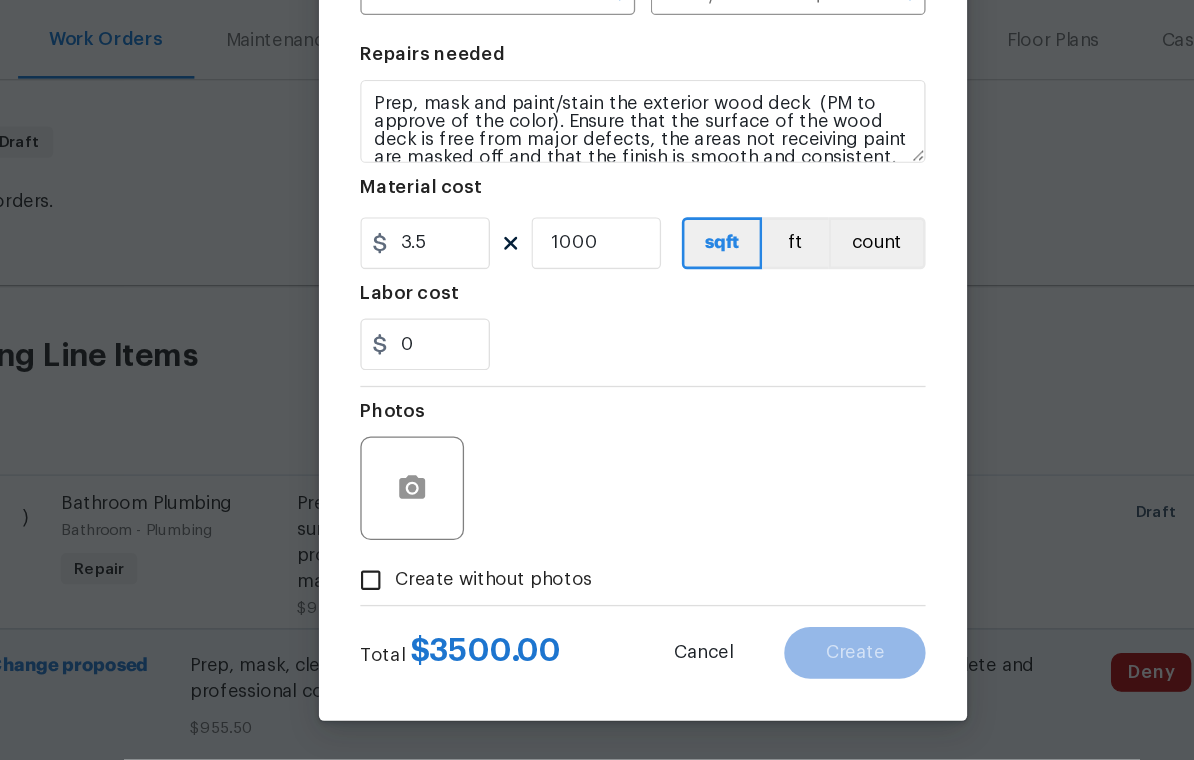 scroll, scrollTop: 105, scrollLeft: 0, axis: vertical 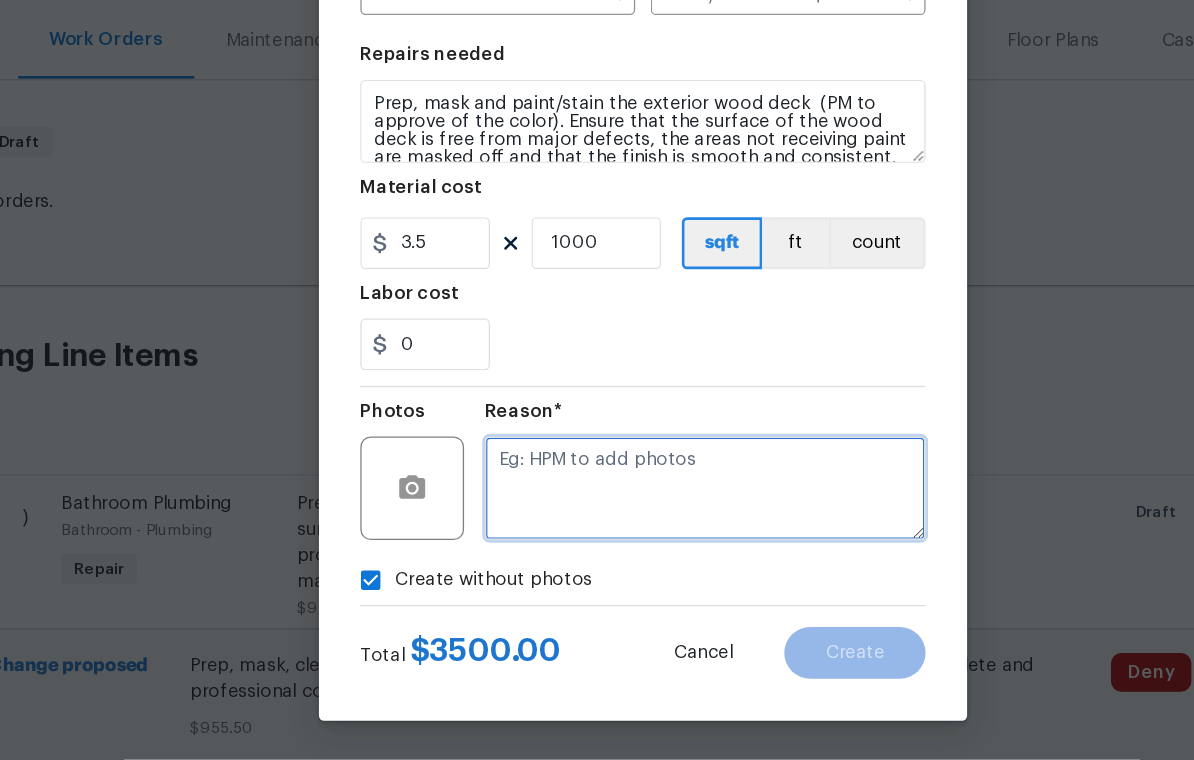 click at bounding box center (645, 551) 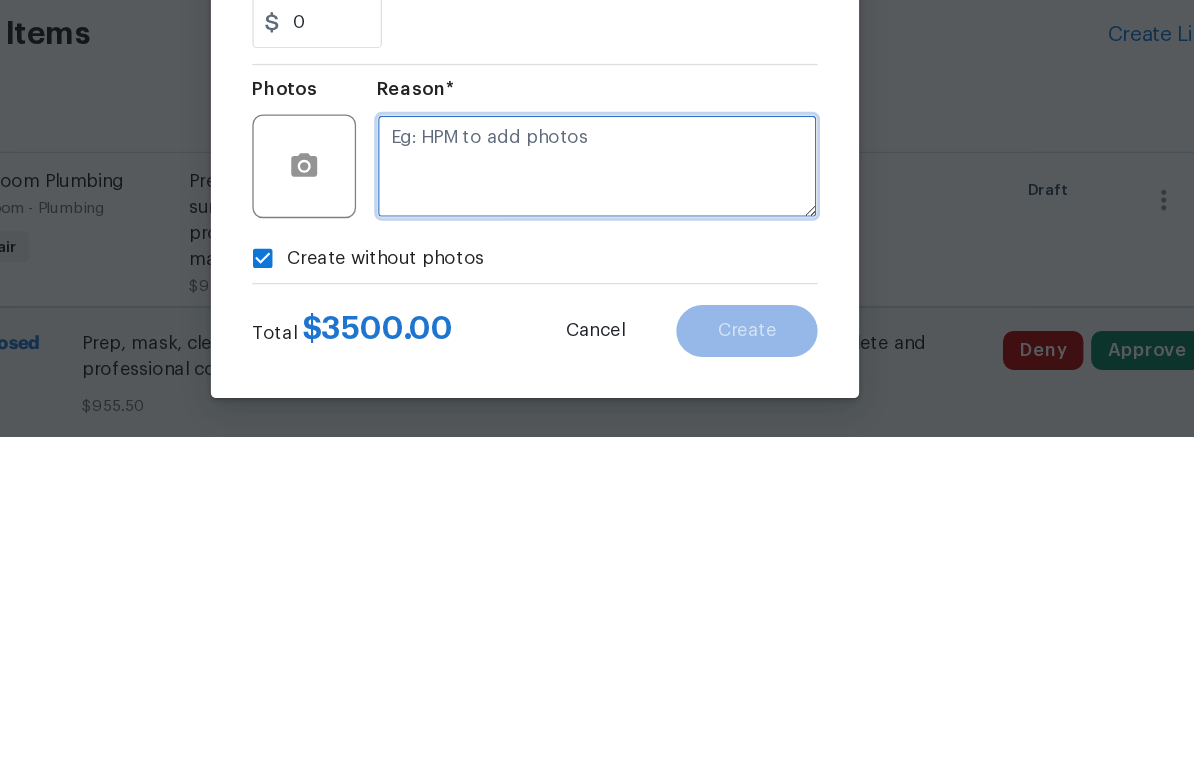 type on "P" 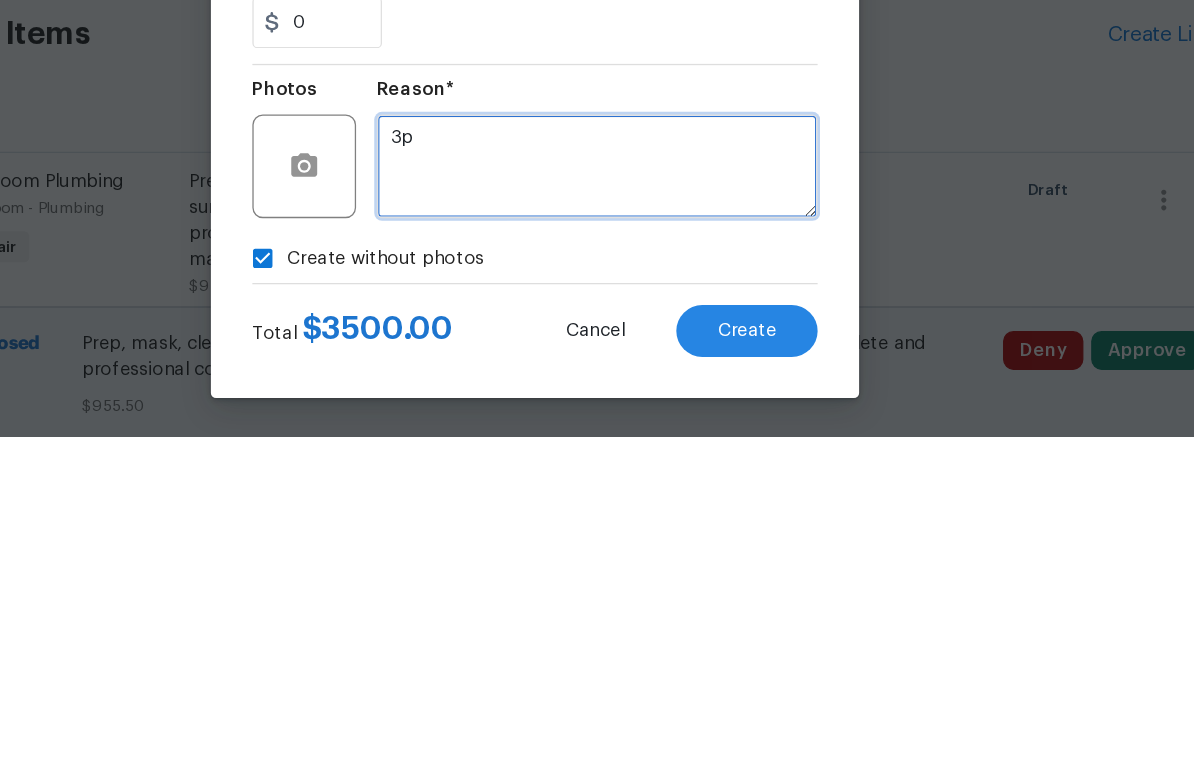 type on "3p" 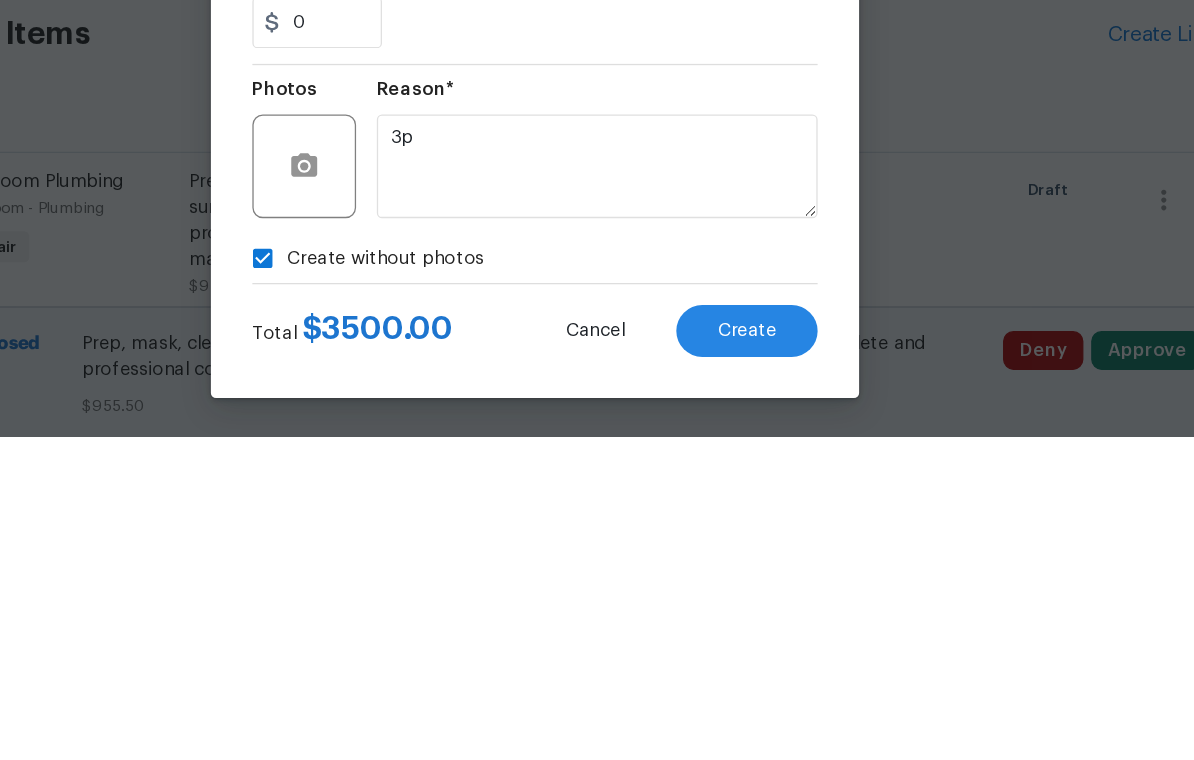 click on "Create without photos" at bounding box center (597, 622) 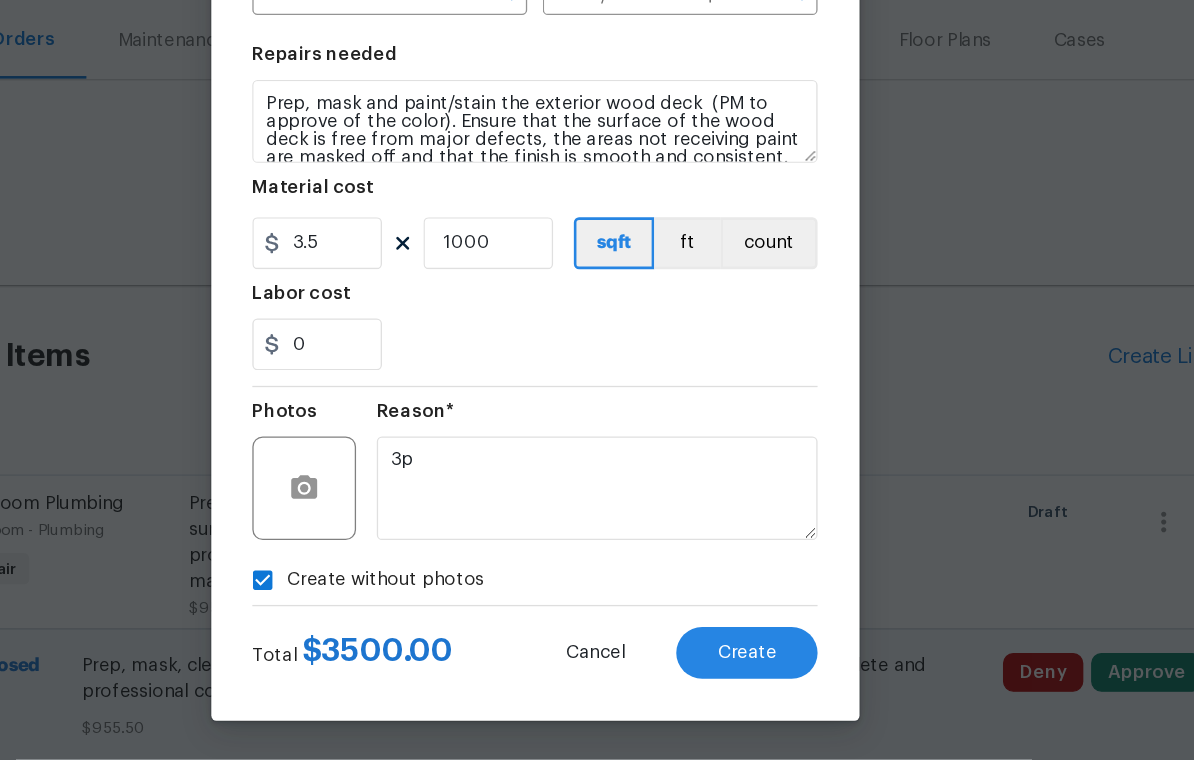 click on "Create" at bounding box center (760, 678) 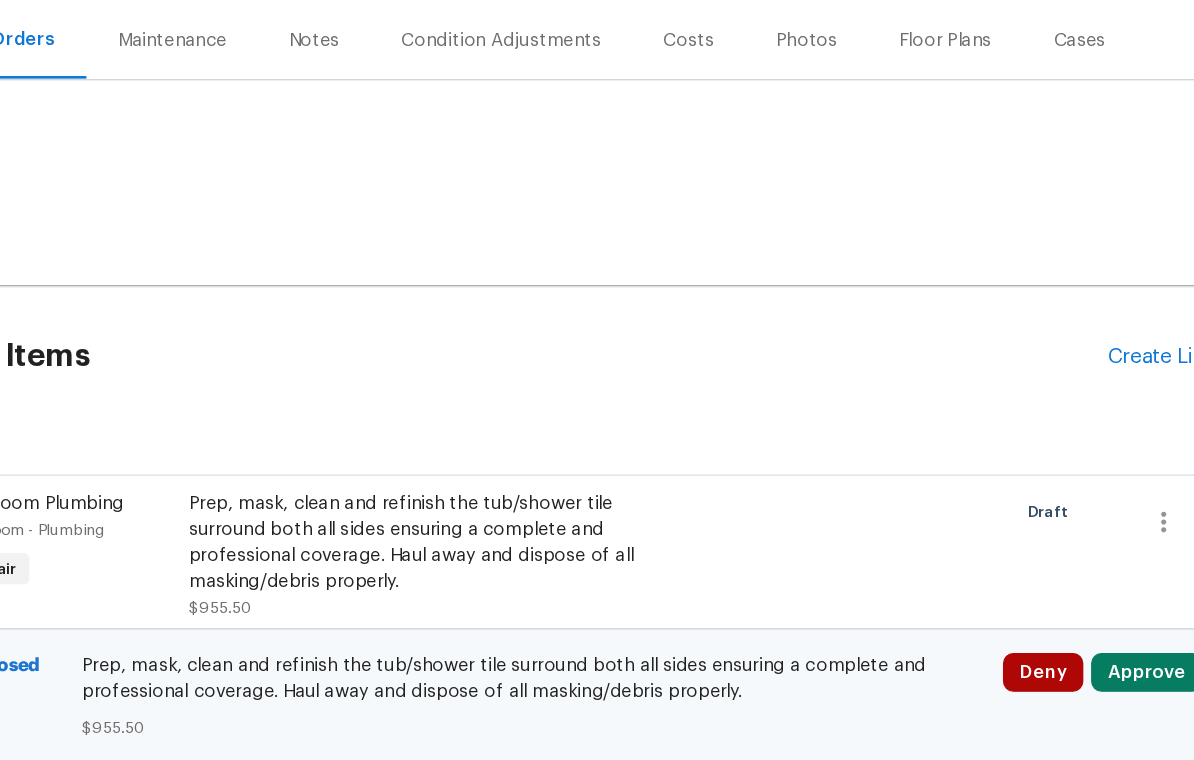 click on "Create Line Item" at bounding box center (1100, 449) 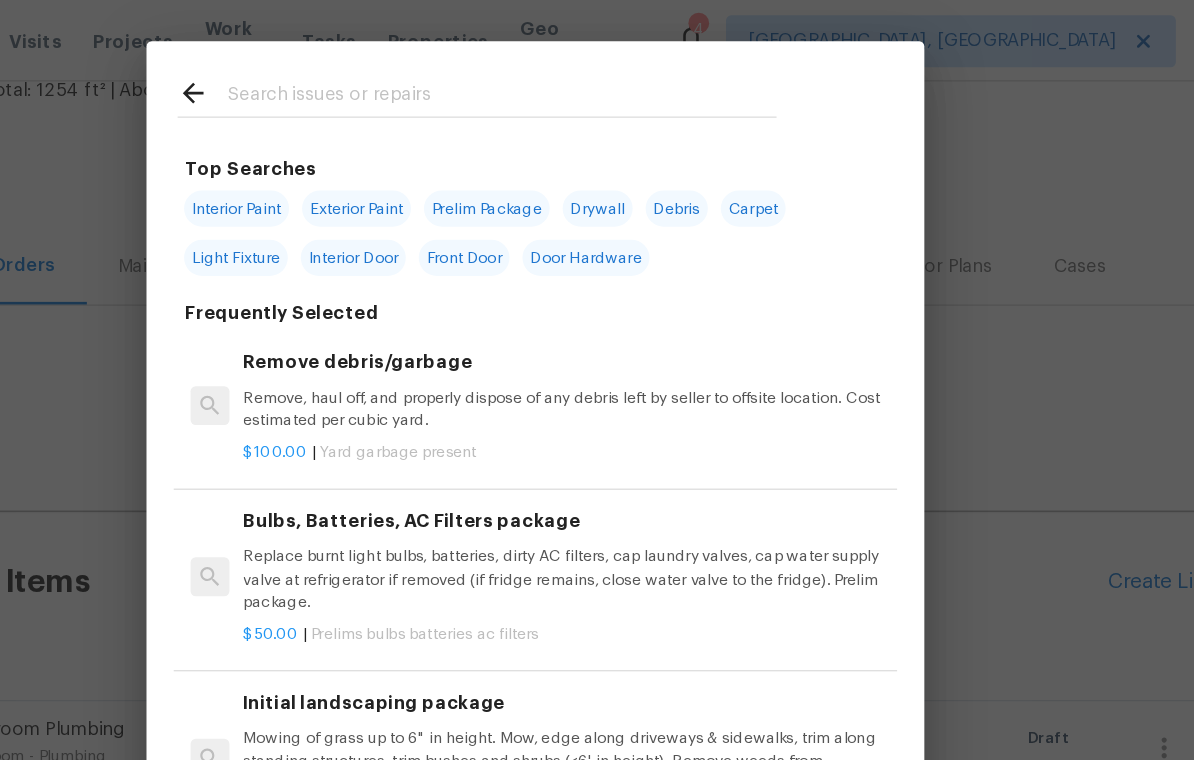 scroll, scrollTop: 0, scrollLeft: 0, axis: both 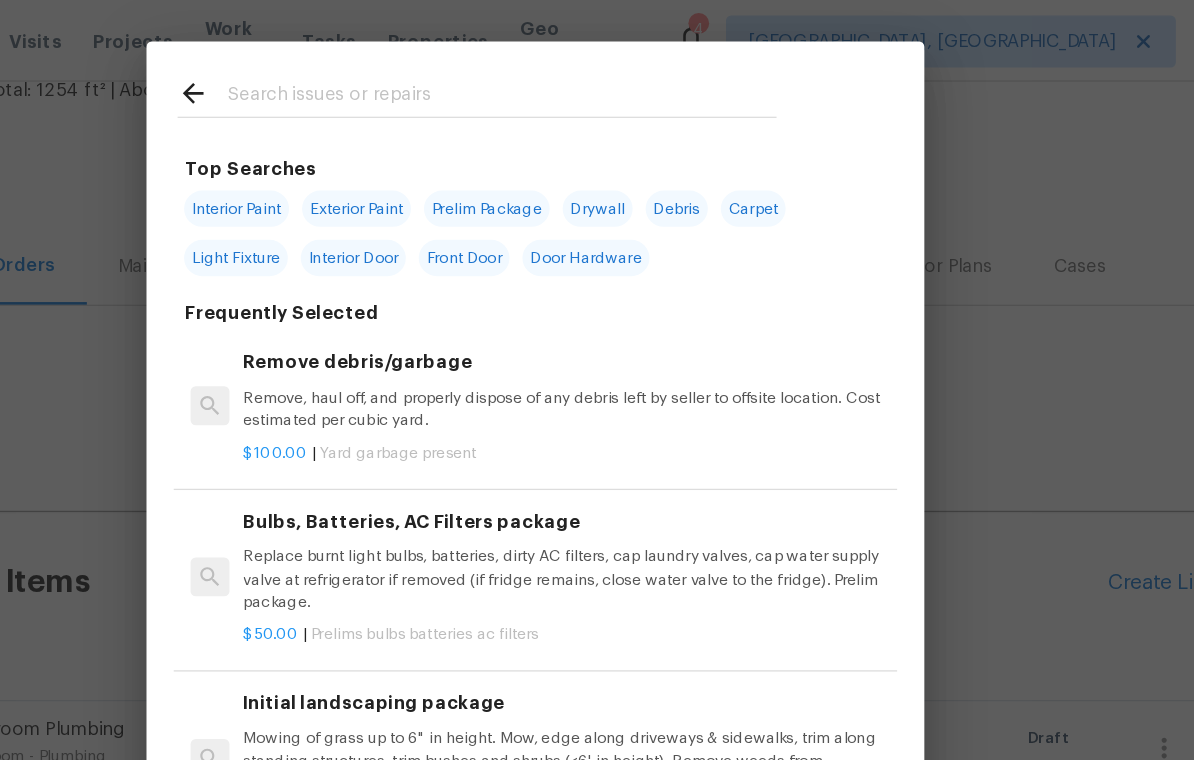 click at bounding box center [571, 75] 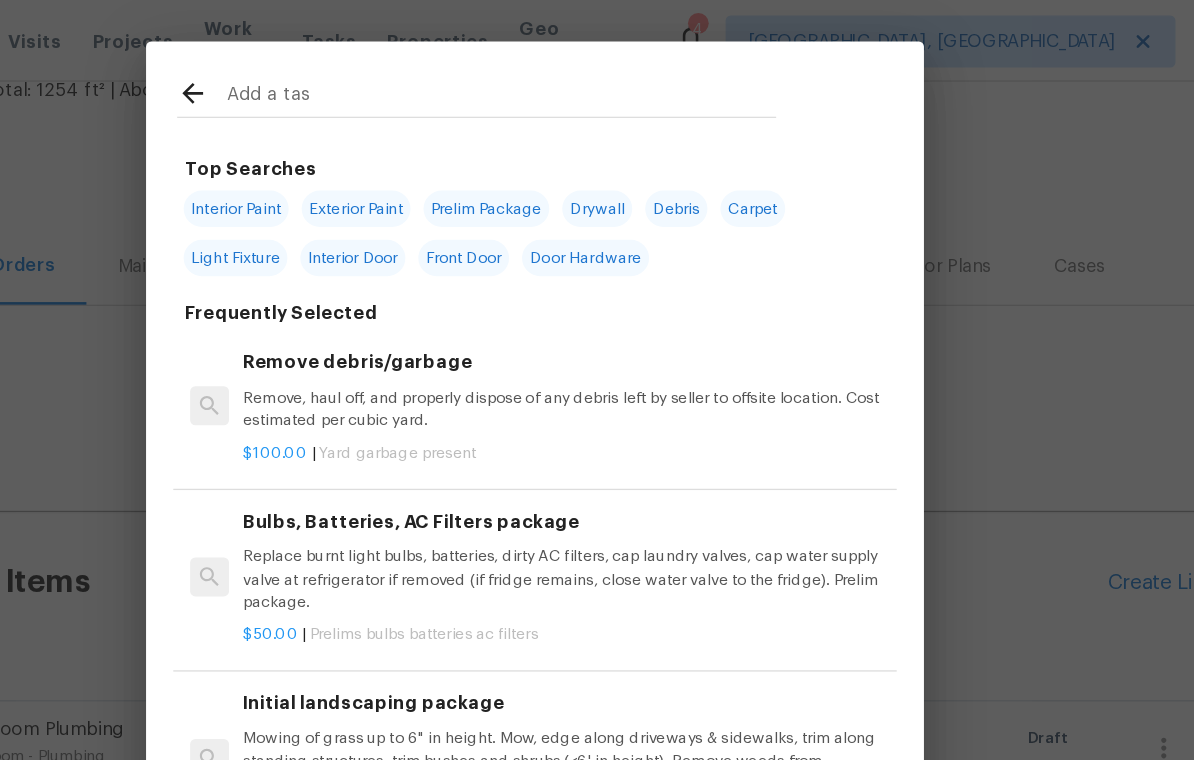 type on "Add a task" 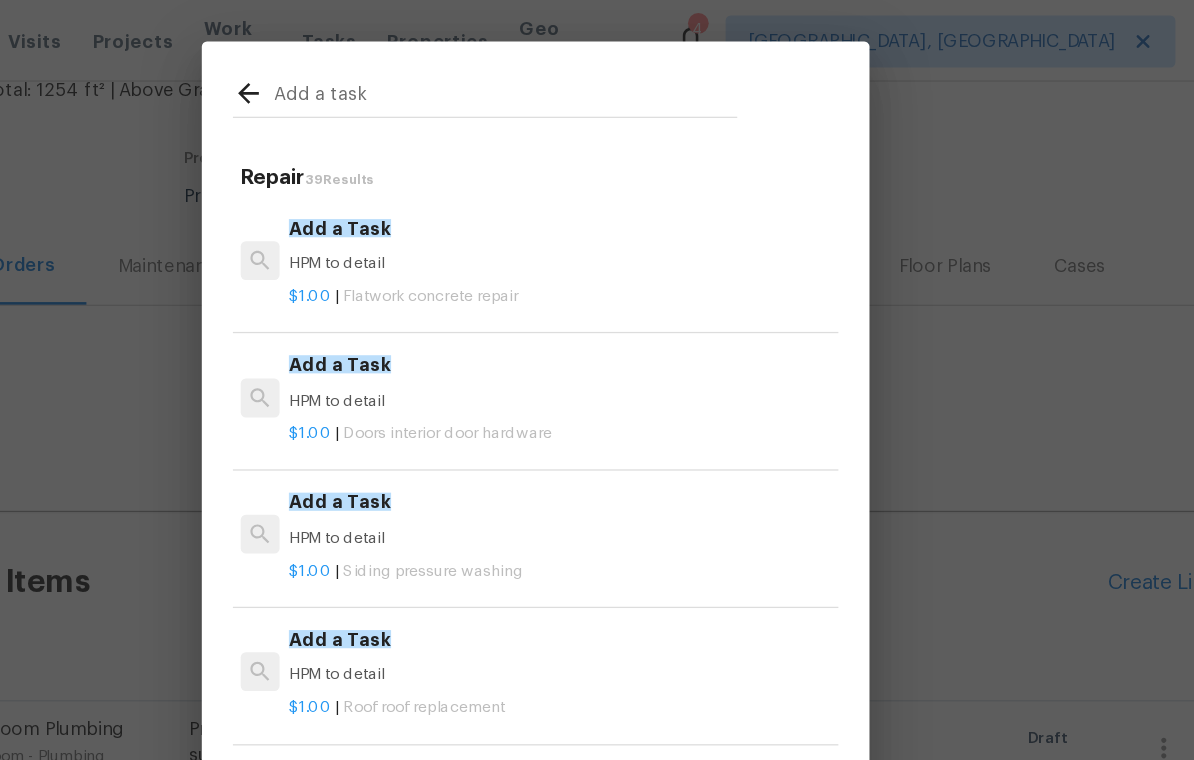 click on "Add a Task" at bounding box center [616, 176] 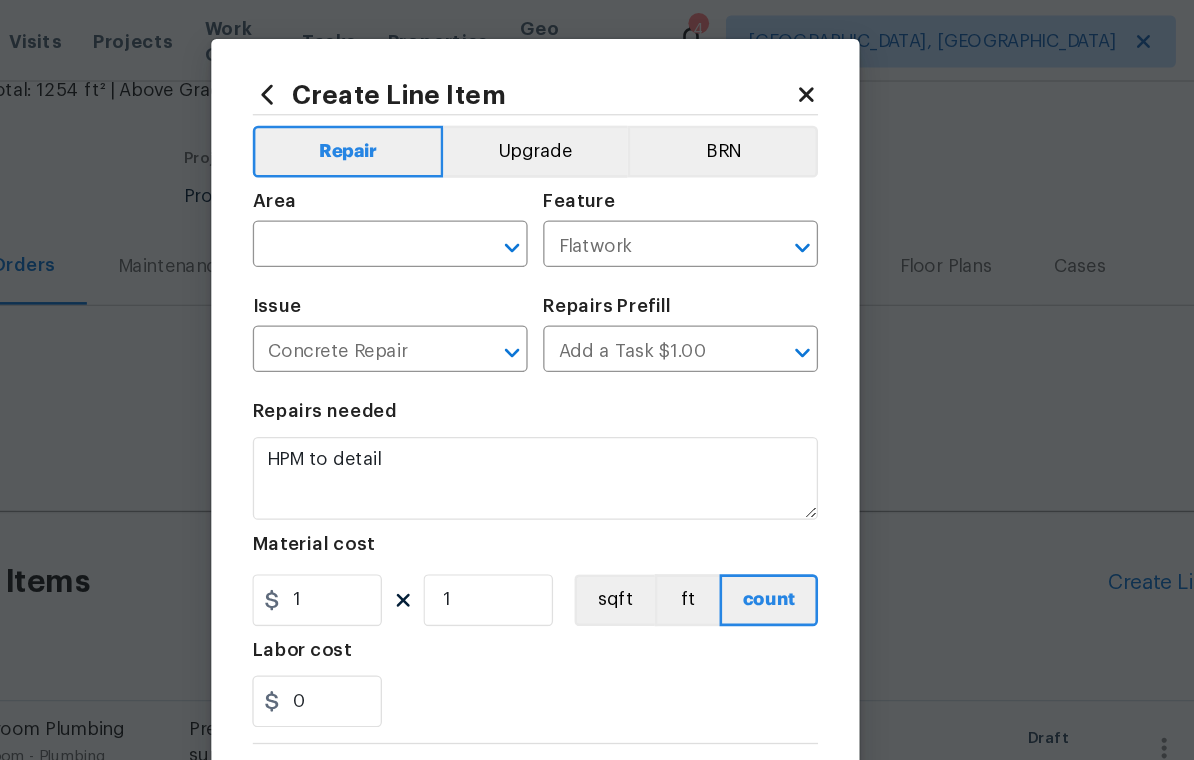 click at bounding box center (457, 190) 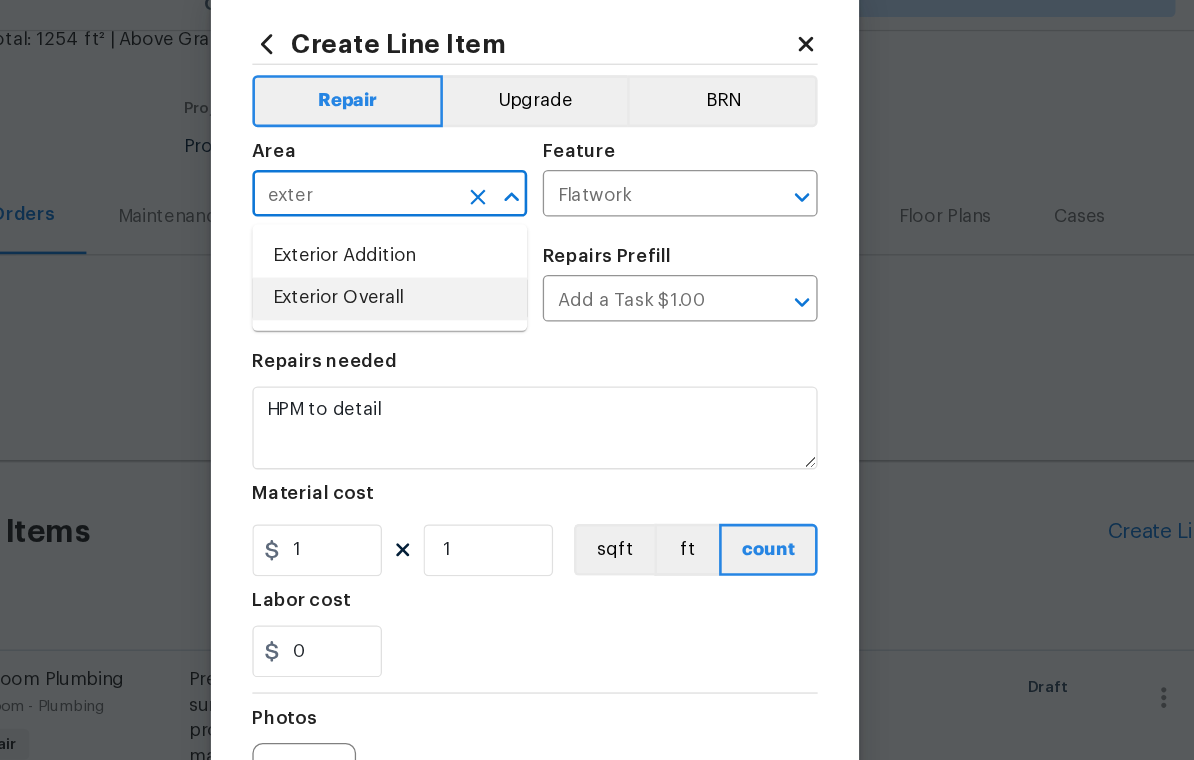 click on "Exterior Overall" at bounding box center (485, 269) 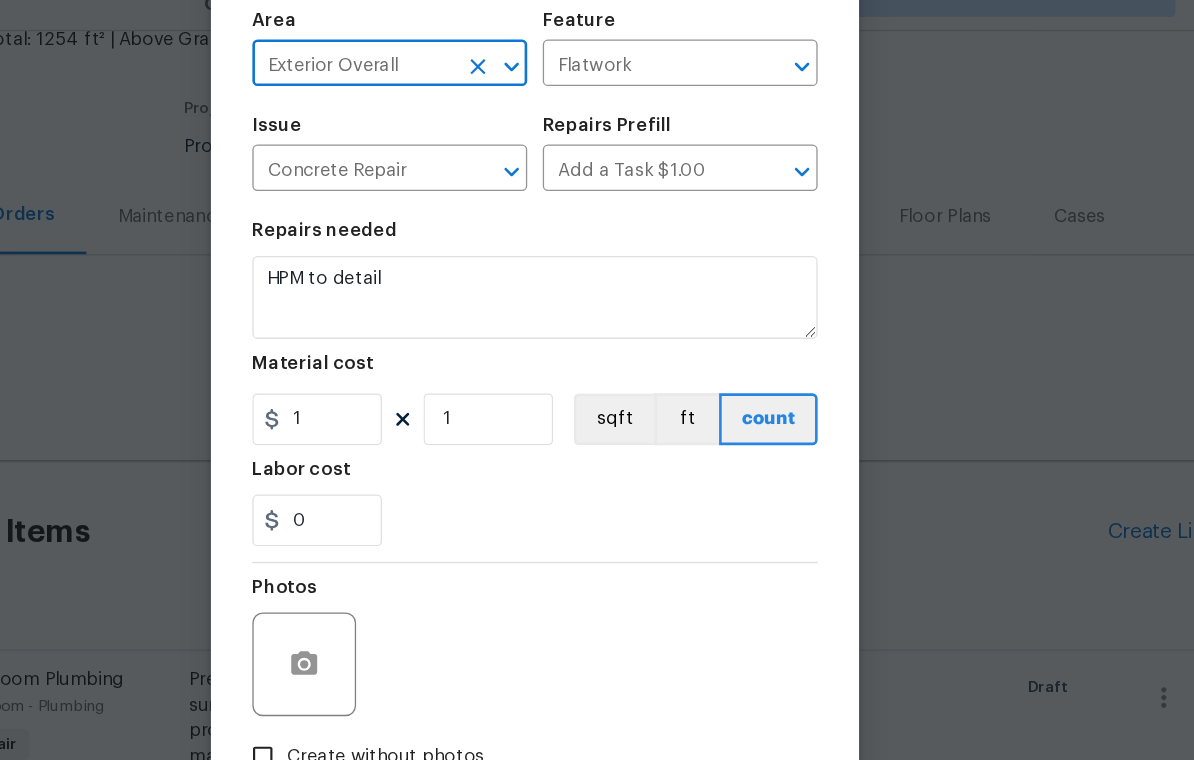 scroll, scrollTop: 105, scrollLeft: 0, axis: vertical 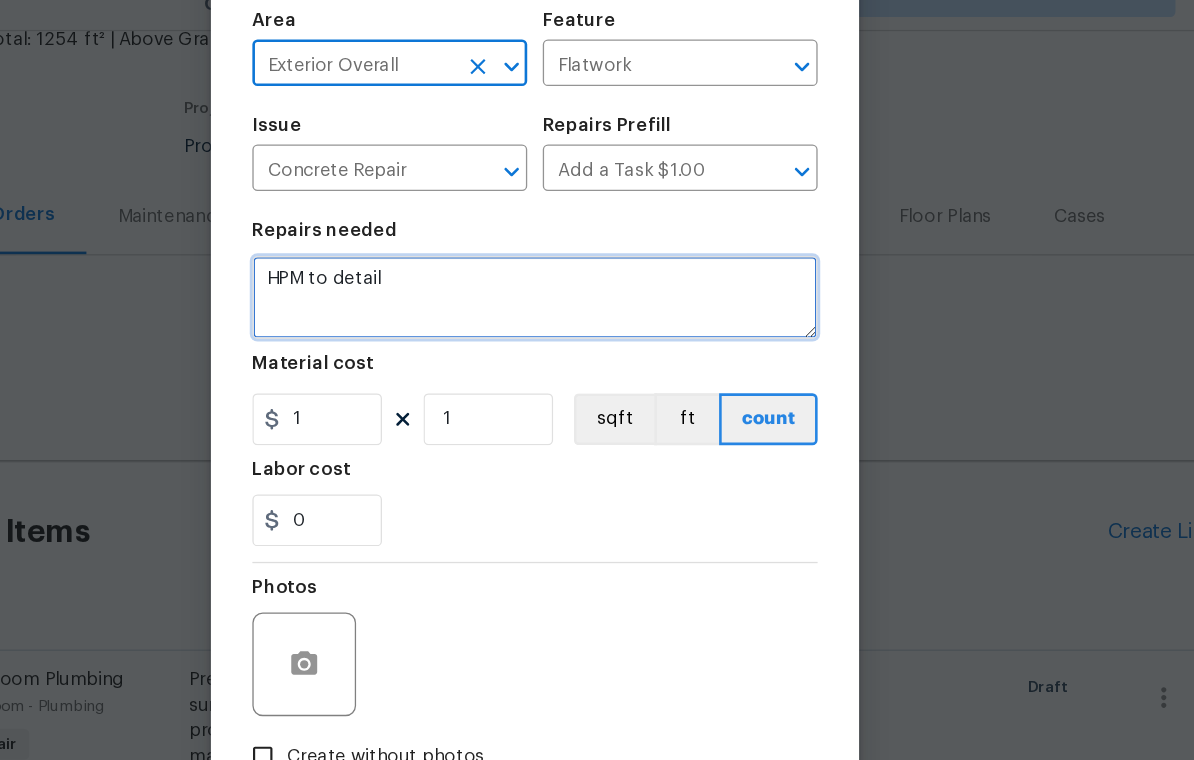 click on "HPM to detail" at bounding box center [597, 268] 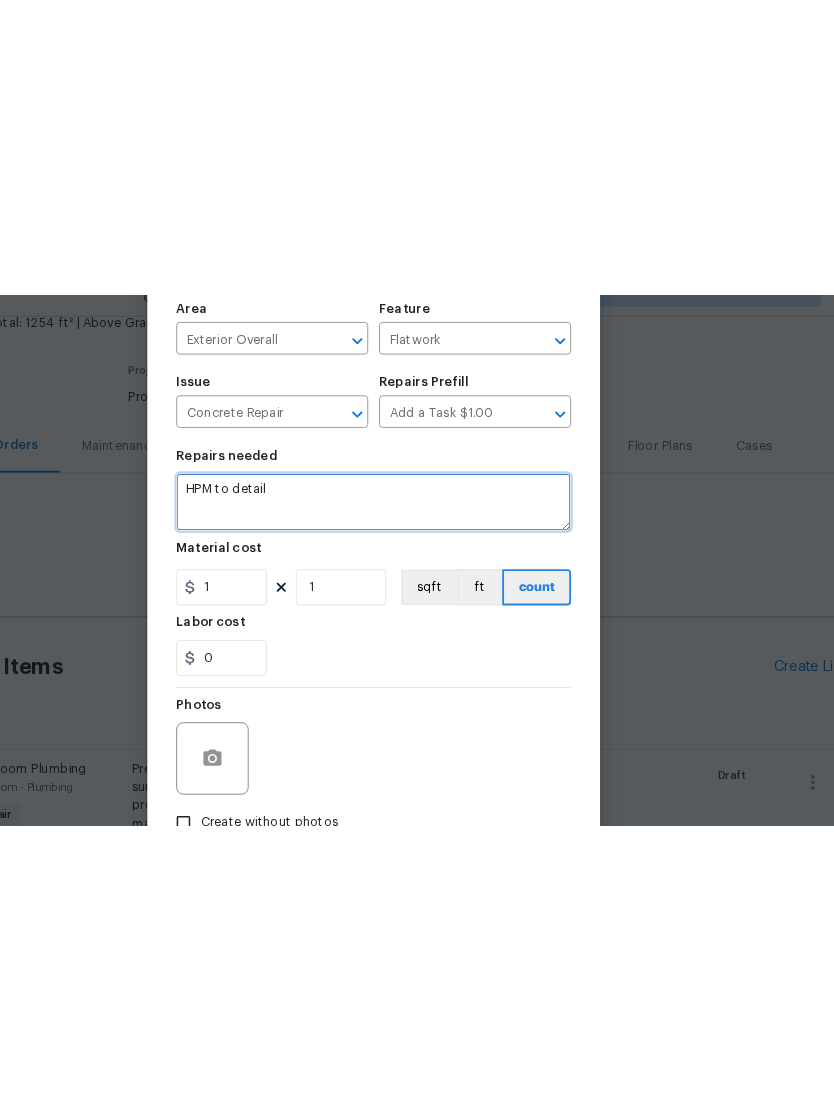 scroll, scrollTop: 0, scrollLeft: 184, axis: horizontal 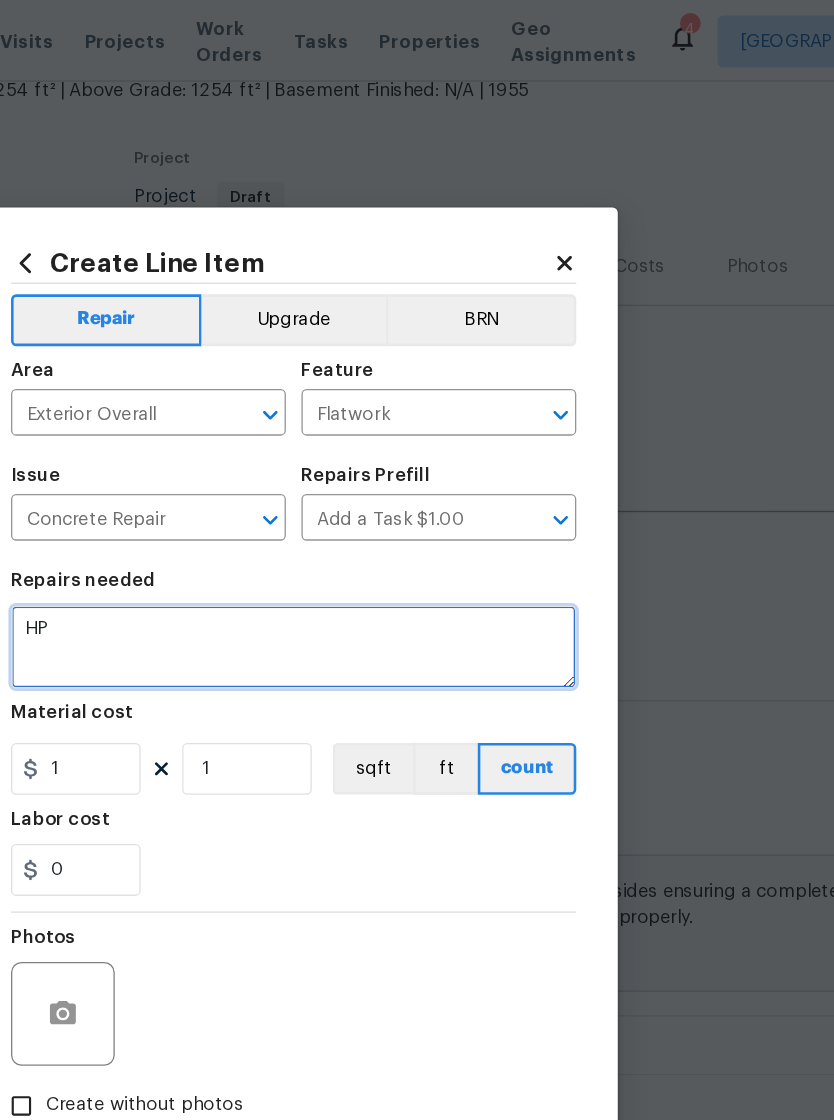 type on "H" 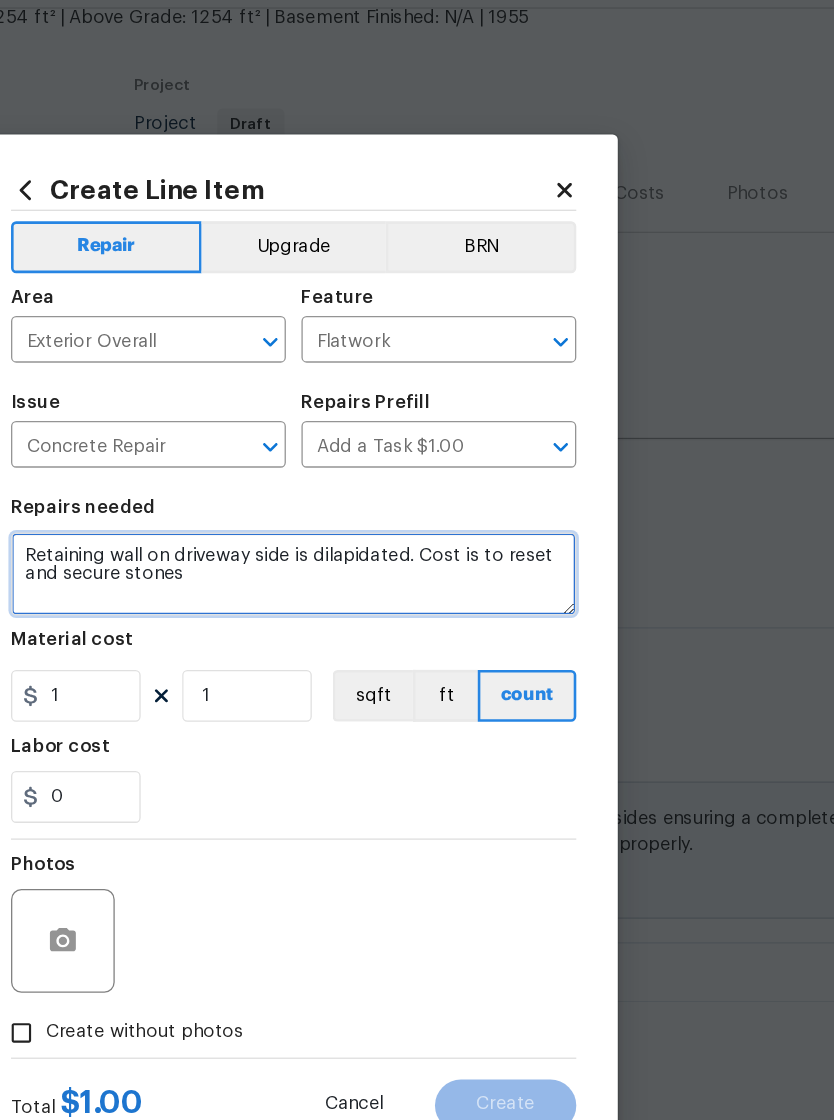 type on "Retaining wall on driveway side is dilapidated. Cost is to reset and secure stones" 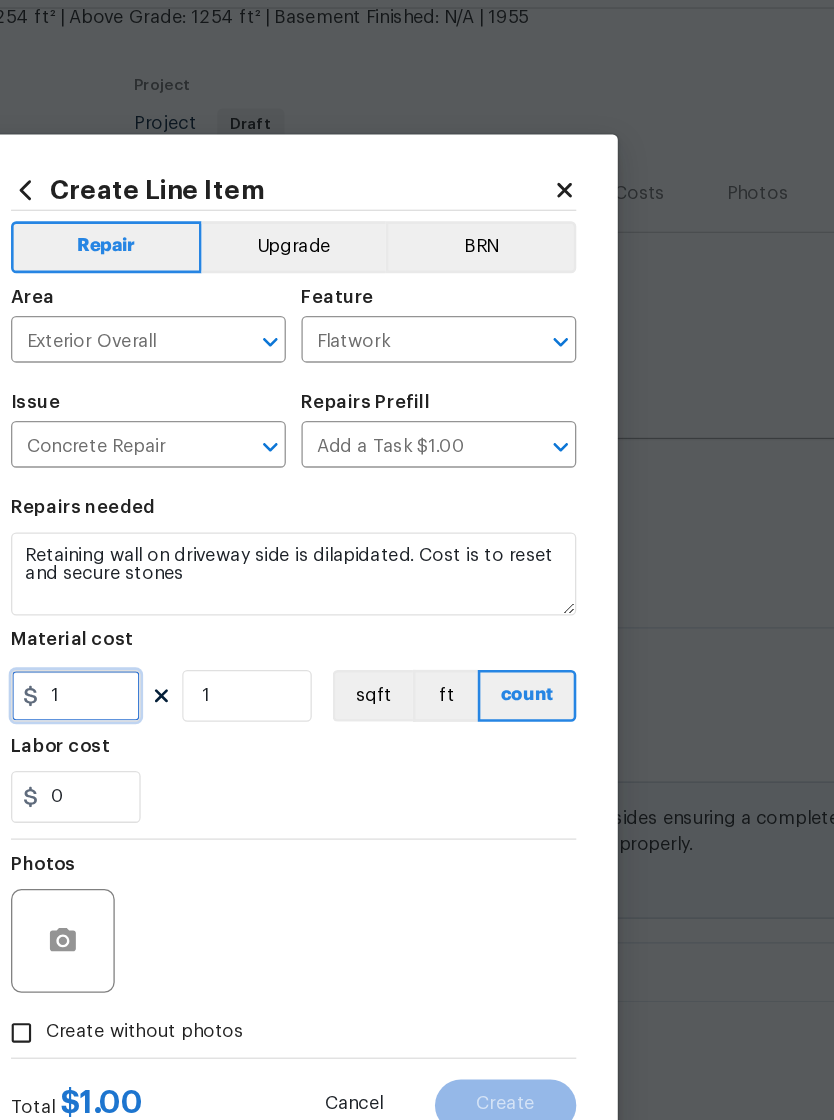click on "1" at bounding box center [249, 593] 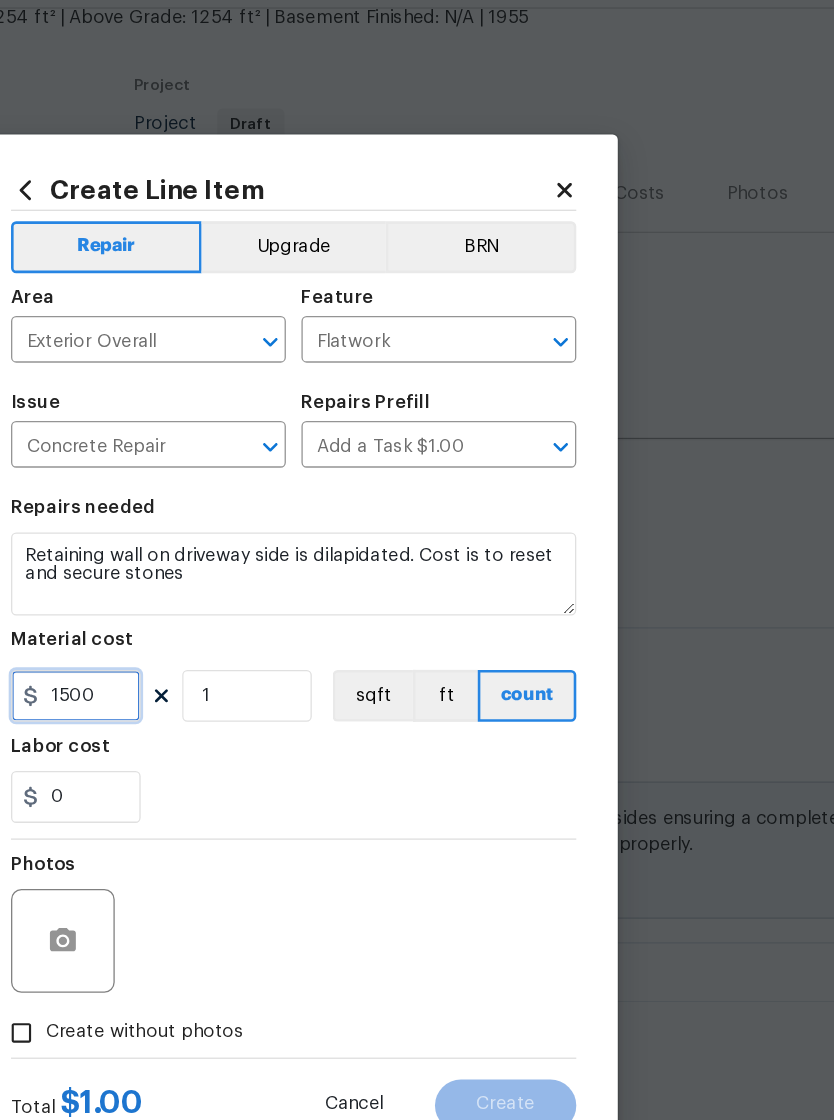 type on "1500" 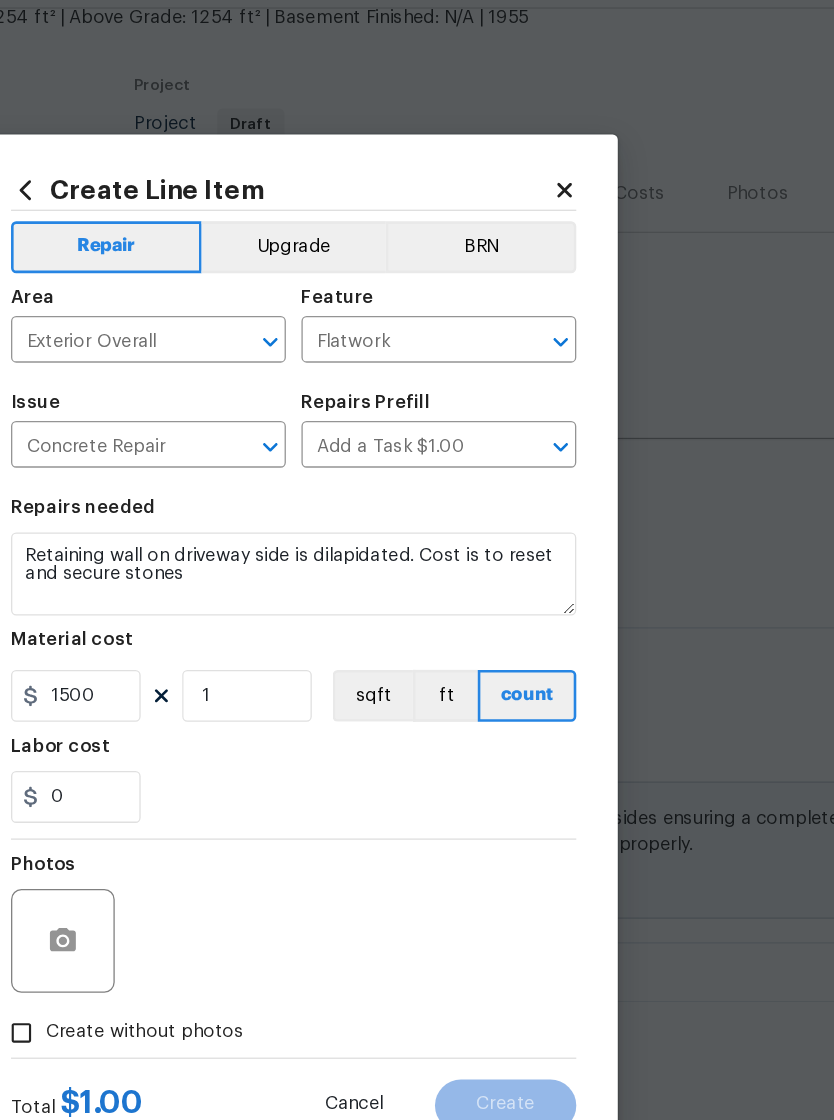 click on "Labor cost" at bounding box center (417, 638) 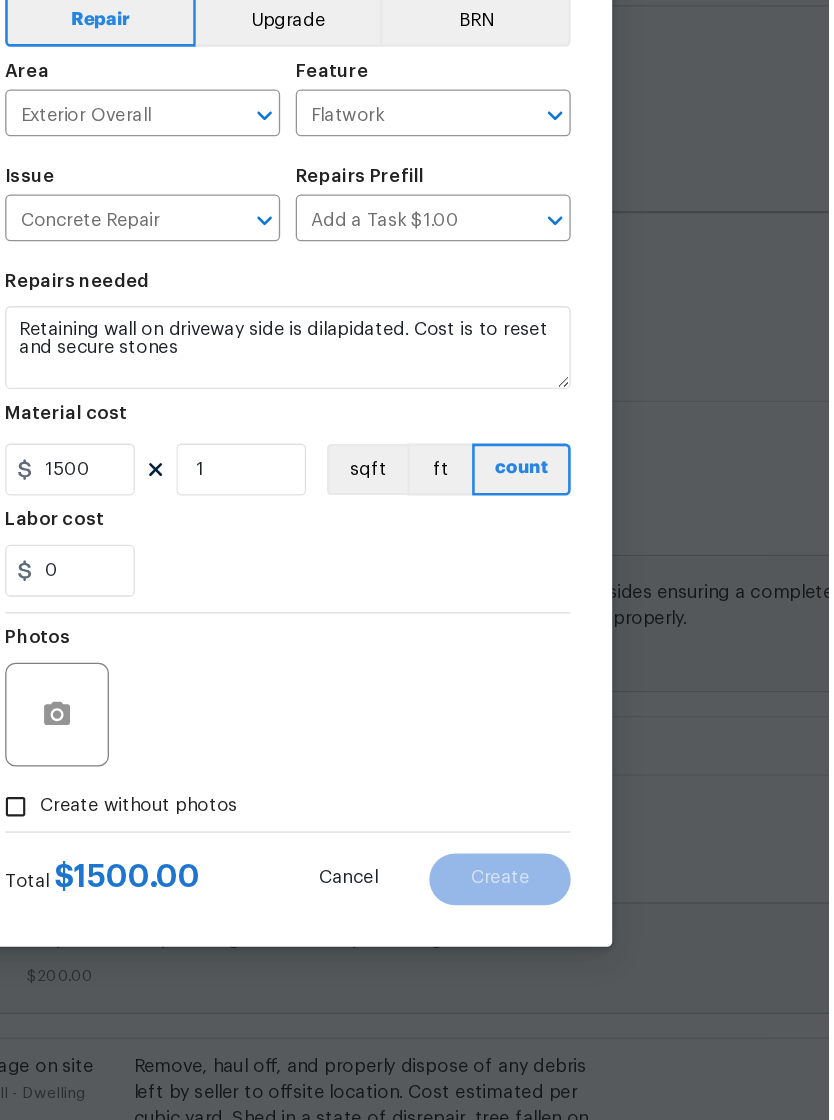 scroll, scrollTop: 31, scrollLeft: 0, axis: vertical 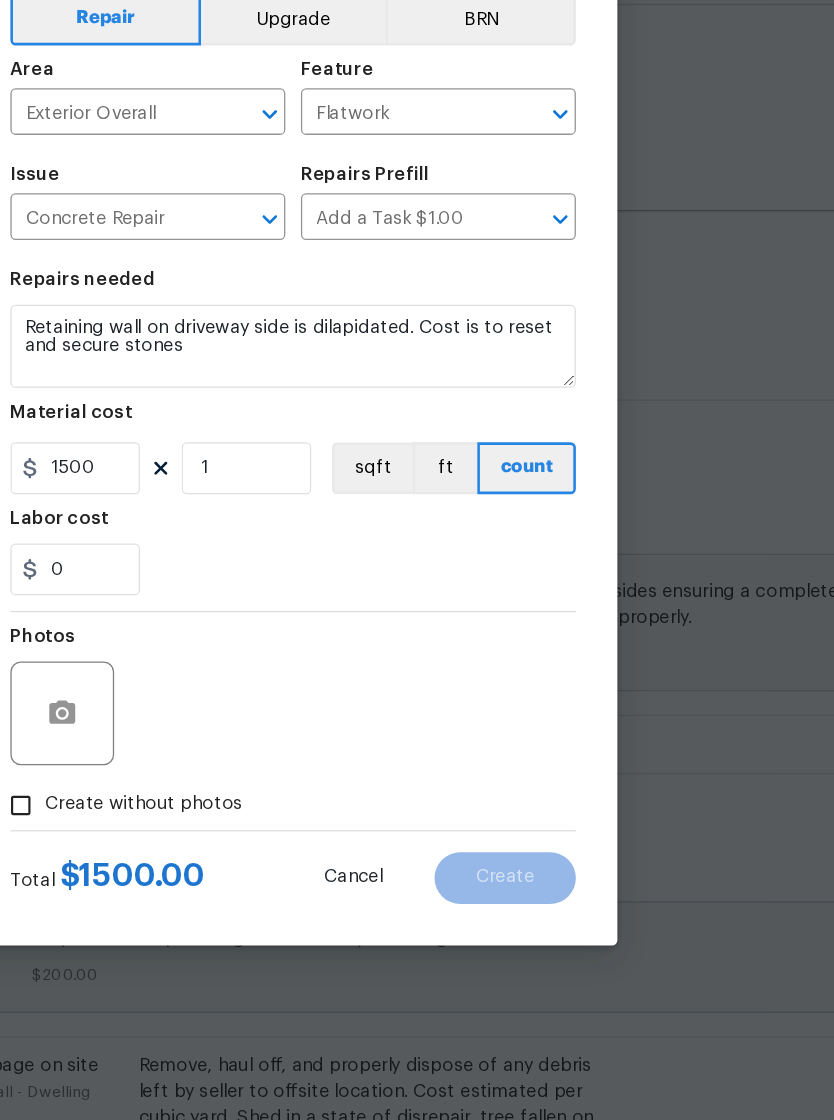 click on "Create without photos" at bounding box center (207, 853) 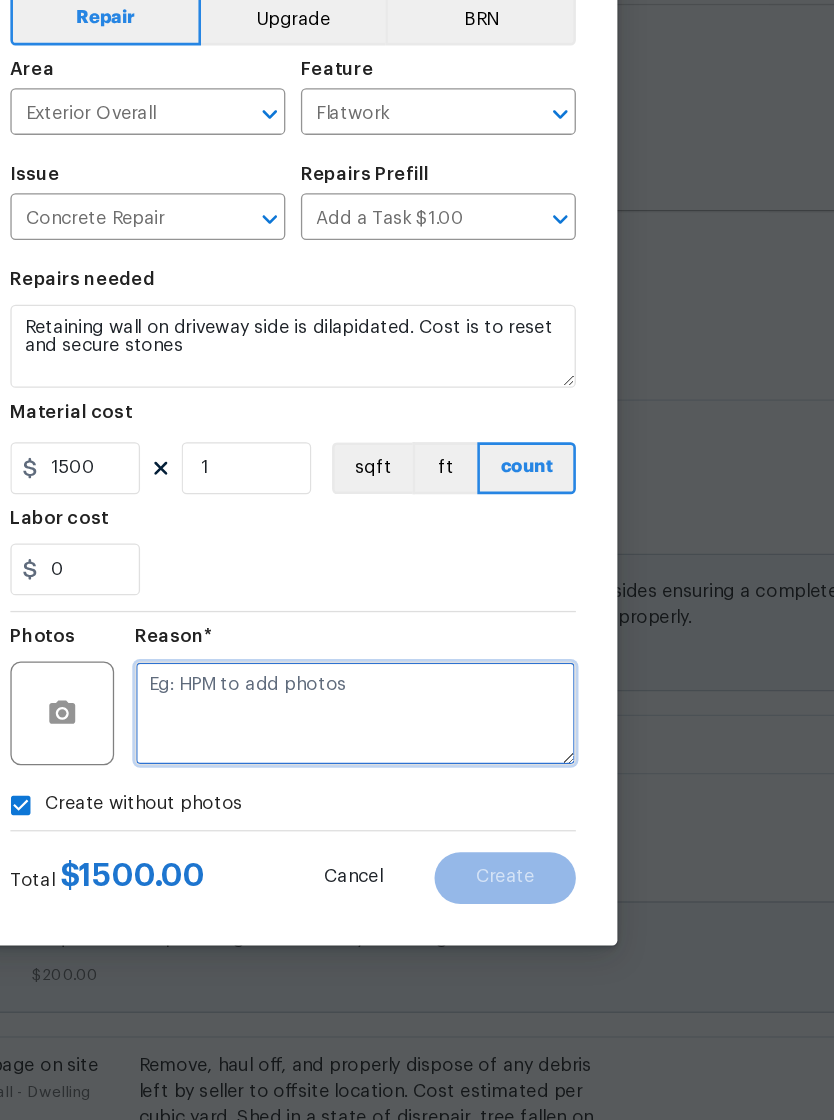 click at bounding box center (465, 782) 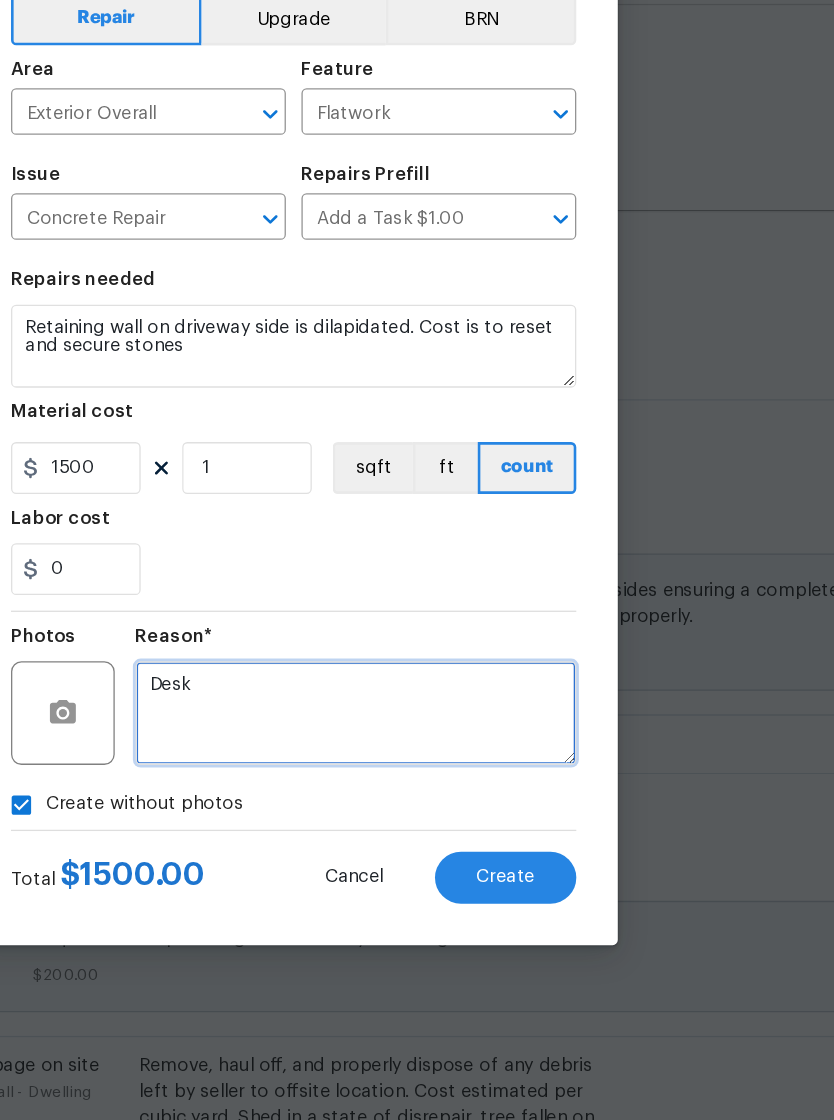 type on "Desk" 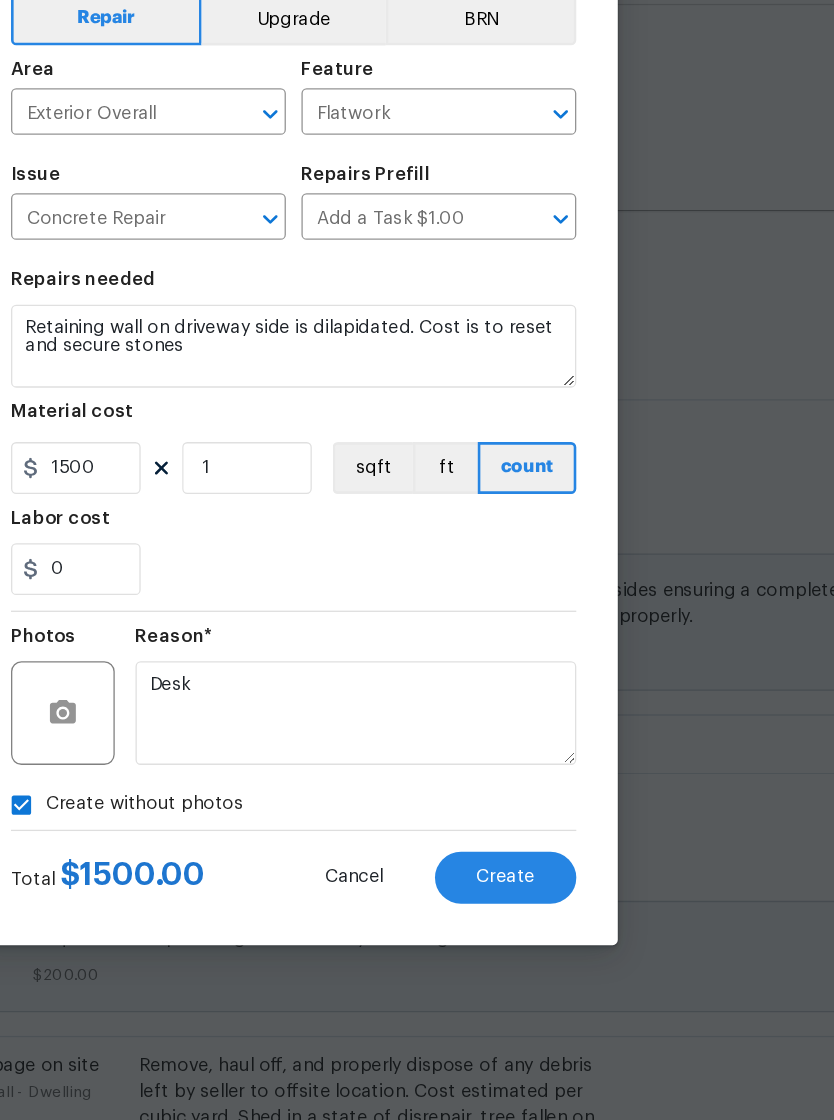 click on "Labor cost" at bounding box center (417, 638) 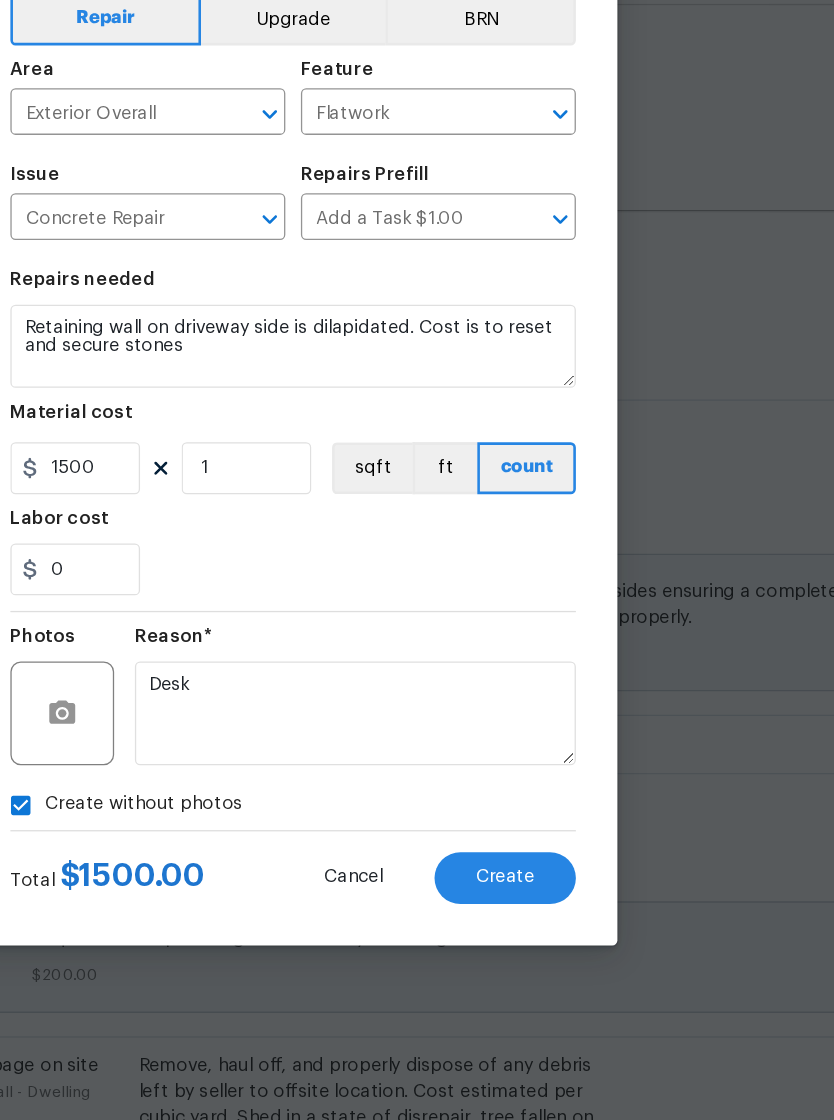 click on "Create" at bounding box center (580, 909) 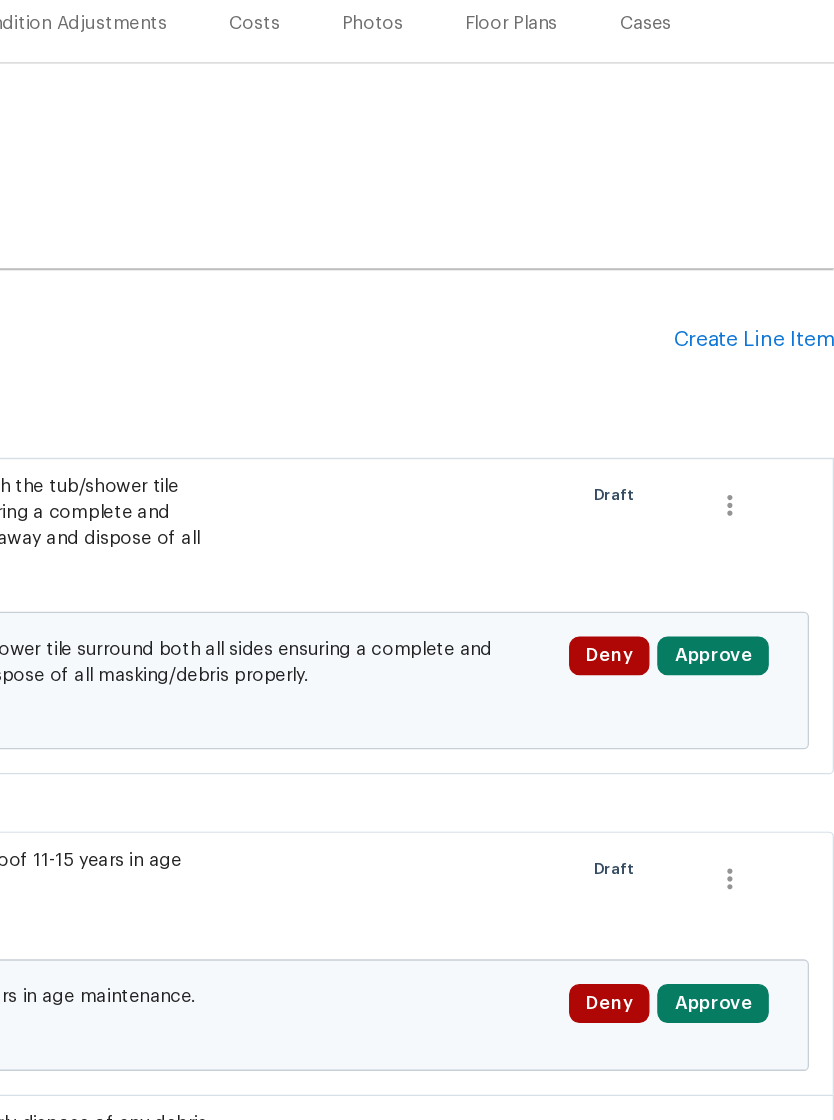 scroll, scrollTop: 81, scrollLeft: 296, axis: both 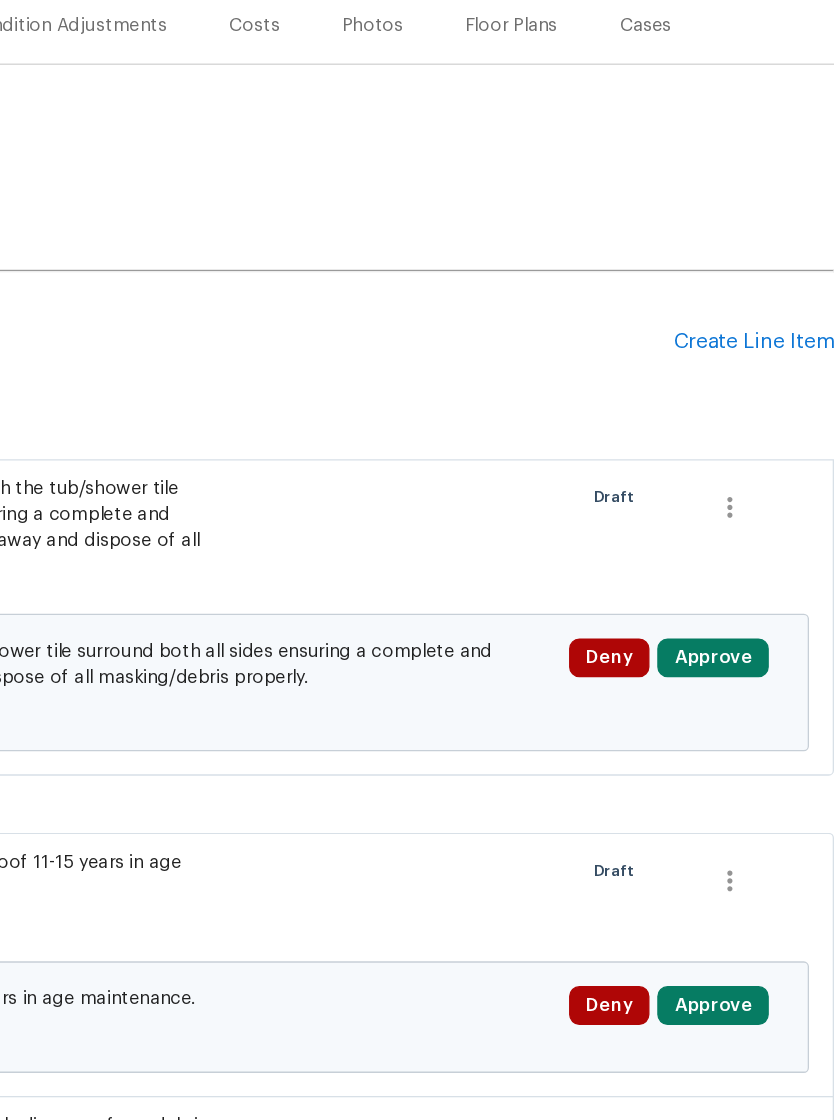 click on "Create Line Item" at bounding box center (772, 495) 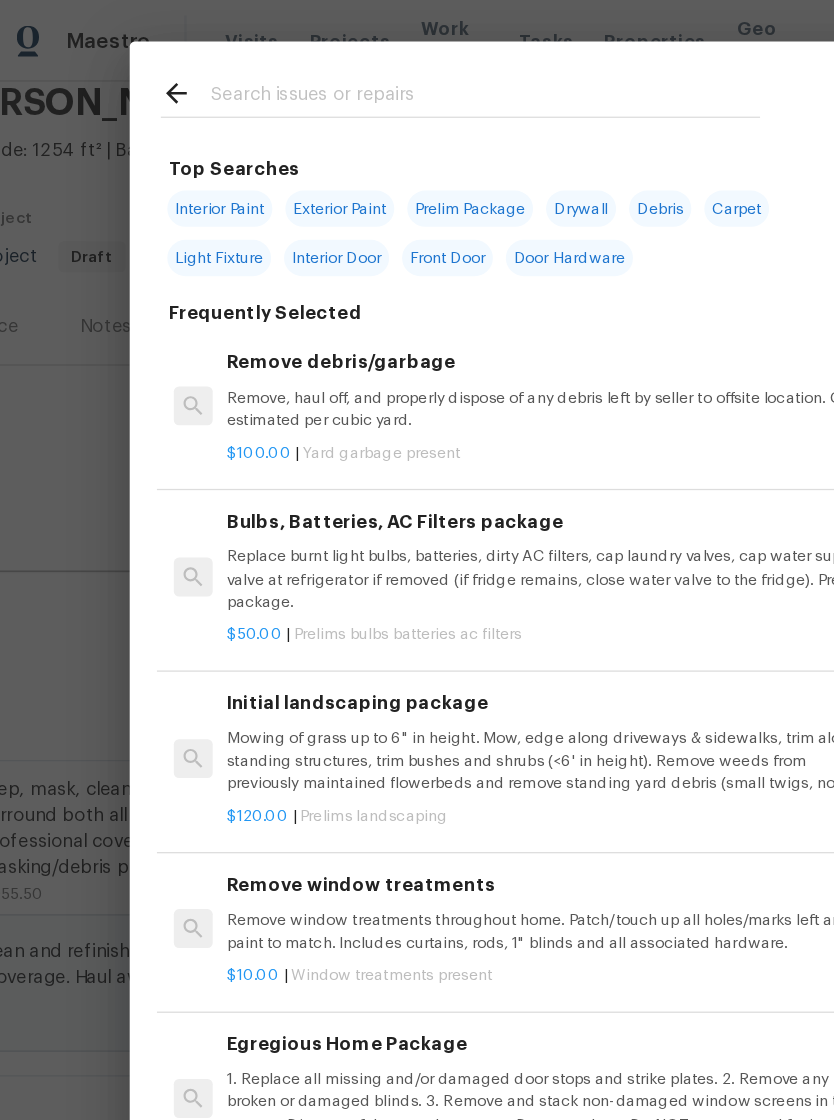 scroll, scrollTop: 0, scrollLeft: 0, axis: both 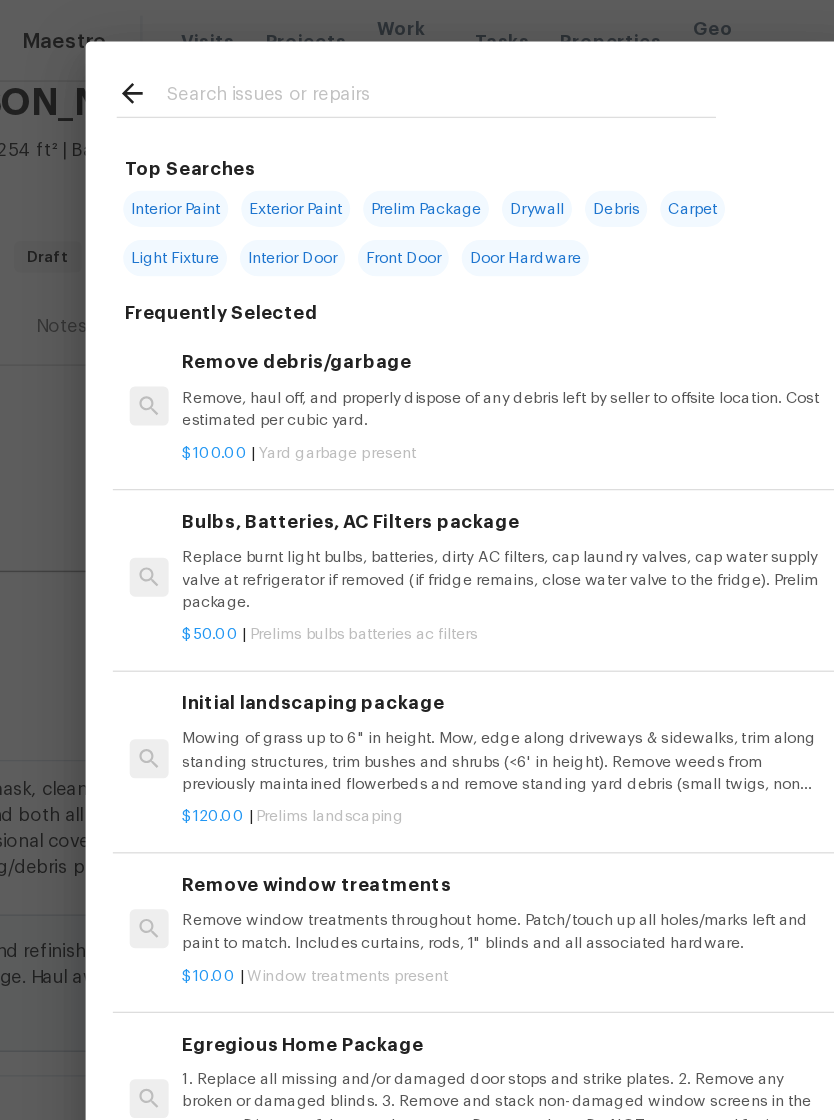 click at bounding box center [391, 75] 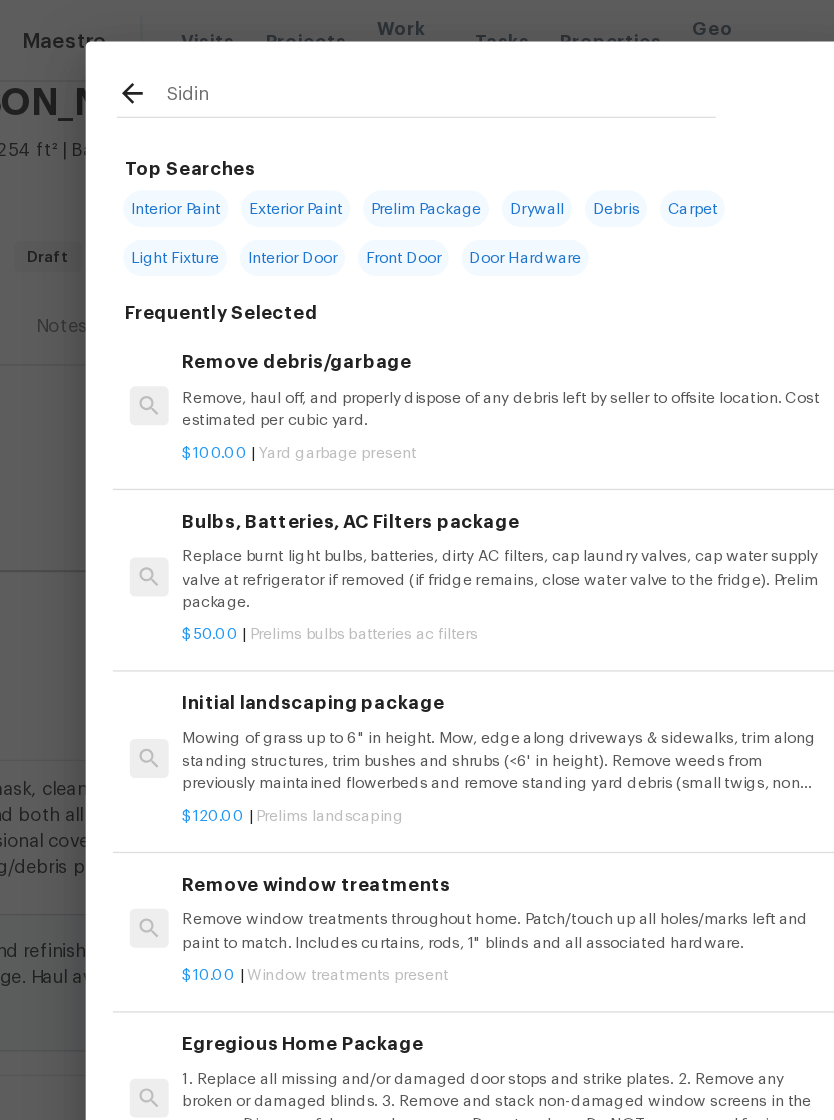 type on "Siding" 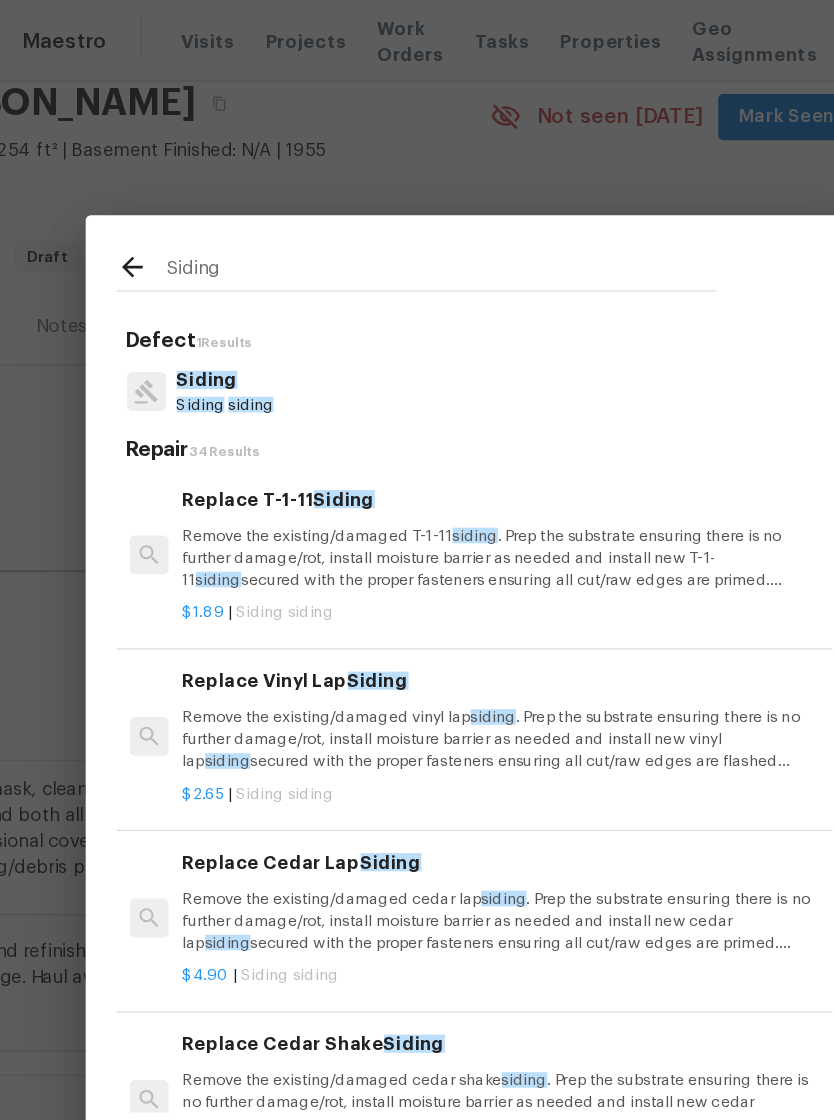 click on "Remove the existing/damaged T-1-11  siding . Prep the substrate ensuring there is no further damage/rot, install moisture barrier as needed and install new T-1-11  siding  secured with the proper fasteners ensuring all cut/raw edges are primed. Caulk/seal all joints/terminations and paint the new  siding  to match as close to the existing  siding  as possible. Haul away and dispose of all debris properly." at bounding box center (440, 430) 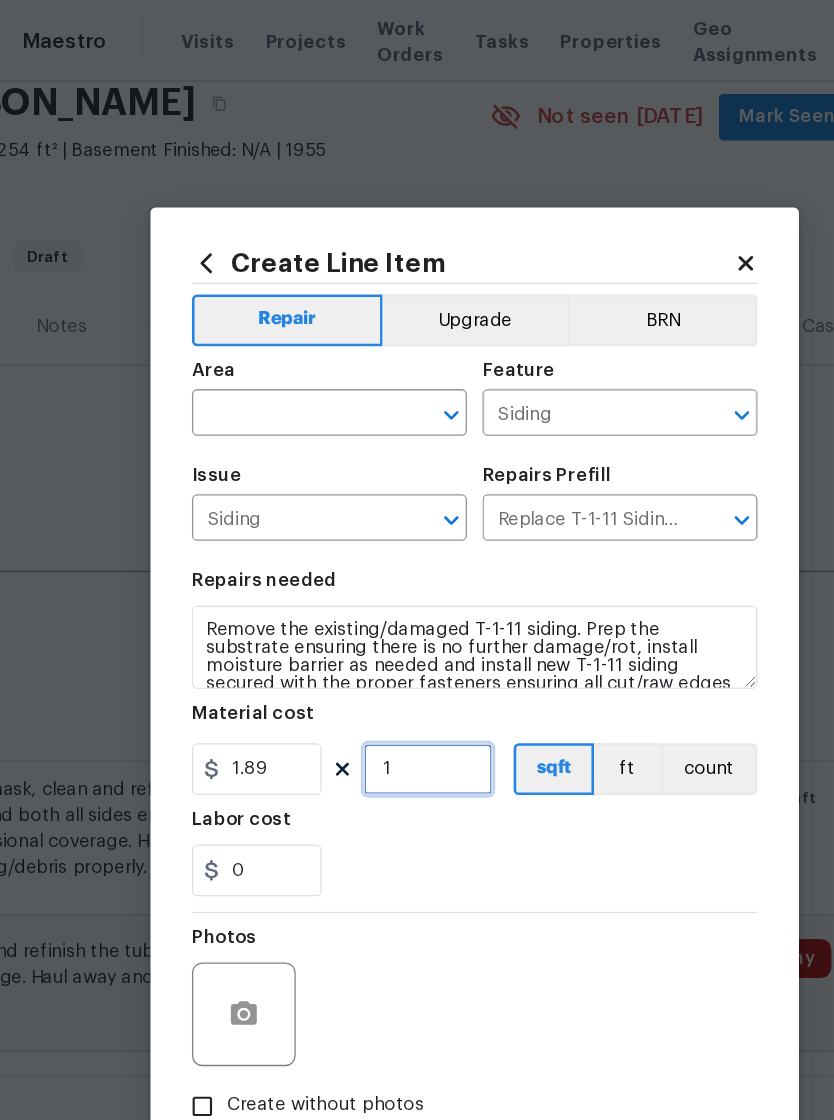 click on "1" at bounding box center [381, 593] 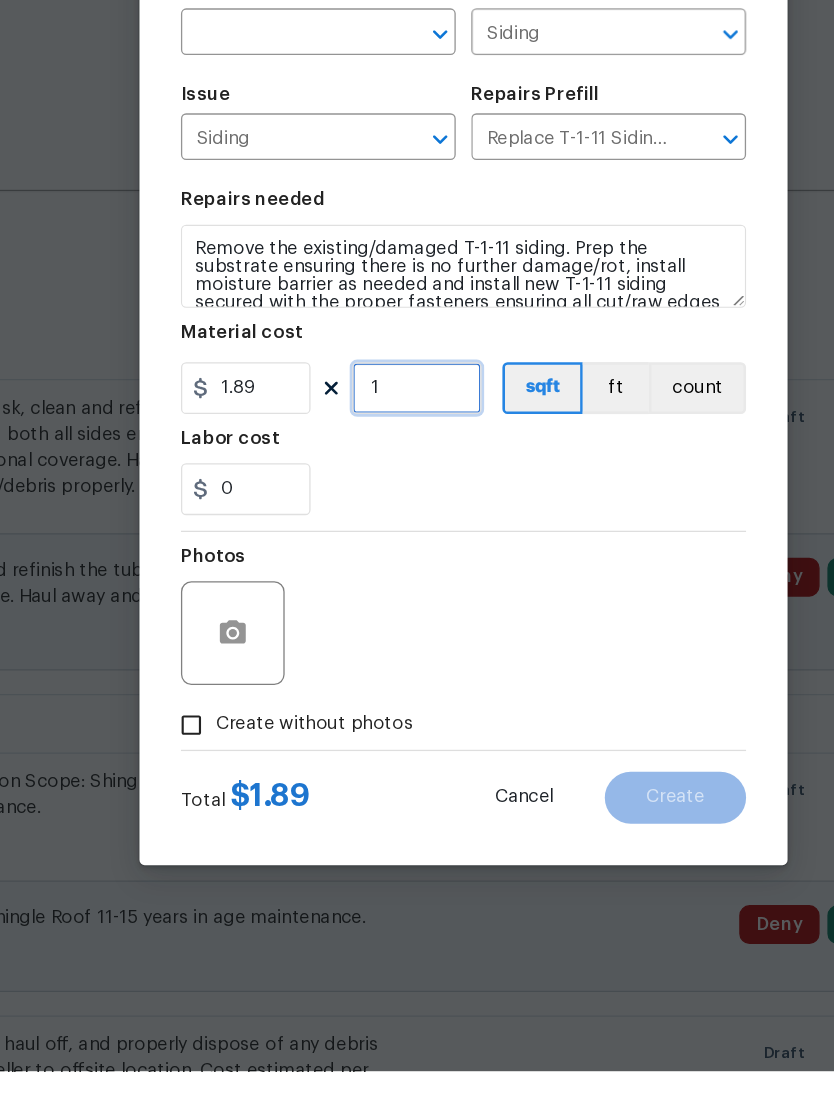 click on "1" at bounding box center (381, 593) 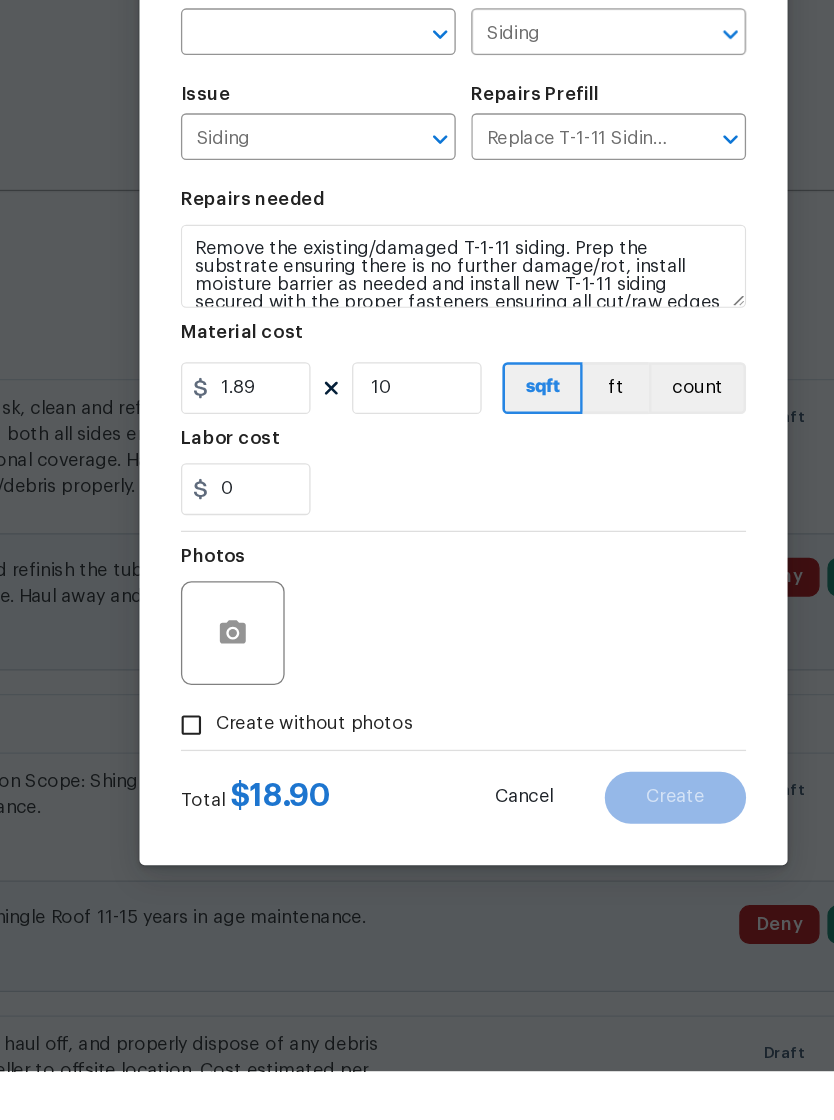 click on "Photos" at bounding box center (417, 769) 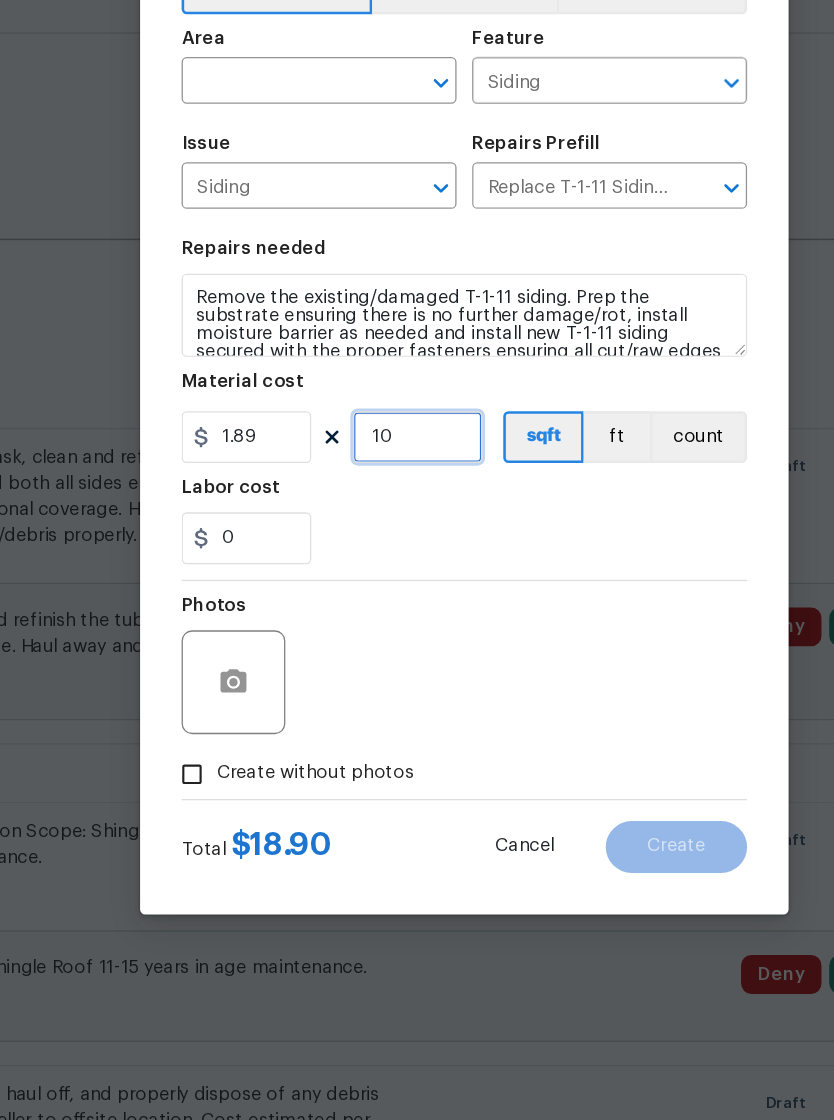 click on "10" at bounding box center [381, 593] 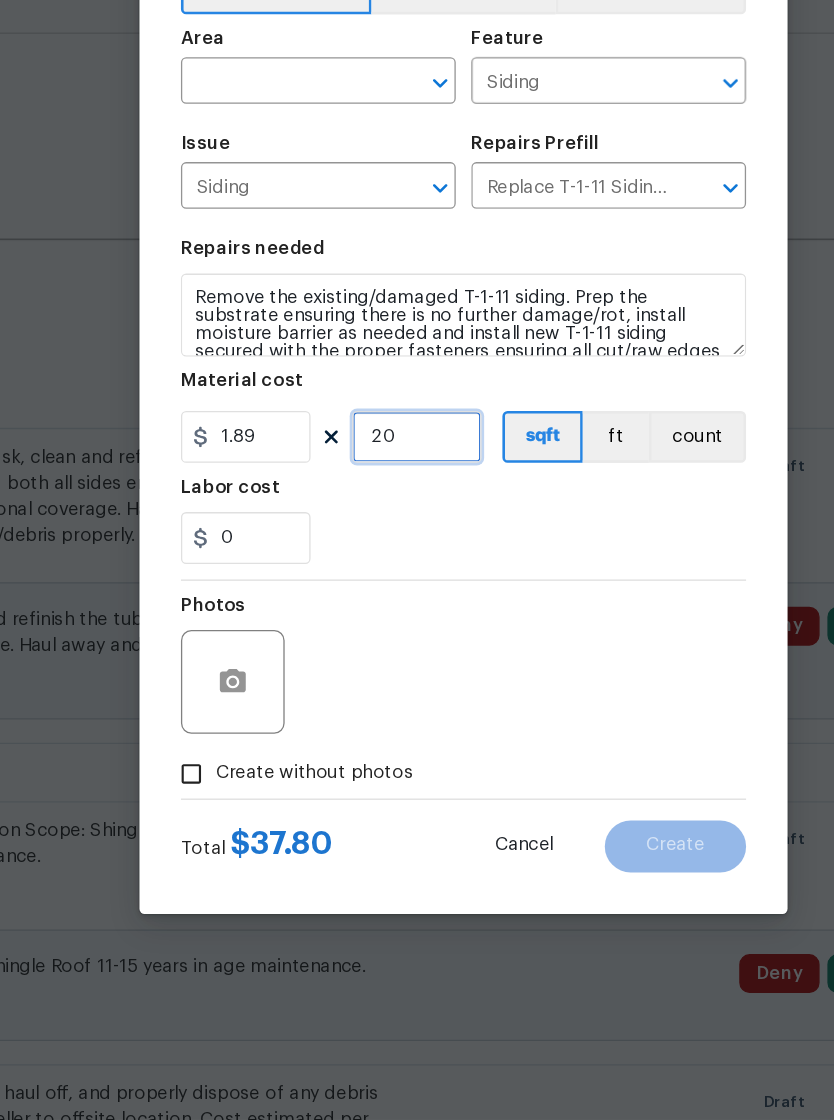 type on "20" 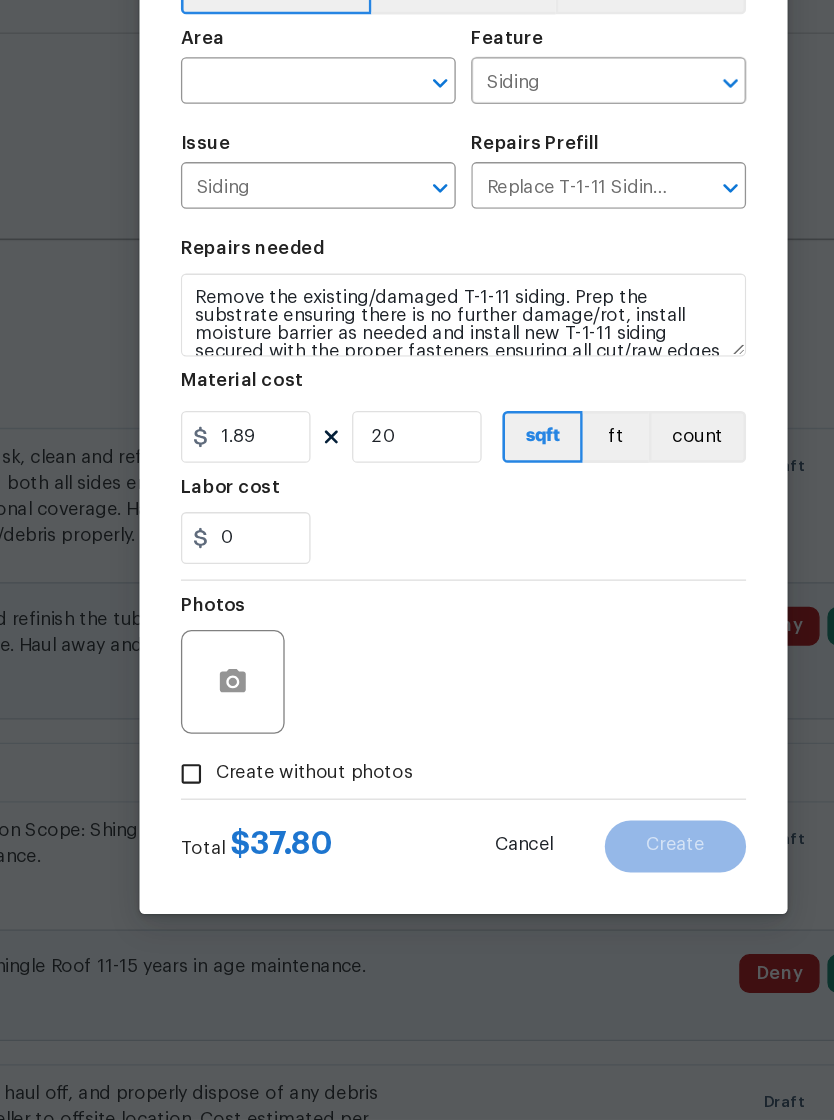 click on "Photos" at bounding box center [417, 769] 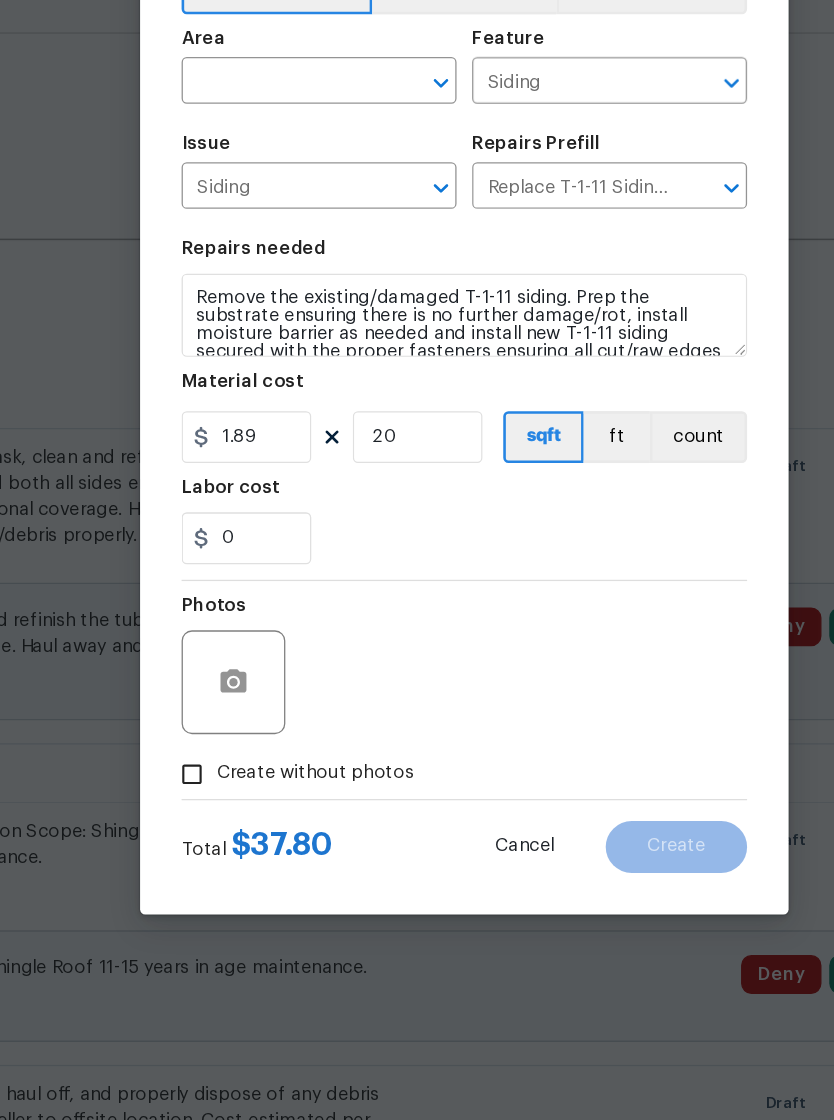 click on "Create without photos" at bounding box center [207, 853] 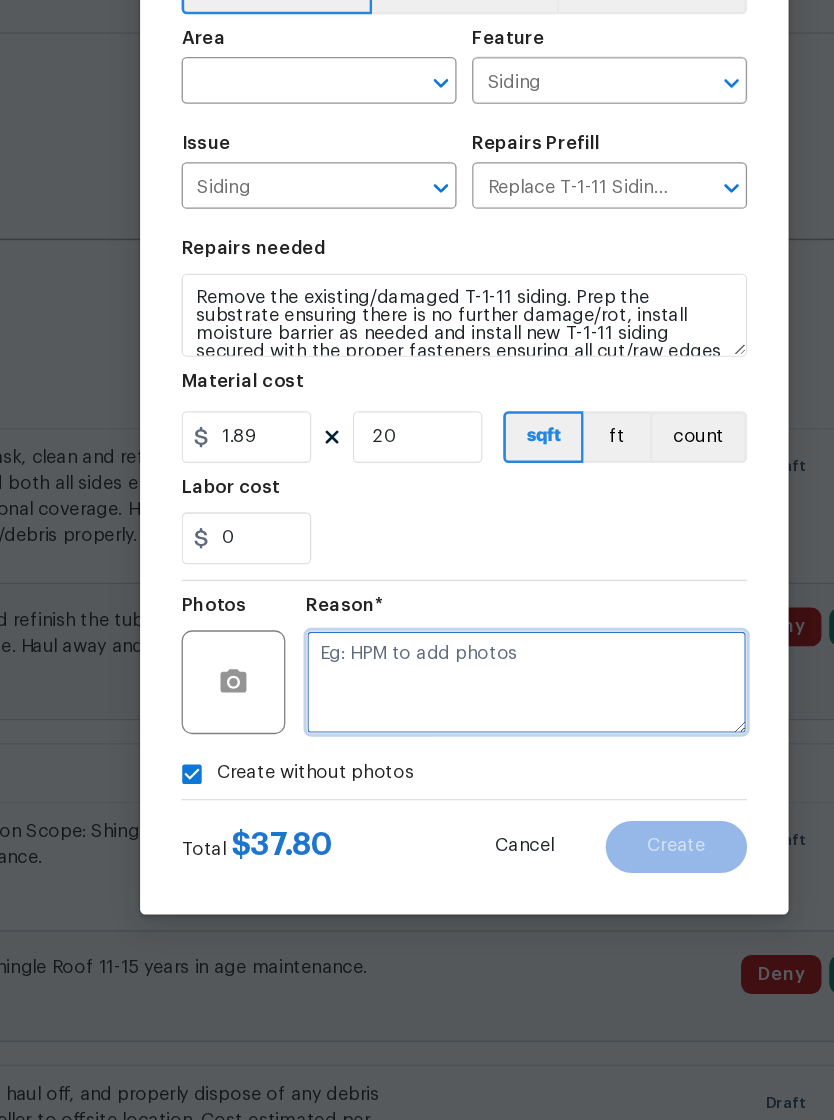 click at bounding box center (465, 782) 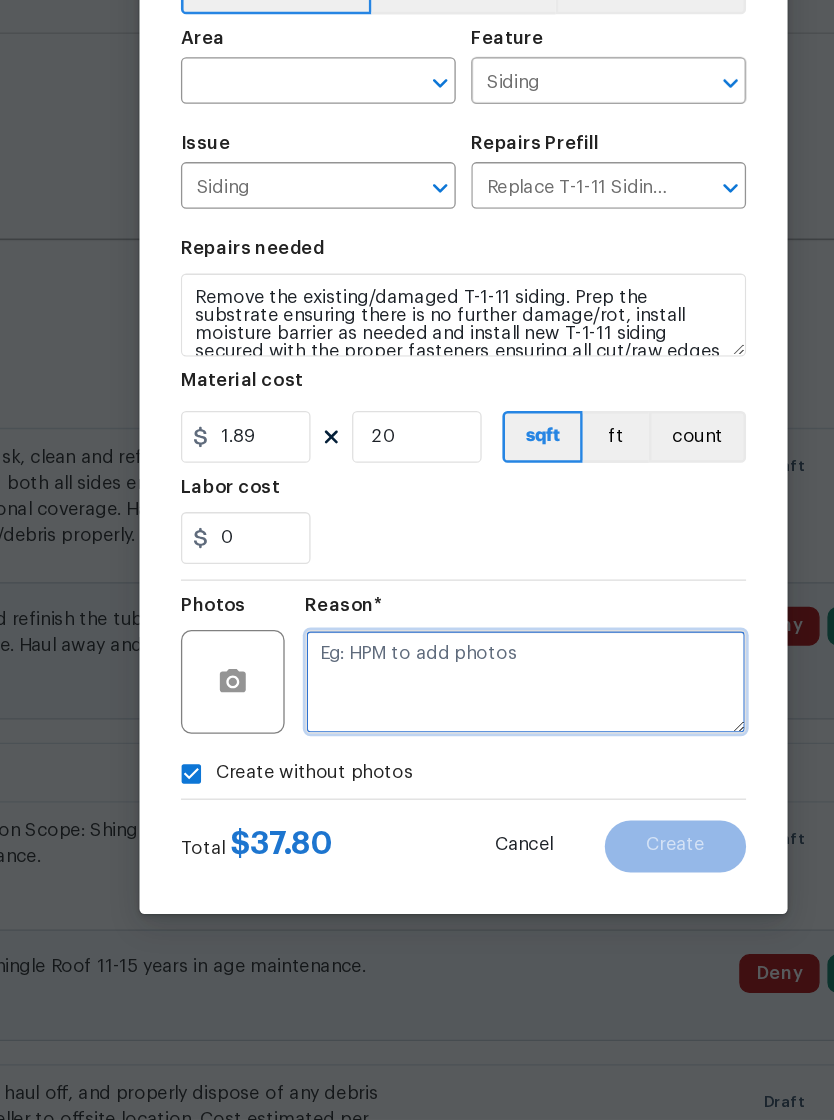 type on "2" 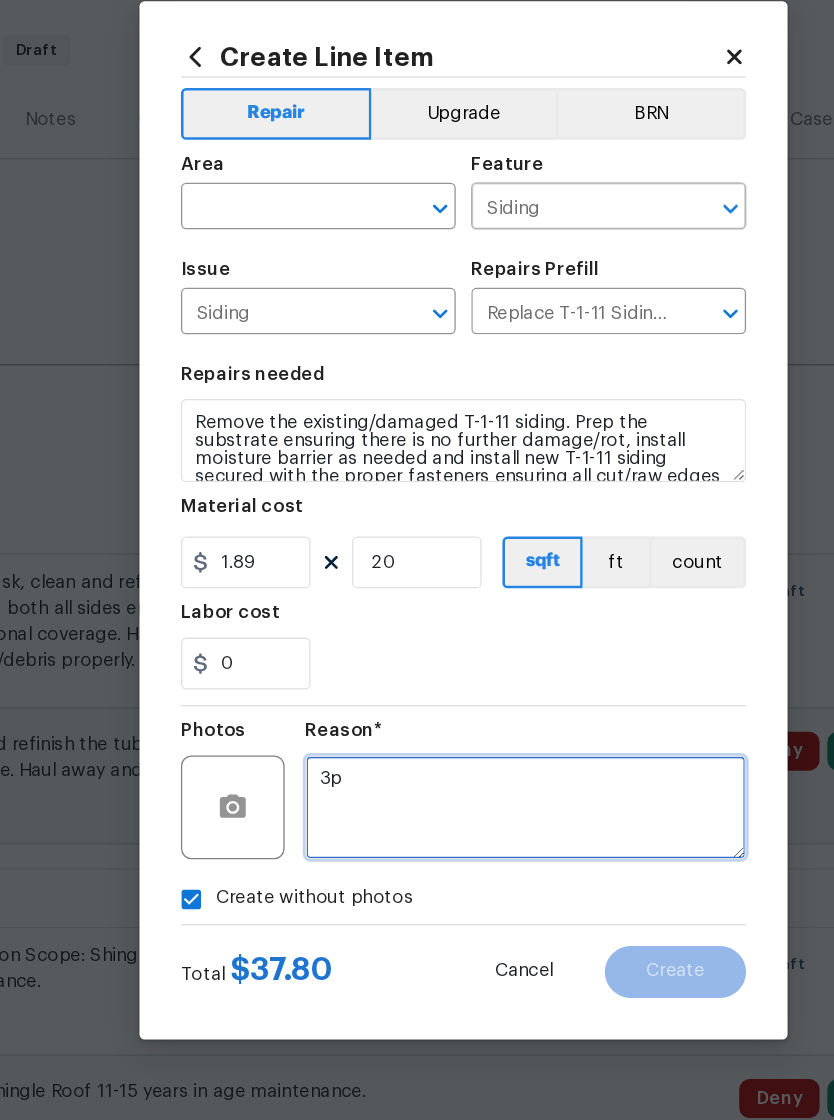 type on "3p" 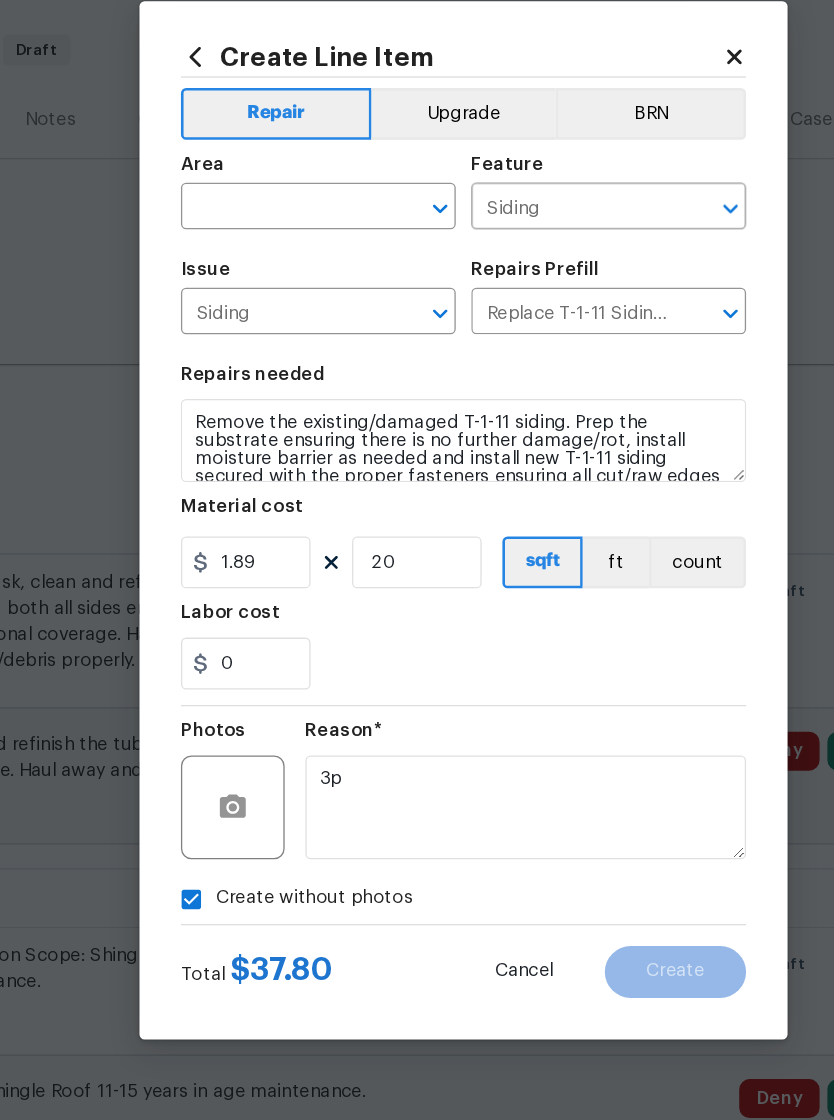 click at bounding box center (277, 320) 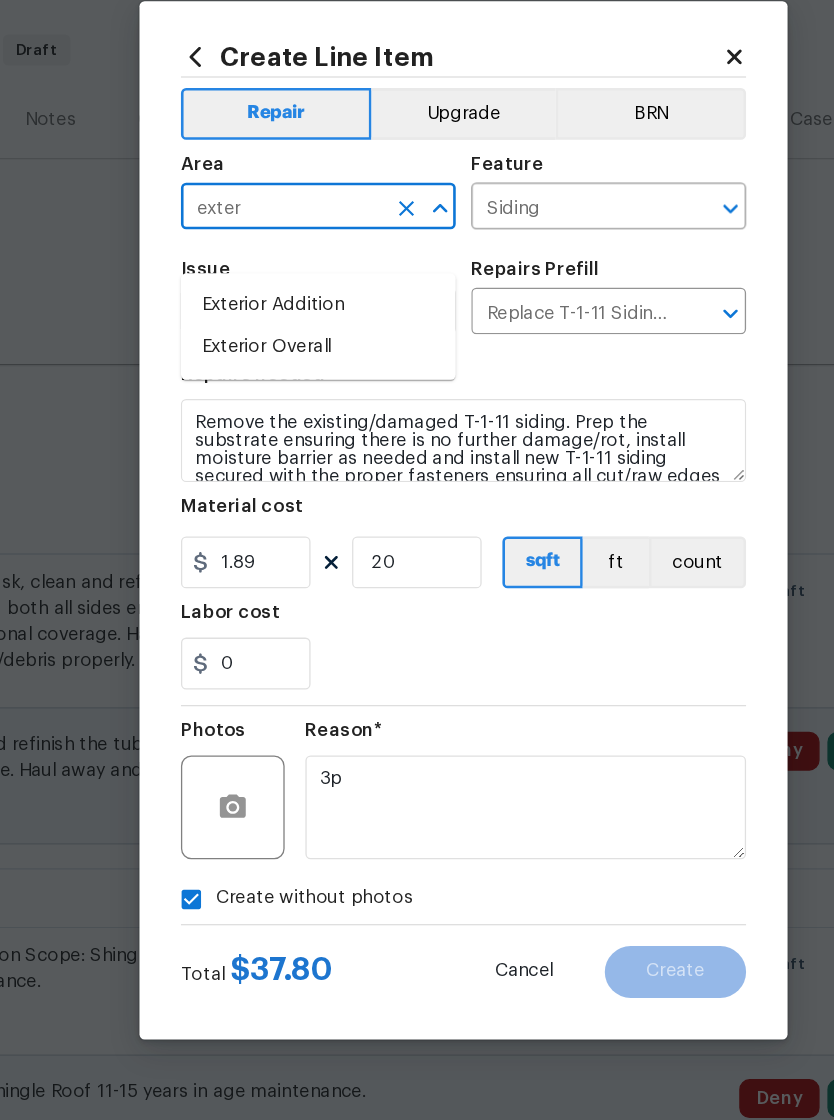 click on "Exterior Overall" at bounding box center (305, 427) 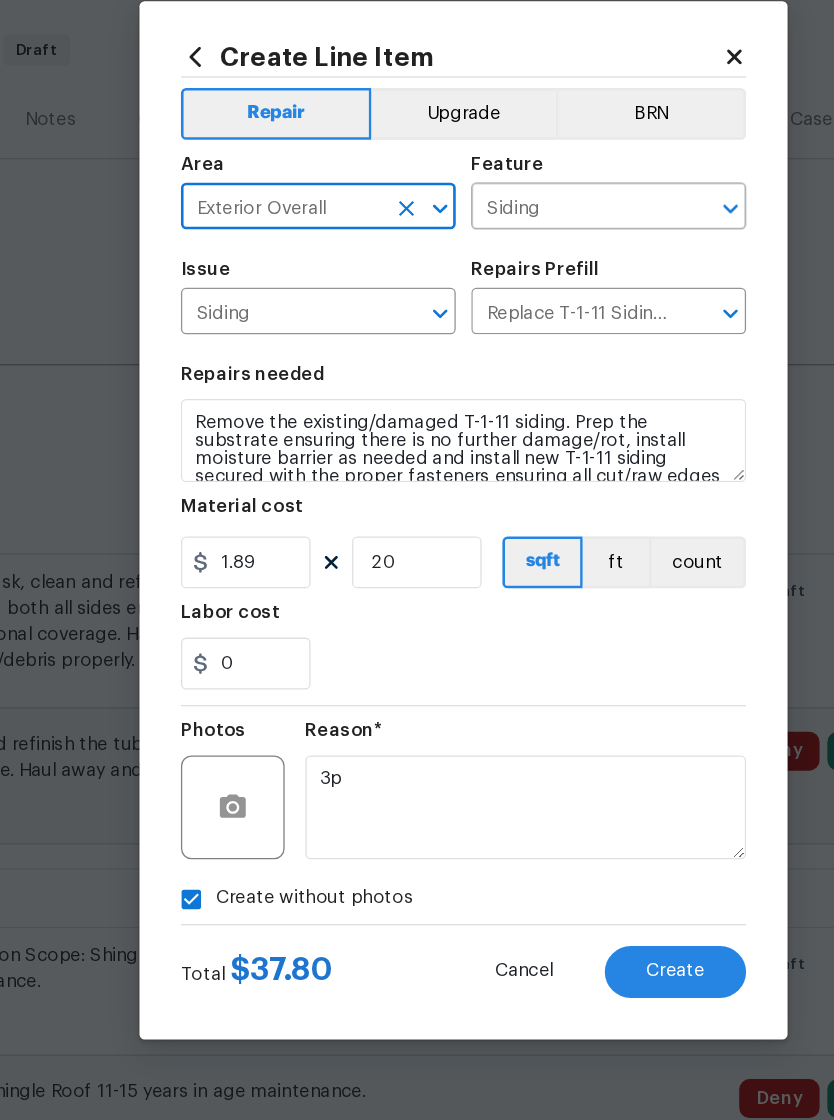 click on "0" at bounding box center [417, 671] 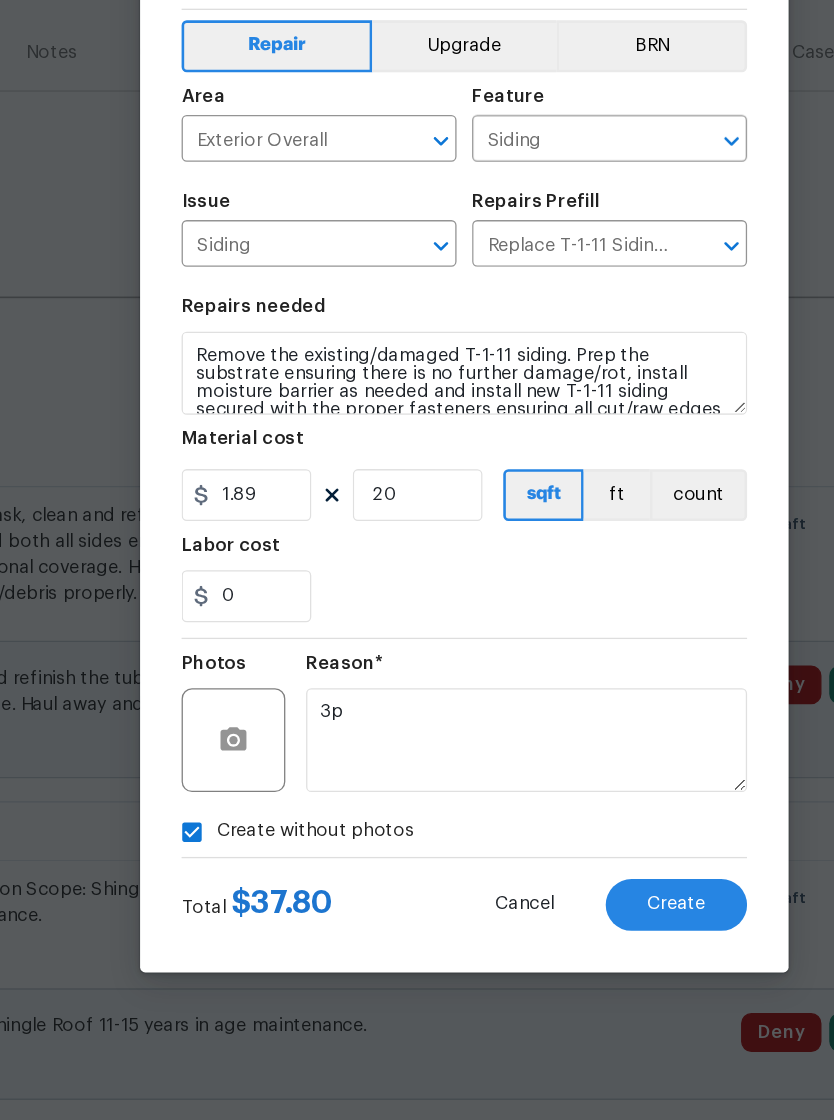 click on "Create" at bounding box center [580, 908] 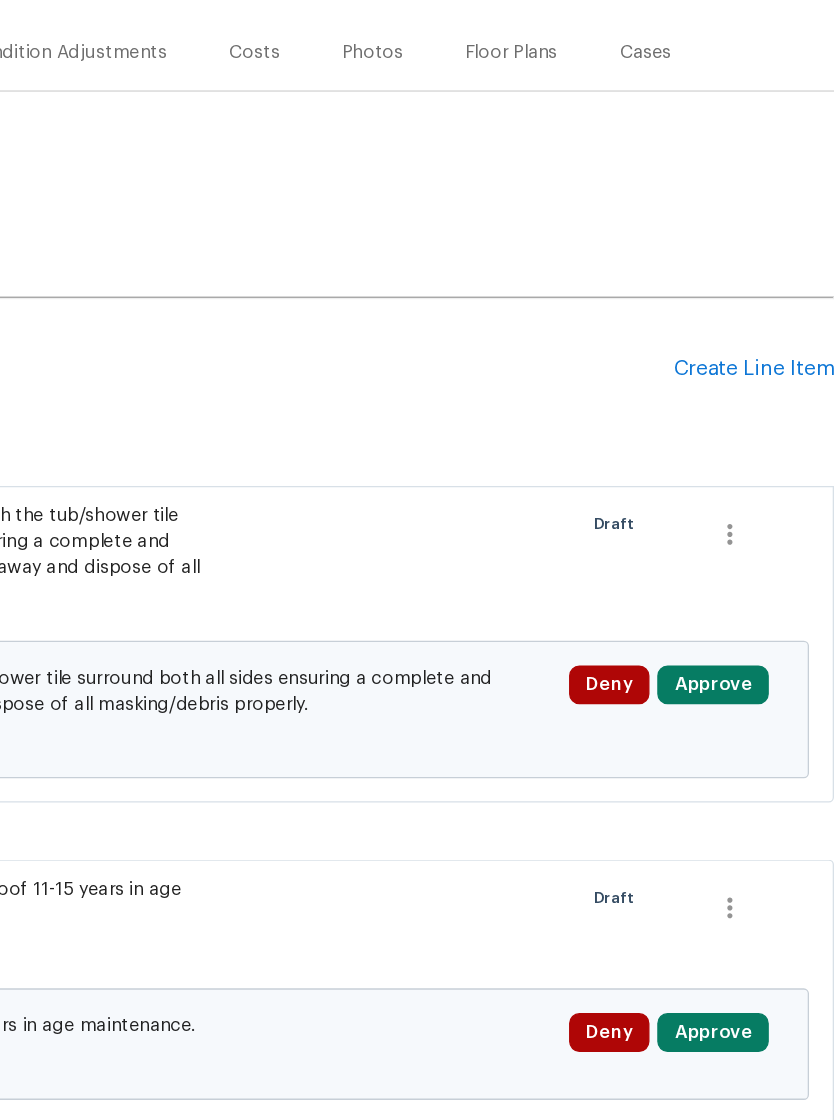 click on "Create Line Item" at bounding box center (772, 495) 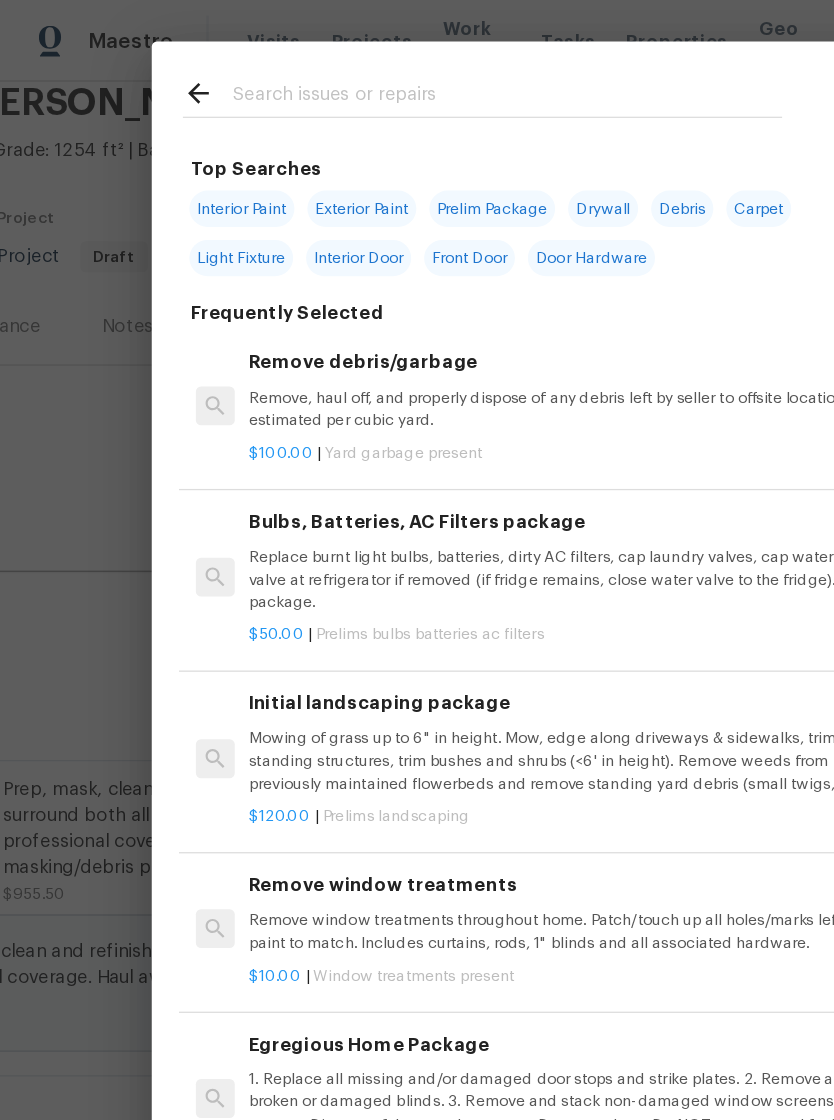 scroll, scrollTop: 0, scrollLeft: 0, axis: both 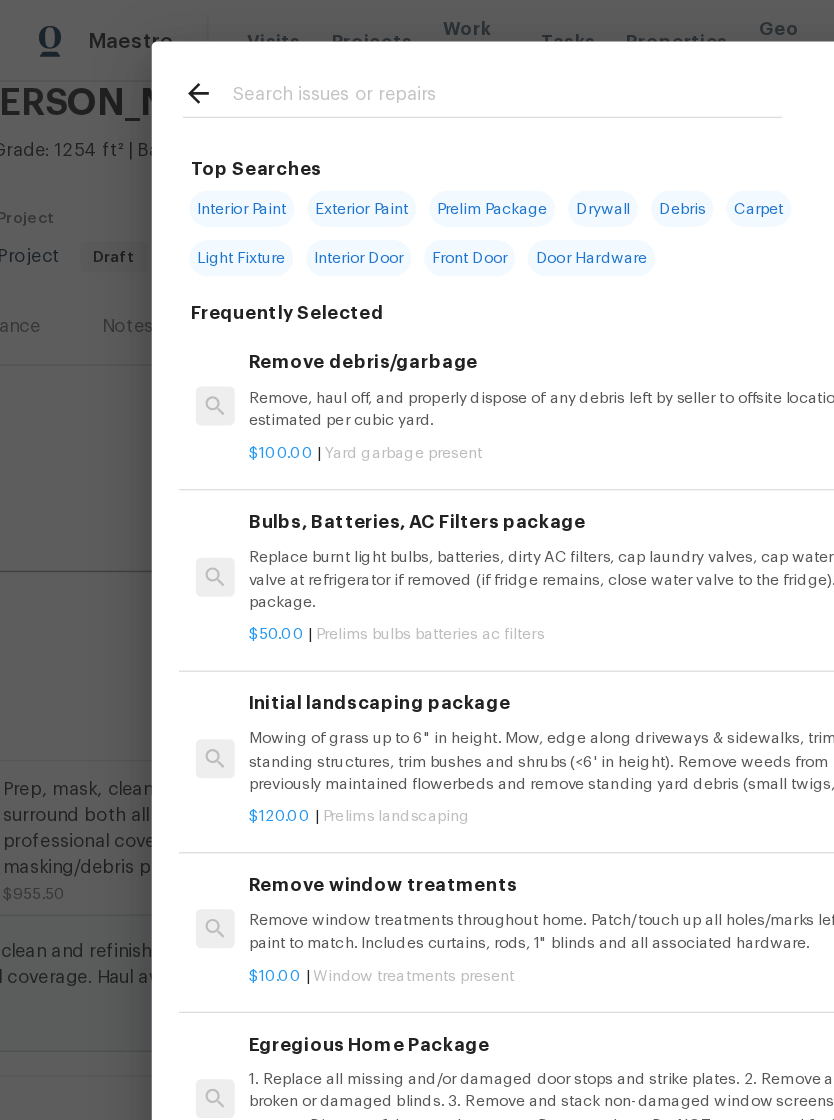 click at bounding box center (391, 75) 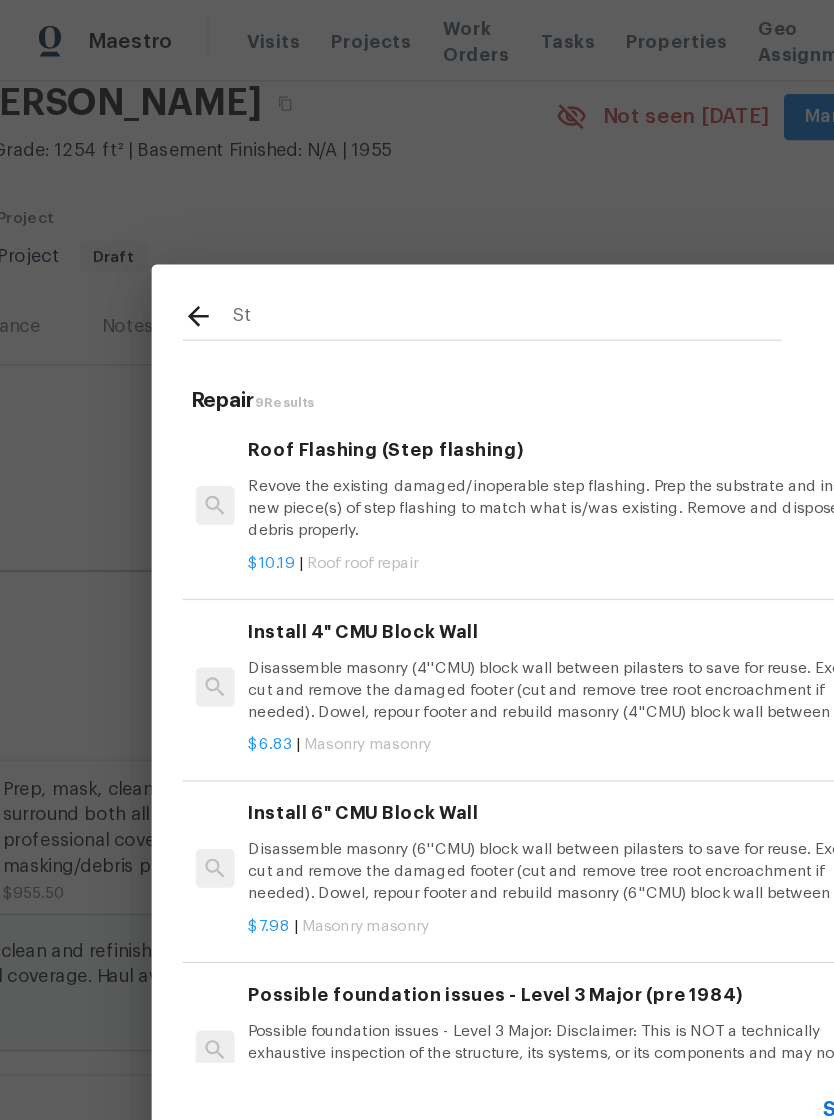 type on "S" 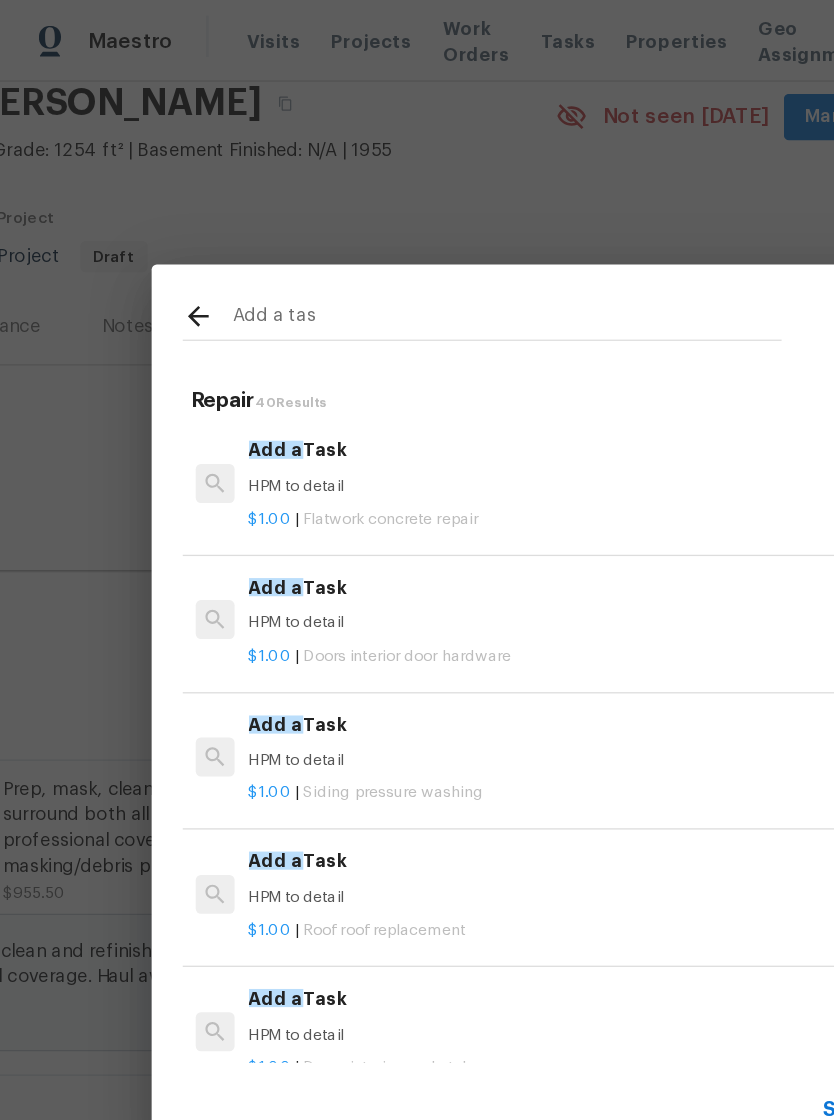 type on "Add a task" 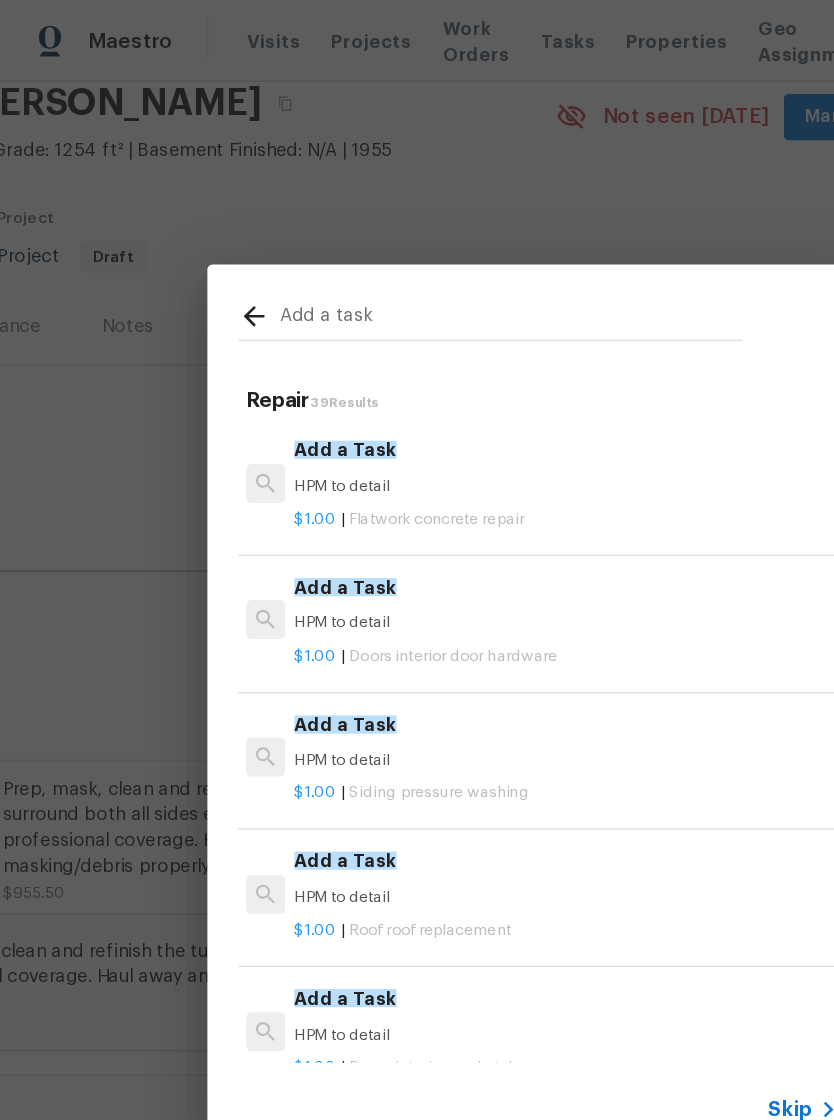 click on "Add a Task HPM to detail" at bounding box center (436, 360) 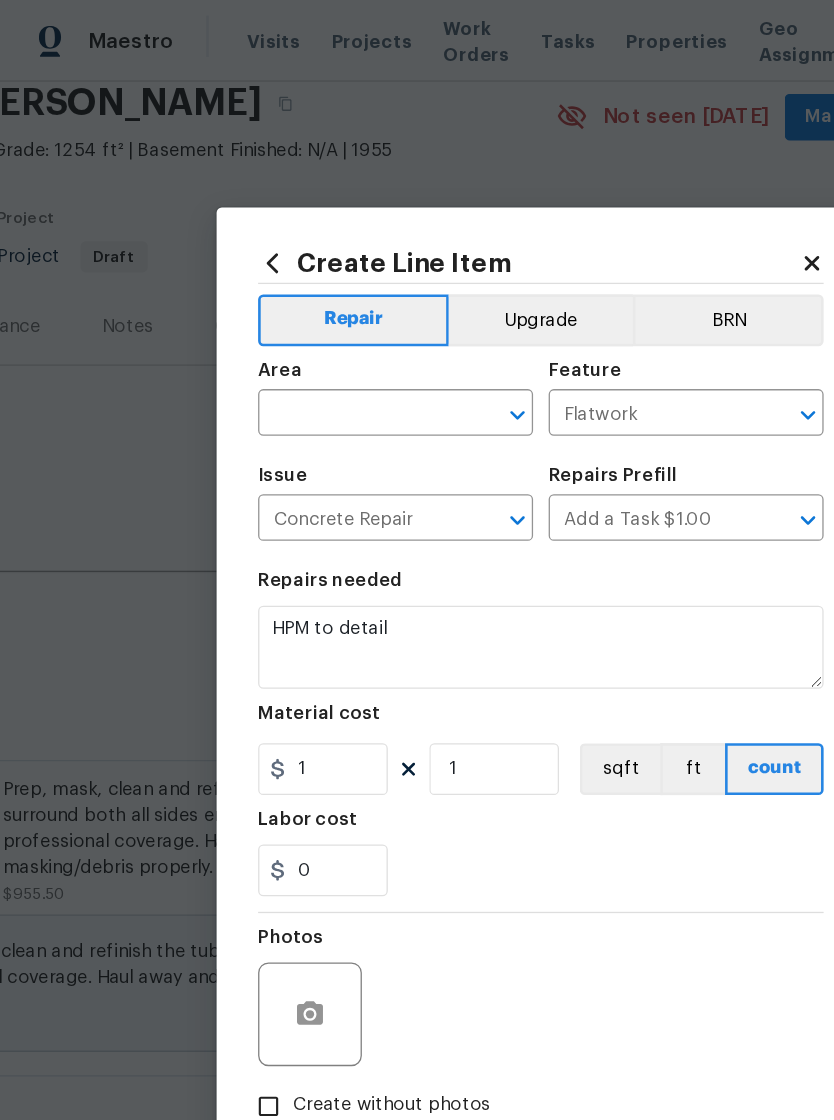 click on "Area" at bounding box center (305, 292) 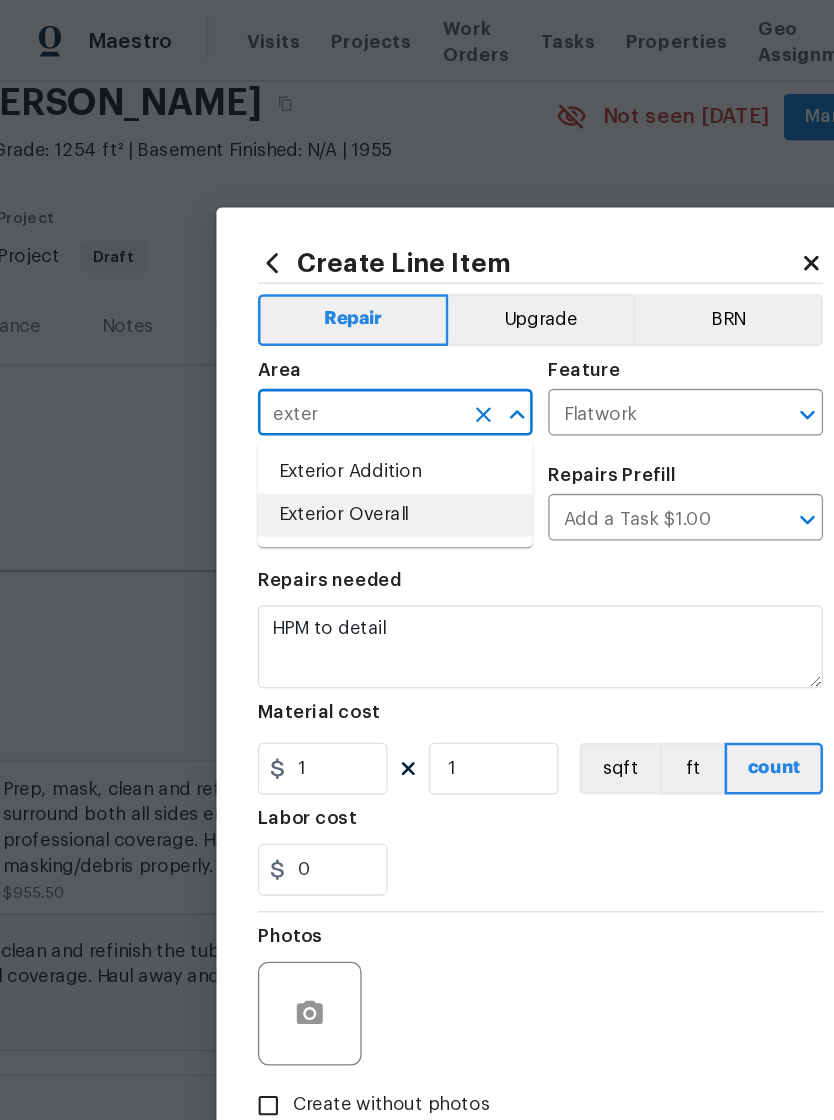 click on "Exterior Overall" at bounding box center [305, 397] 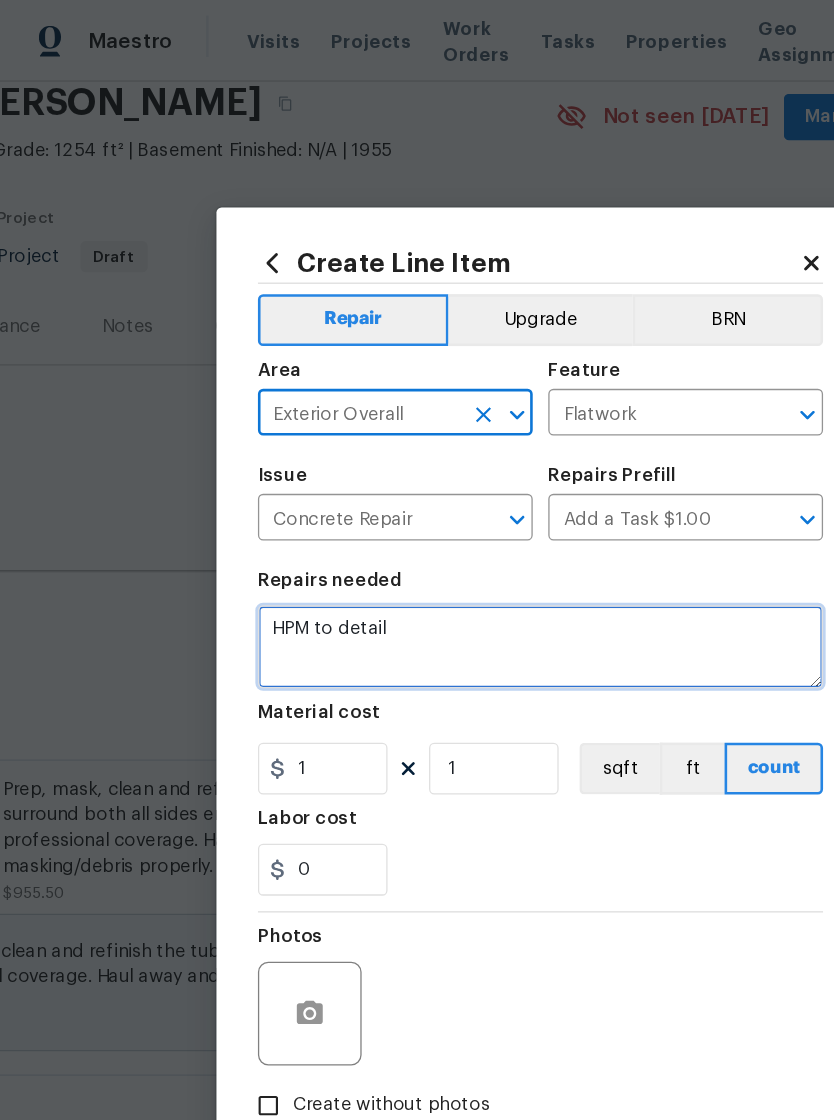 click on "HPM to detail" at bounding box center (417, 499) 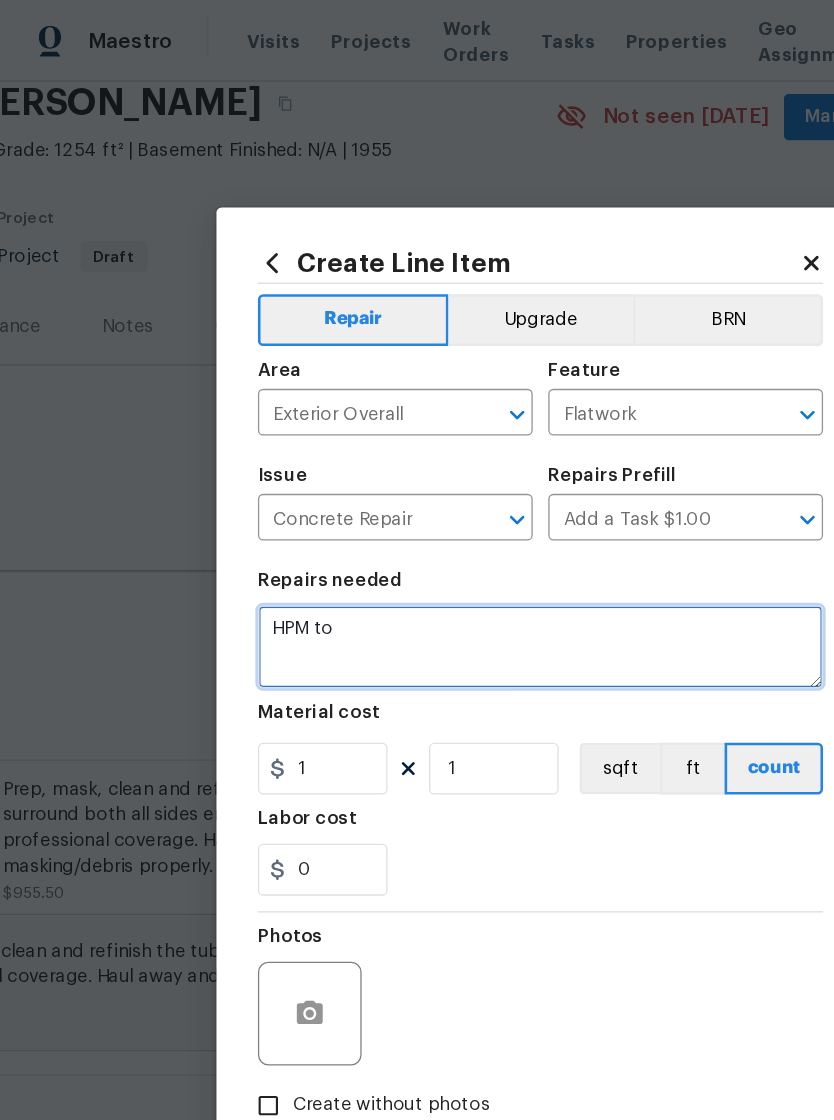 scroll, scrollTop: 0, scrollLeft: 0, axis: both 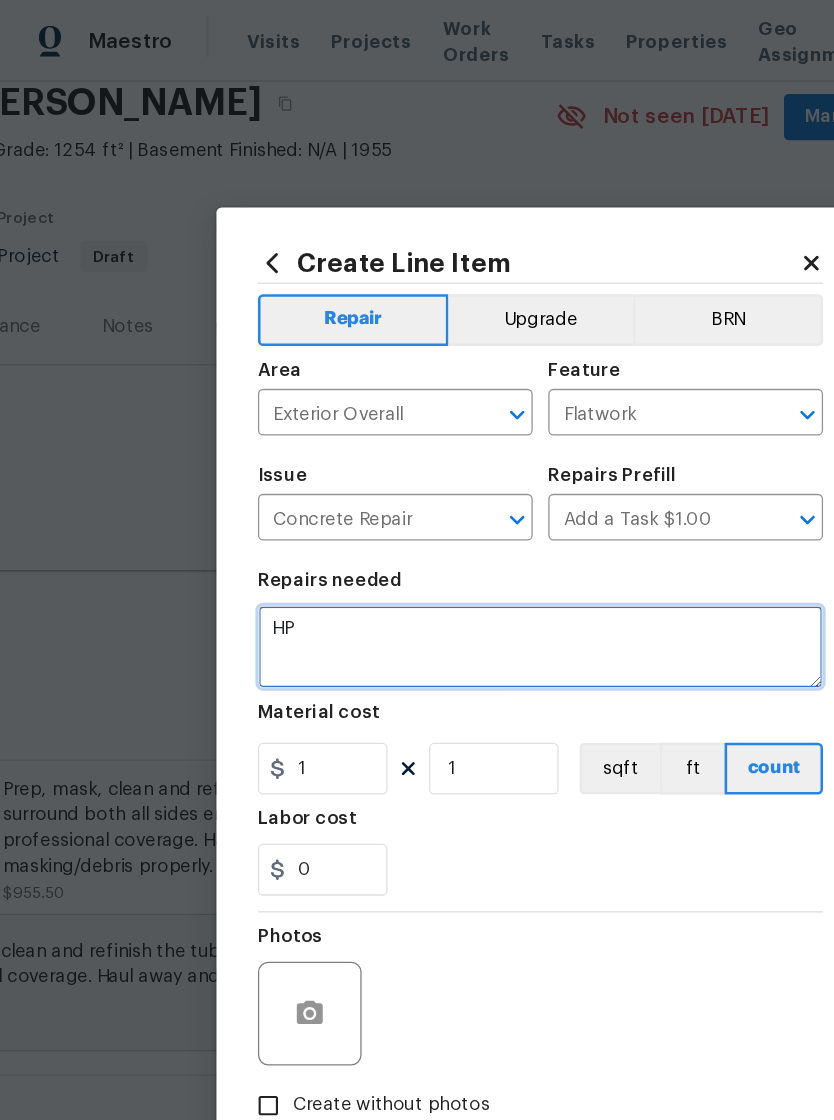 type on "H" 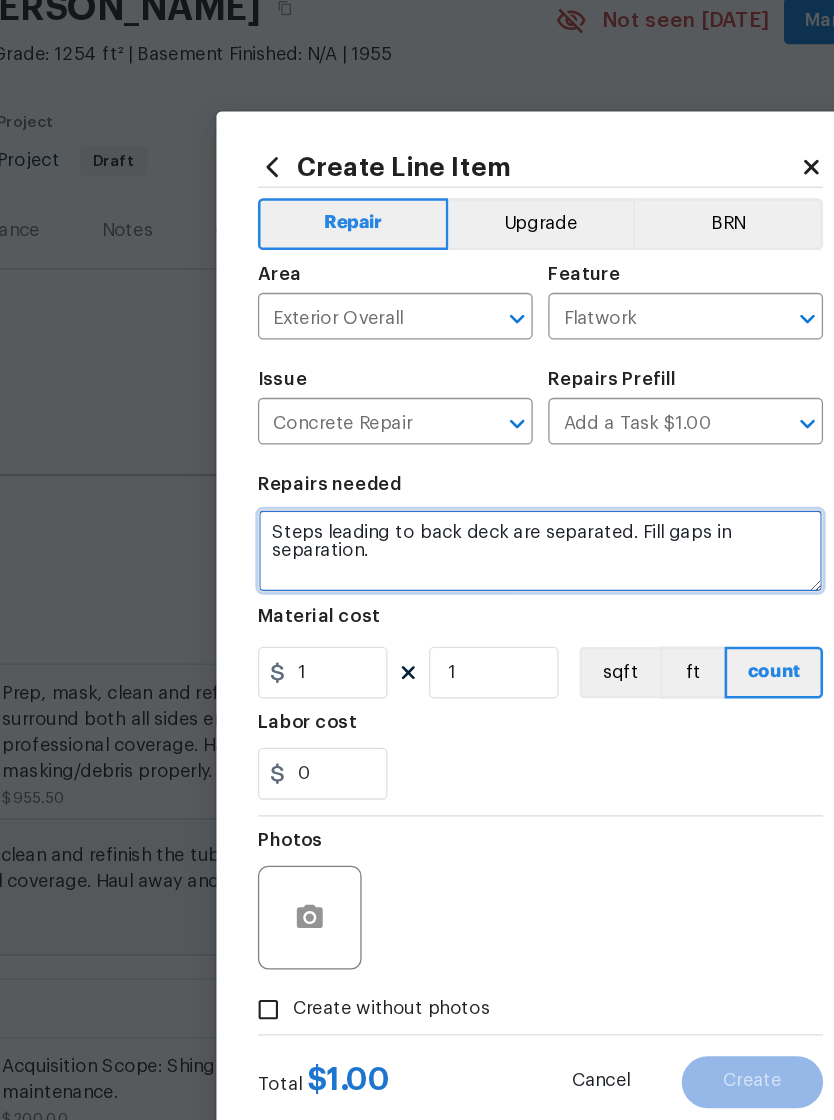 type on "Steps leading to back deck are separated. Fill gaps in separation." 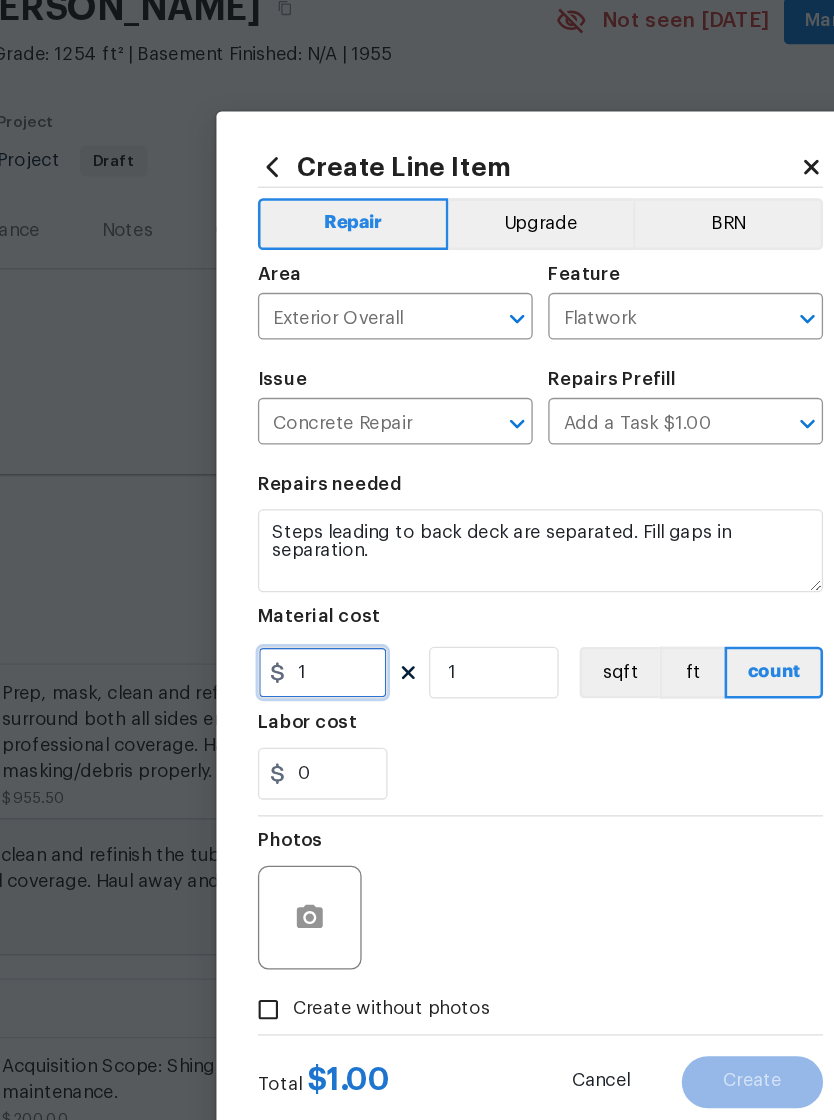 click on "1" at bounding box center [249, 593] 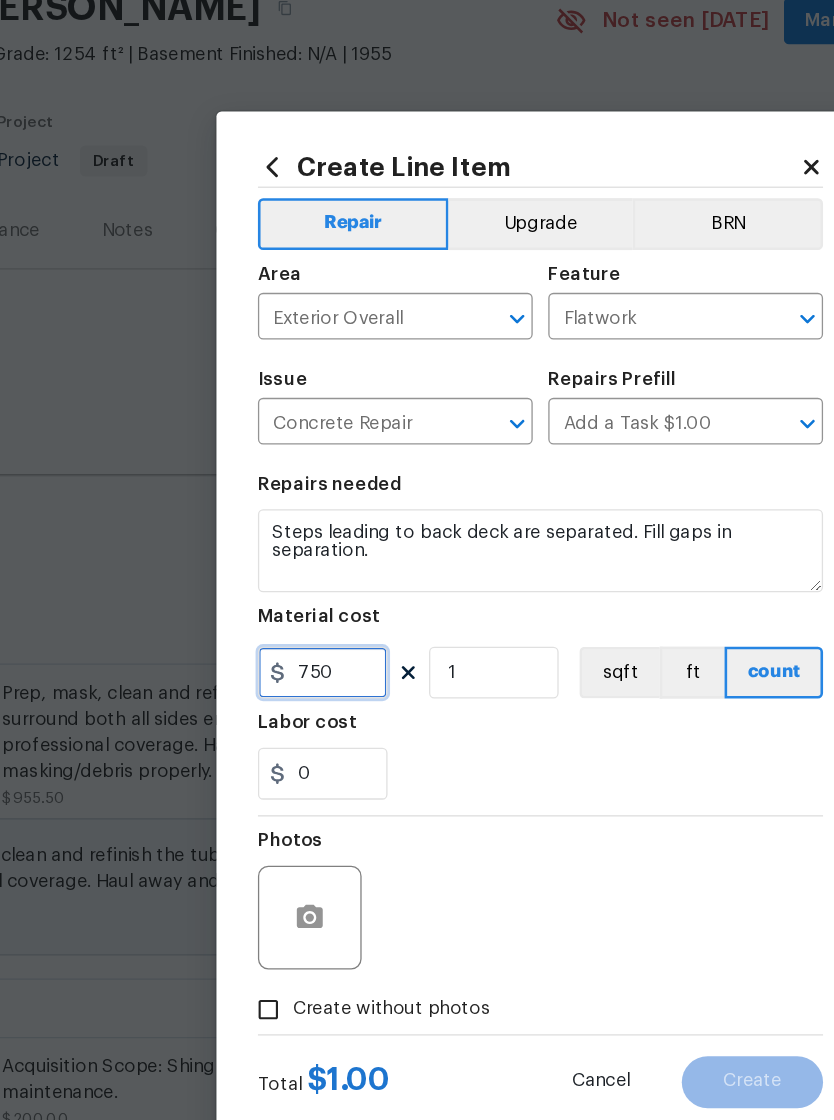 type on "750" 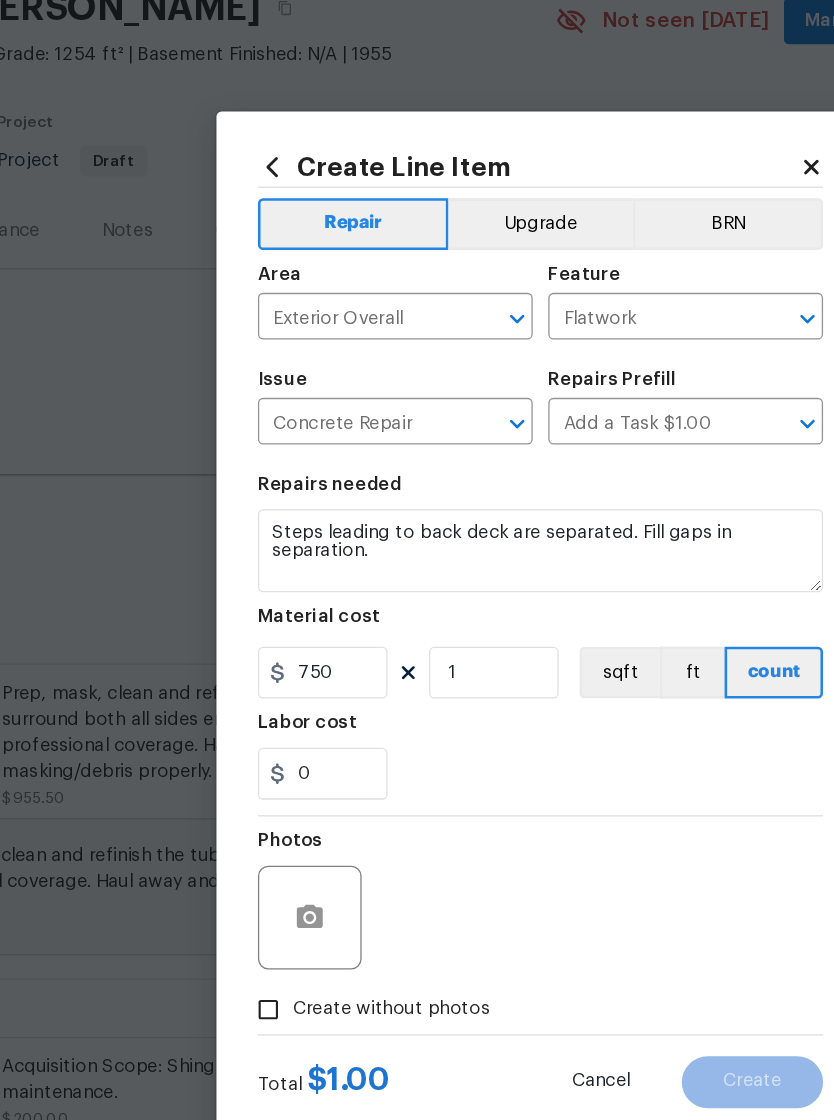 click on "Labor cost" at bounding box center (417, 638) 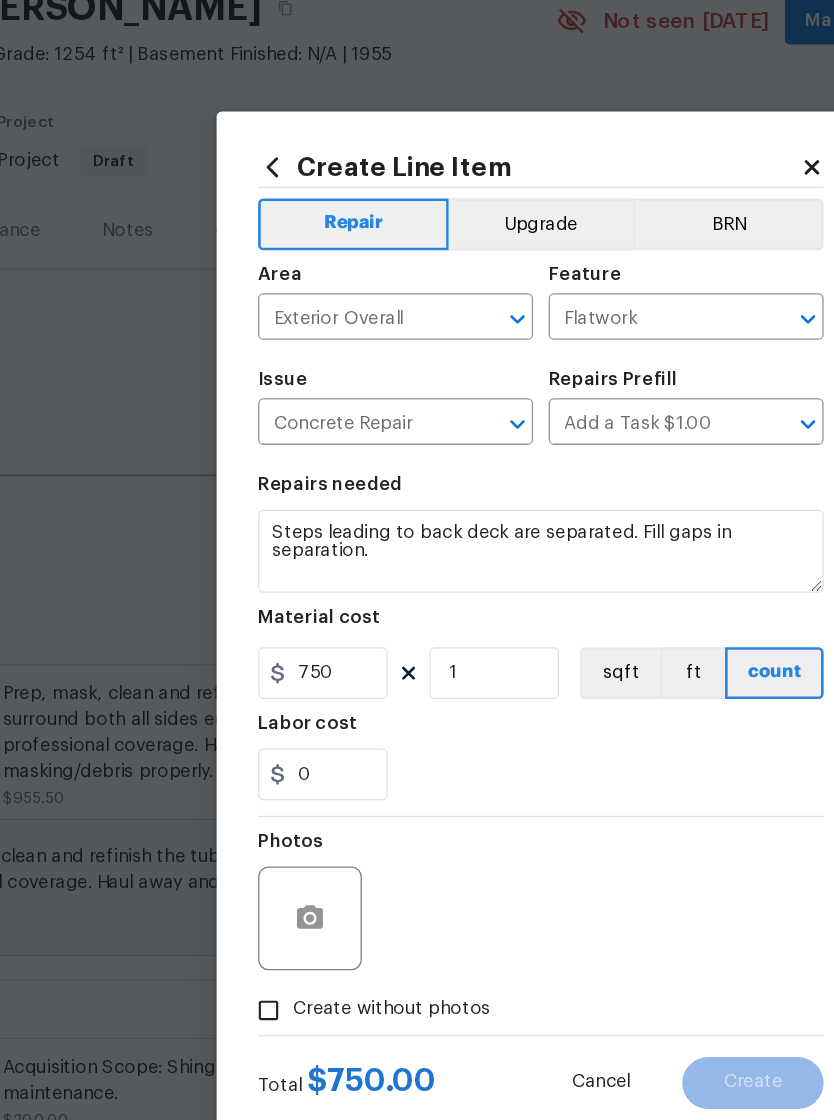 click on "Create without photos" at bounding box center [207, 853] 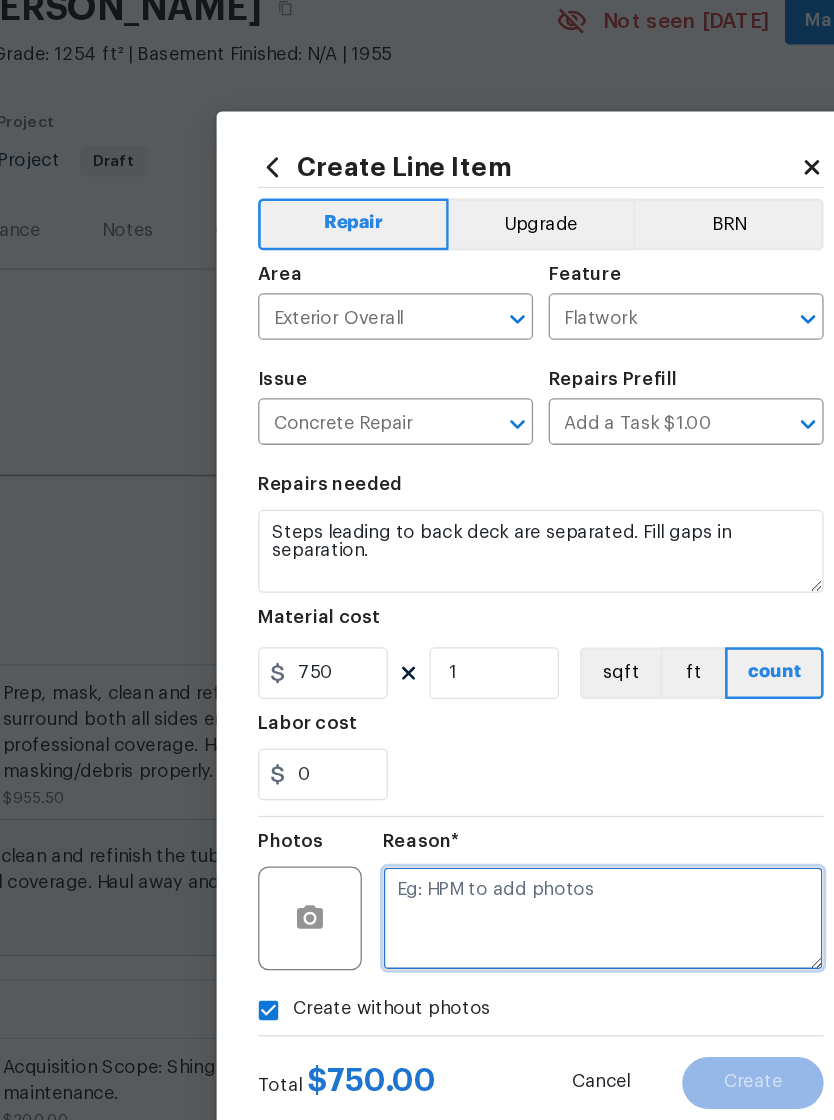 click at bounding box center (465, 782) 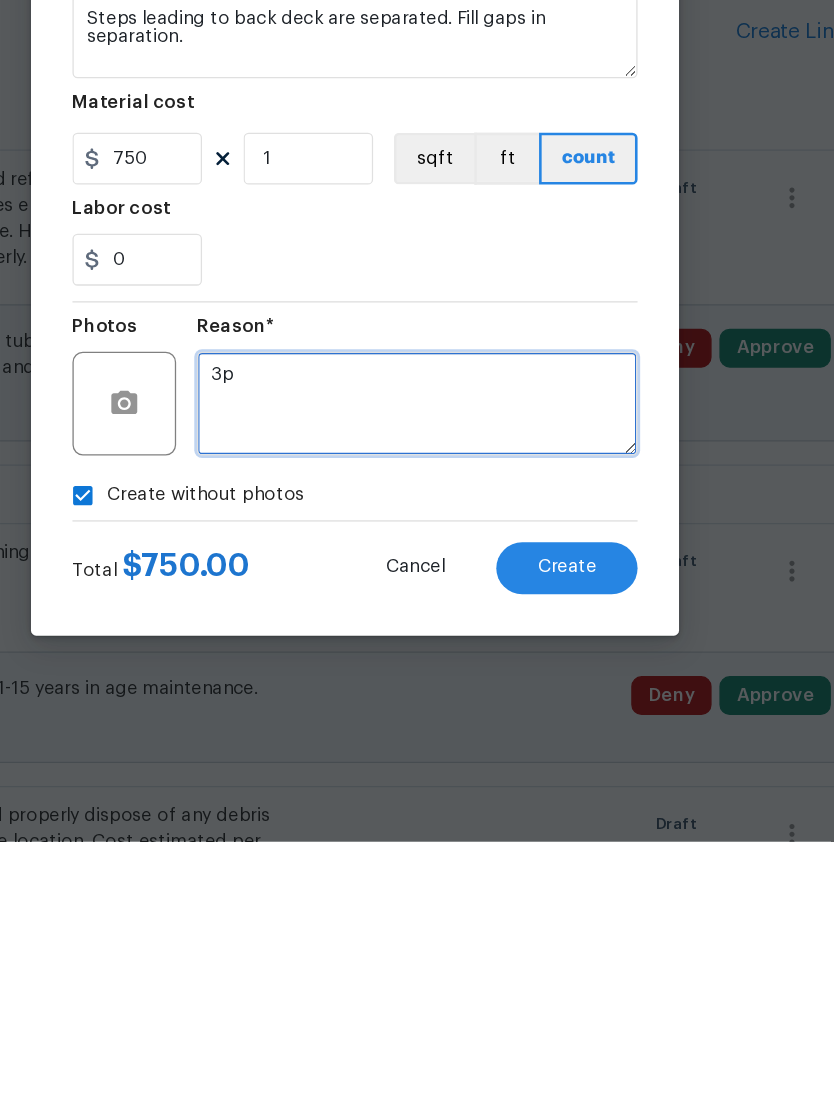 type on "3p" 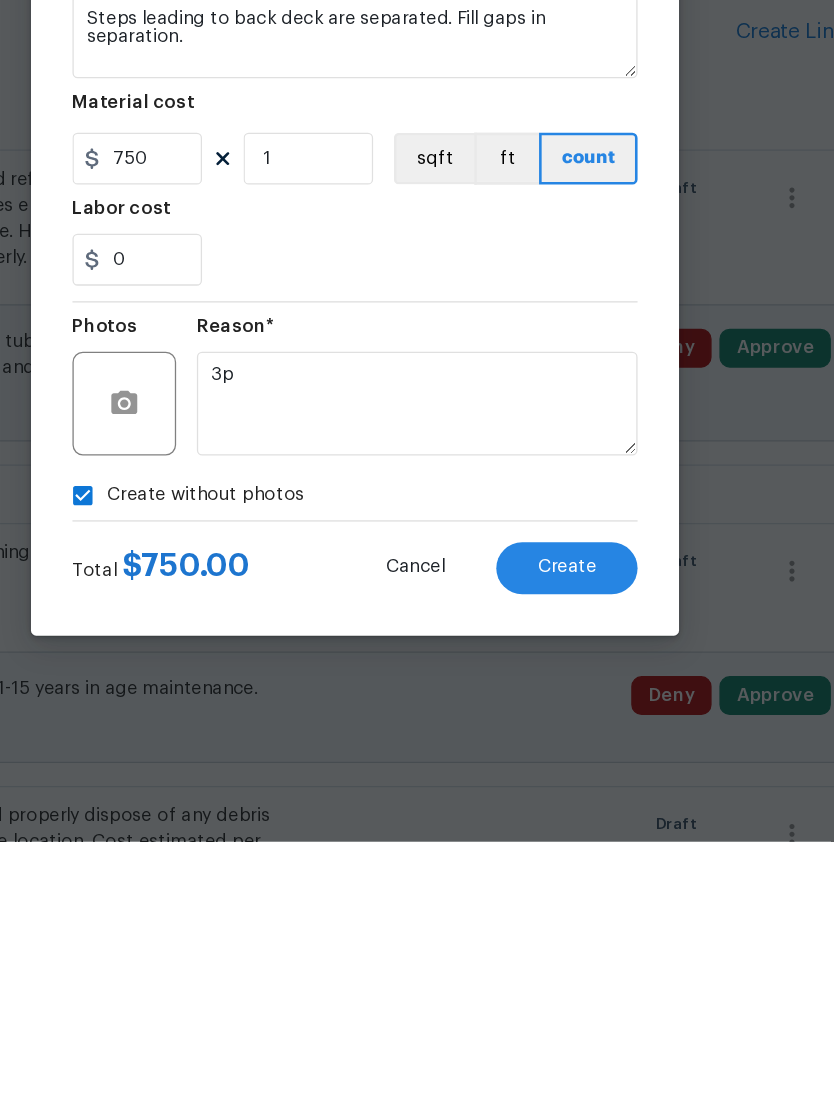 click on "Create without photos" at bounding box center (417, 853) 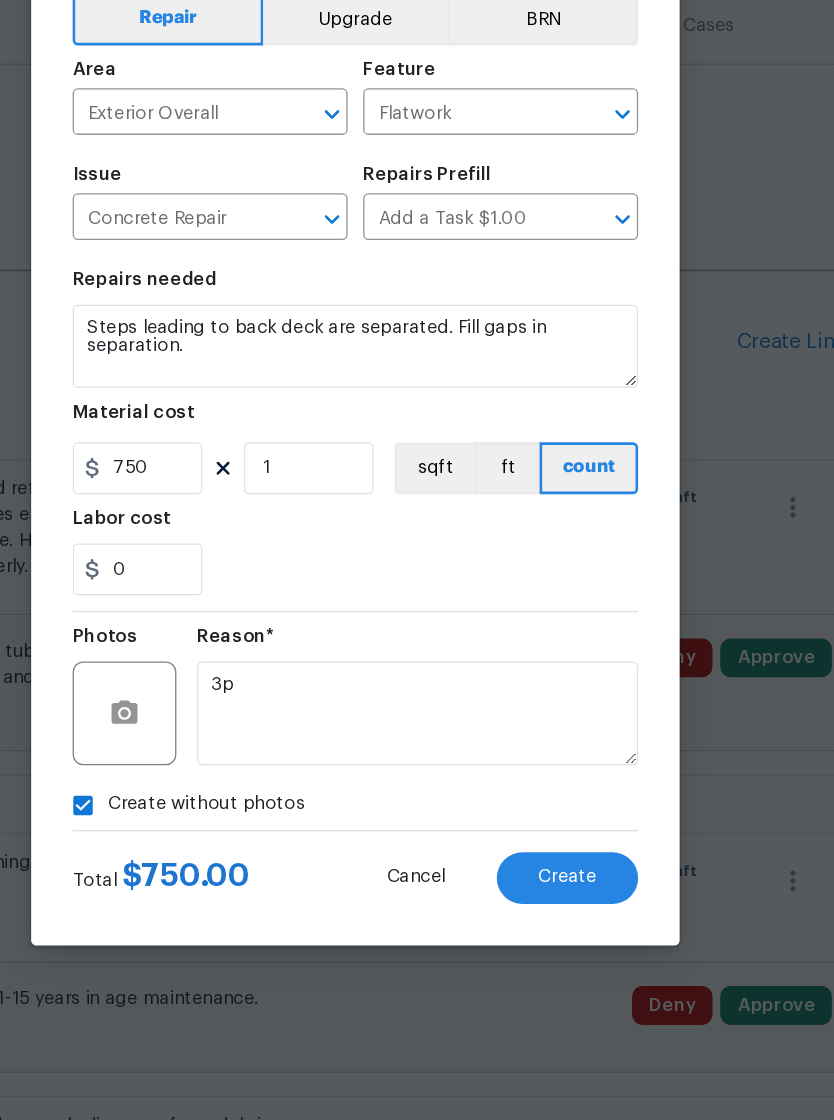 click on "Create" at bounding box center [580, 908] 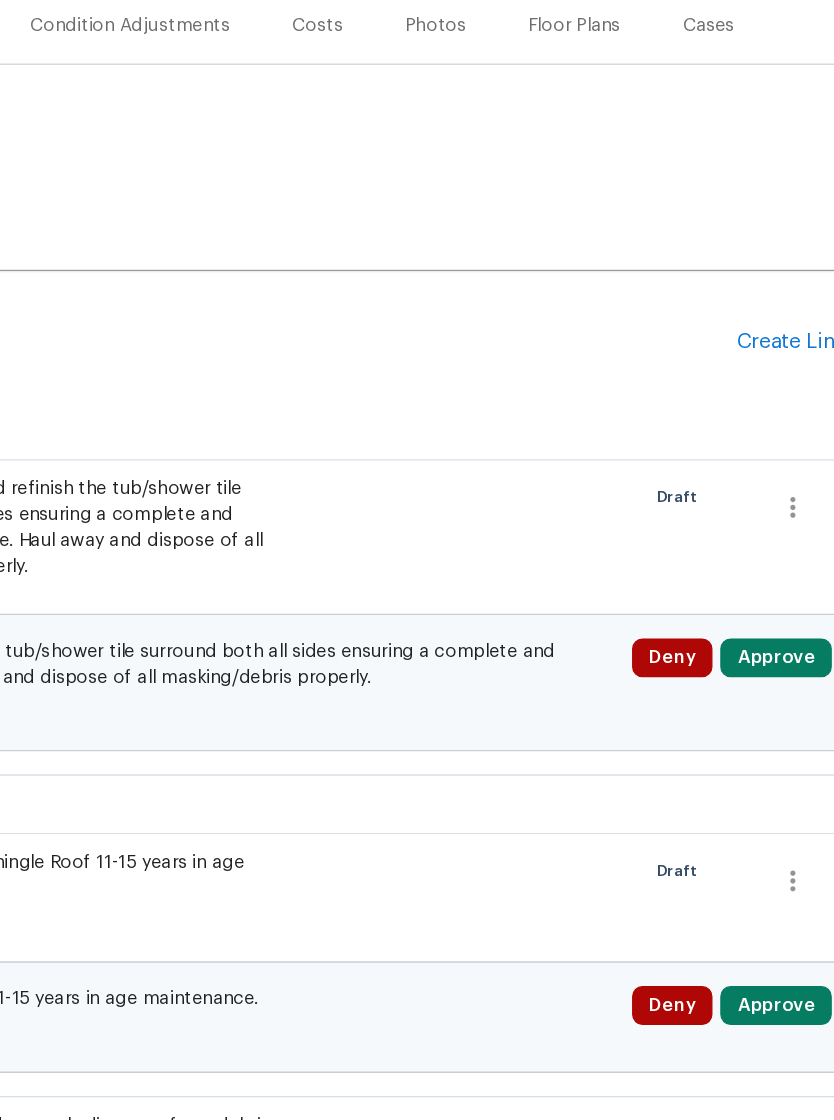 click on "Create Line Item" at bounding box center (772, 495) 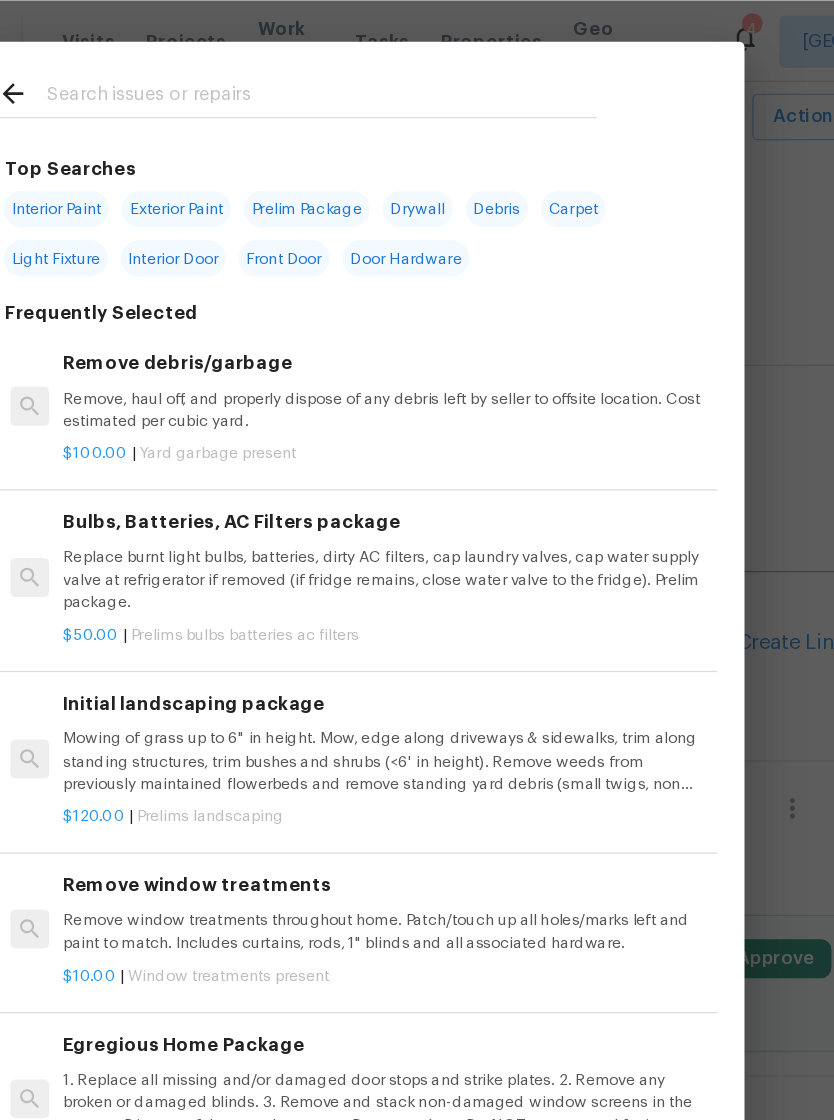 scroll, scrollTop: 0, scrollLeft: 0, axis: both 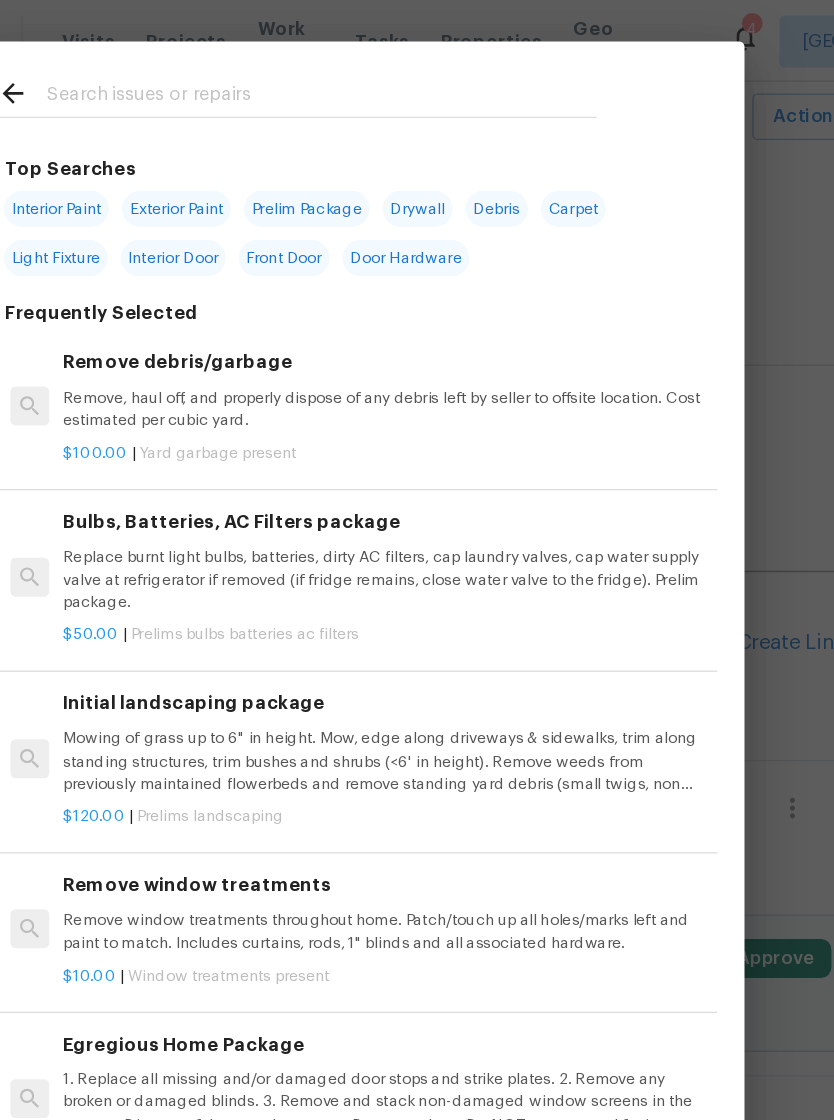 click at bounding box center [391, 75] 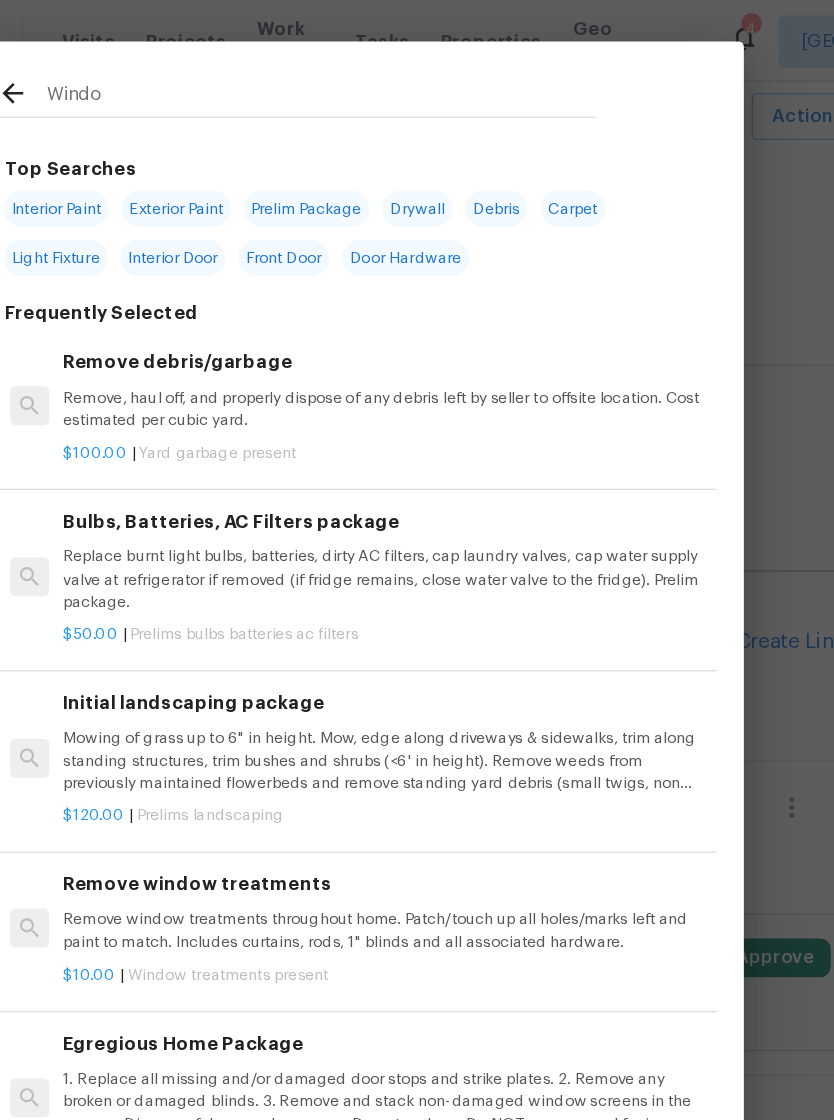 type on "Window" 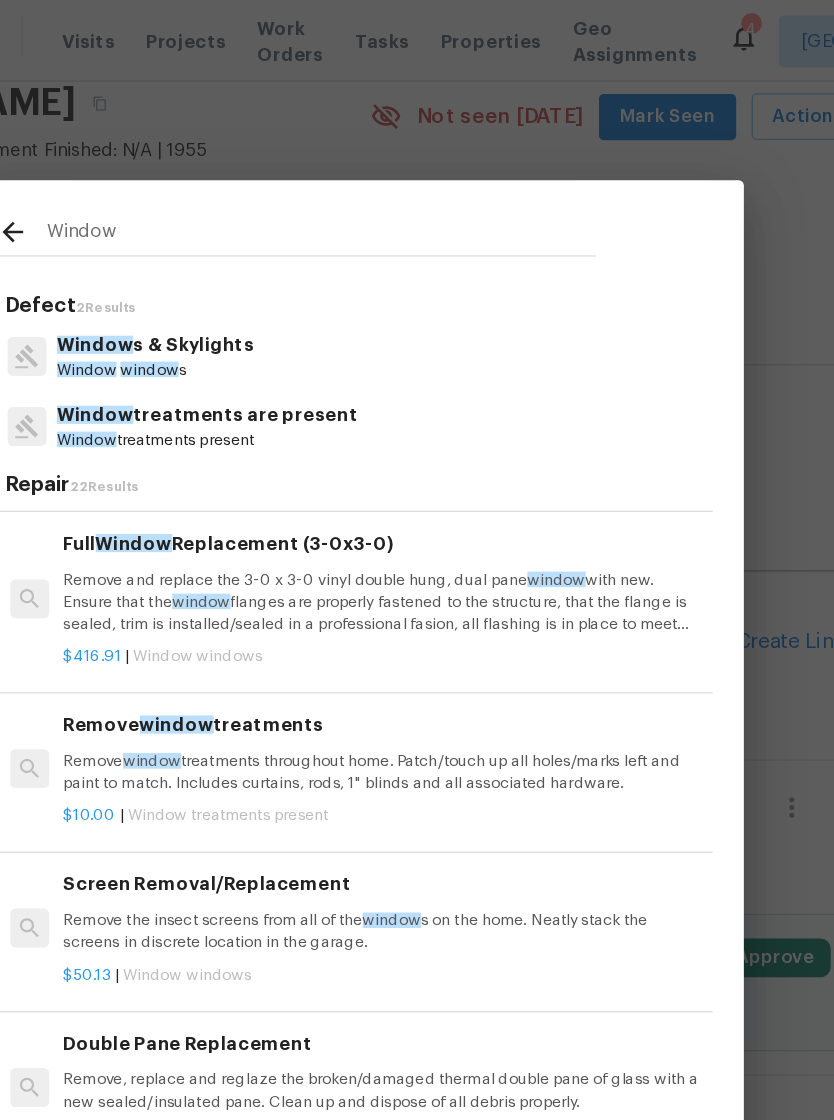 scroll, scrollTop: 412, scrollLeft: 0, axis: vertical 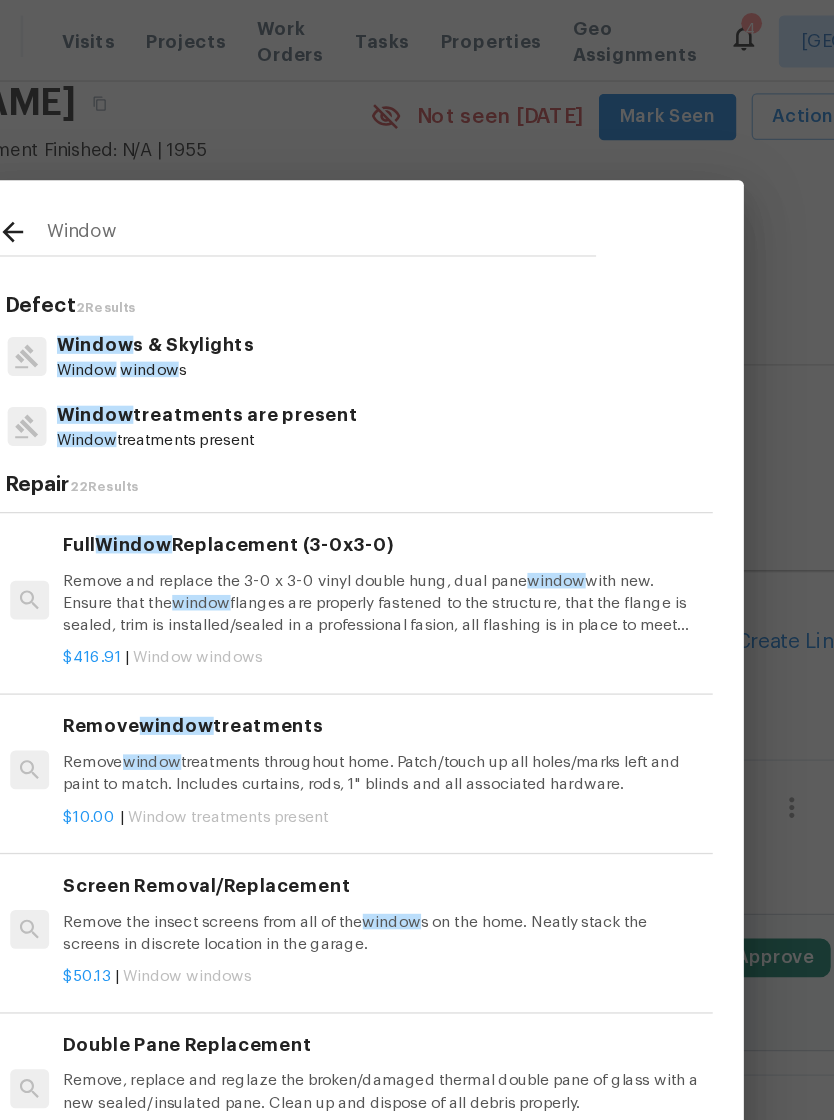 click on "Remove and replace the 3-0 x 3-0 vinyl double hung, dual pane  window  with new. Ensure that the  window  flanges are properly fastened to the structure, that the flange is sealed, trim is installed/sealed in a professional fasion, all flashing is in place to meet current standard and paint is touched up around the replaced  window . Clean up, haul away and dispose of all debris." at bounding box center (440, 465) 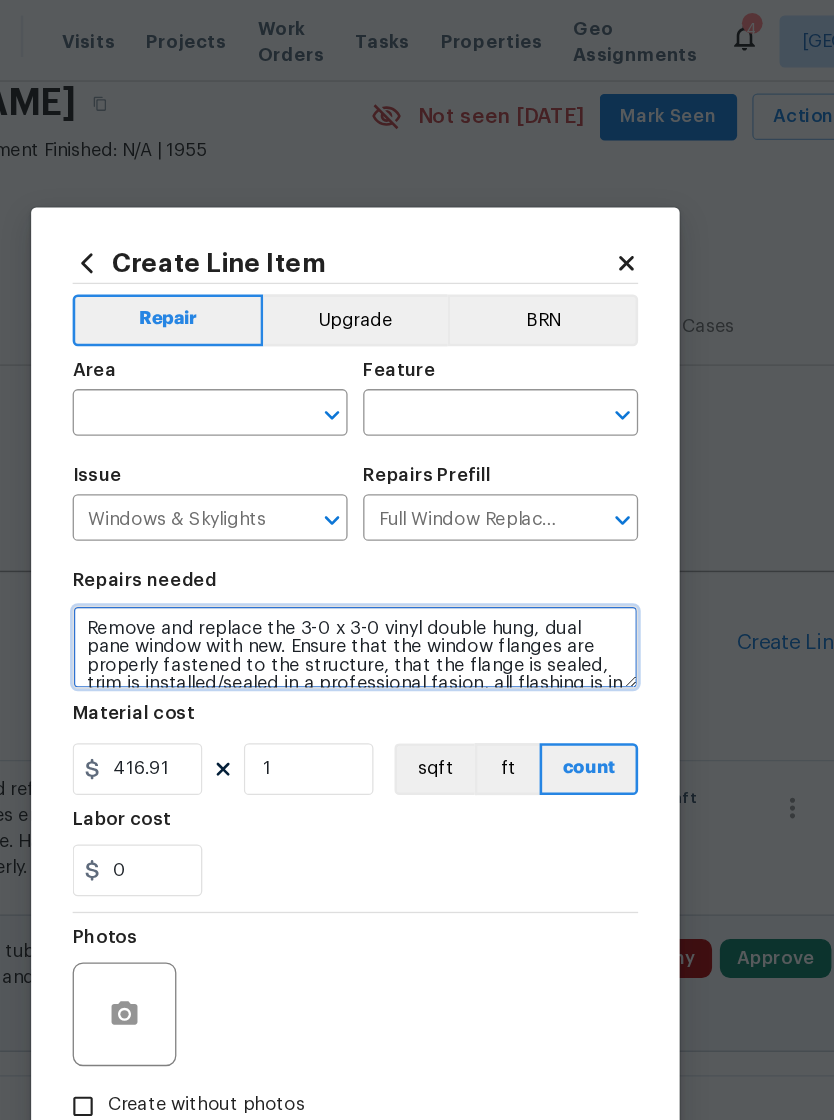 click on "Remove and replace the 3-0 x 3-0 vinyl double hung, dual pane window with new. Ensure that the window flanges are properly fastened to the structure, that the flange is sealed, trim is installed/sealed in a professional fasion, all flashing is in place to meet current standard and paint is touched up around the replaced window. Clean up, haul away and dispose of all debris." at bounding box center (417, 499) 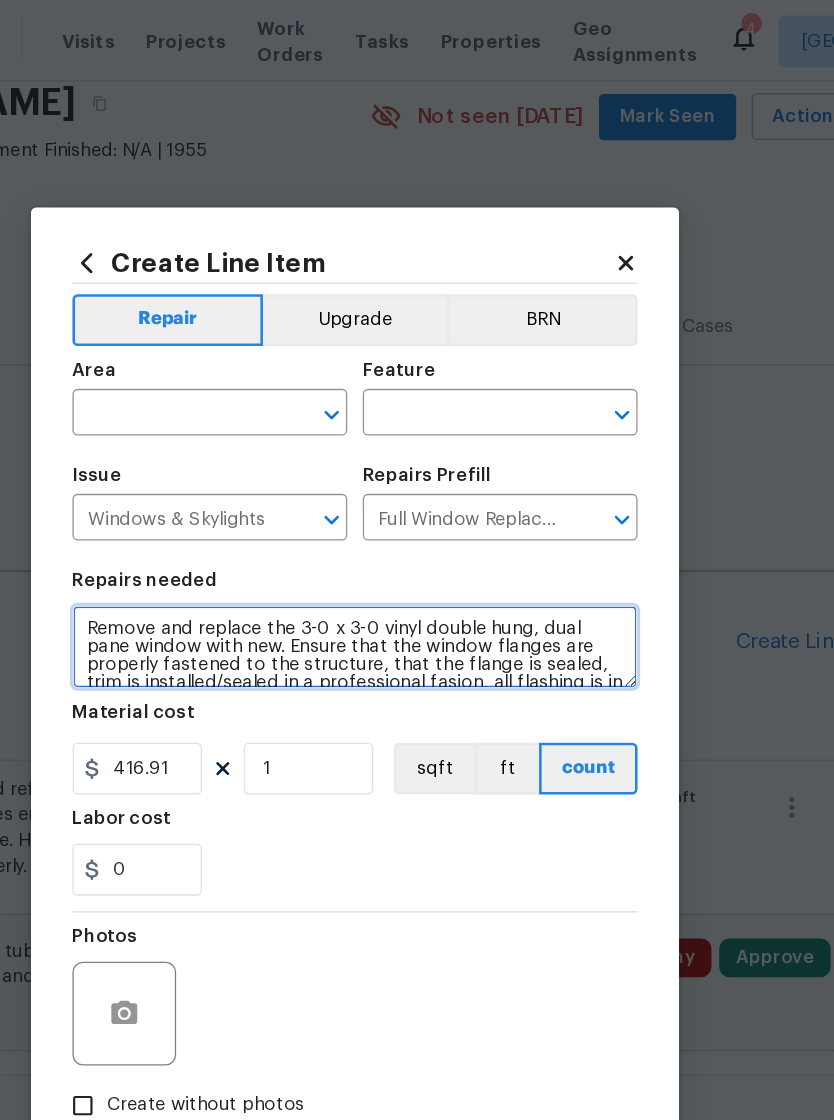 click on "Remove and replace the 3-0 x 3-0 vinyl double hung, dual pane window with new. Ensure that the window flanges are properly fastened to the structure, that the flange is sealed, trim is installed/sealed in a professional fasion, all flashing is in place to meet current standard and paint is touched up around the replaced window. Clean up, haul away and dispose of all debris." at bounding box center (417, 499) 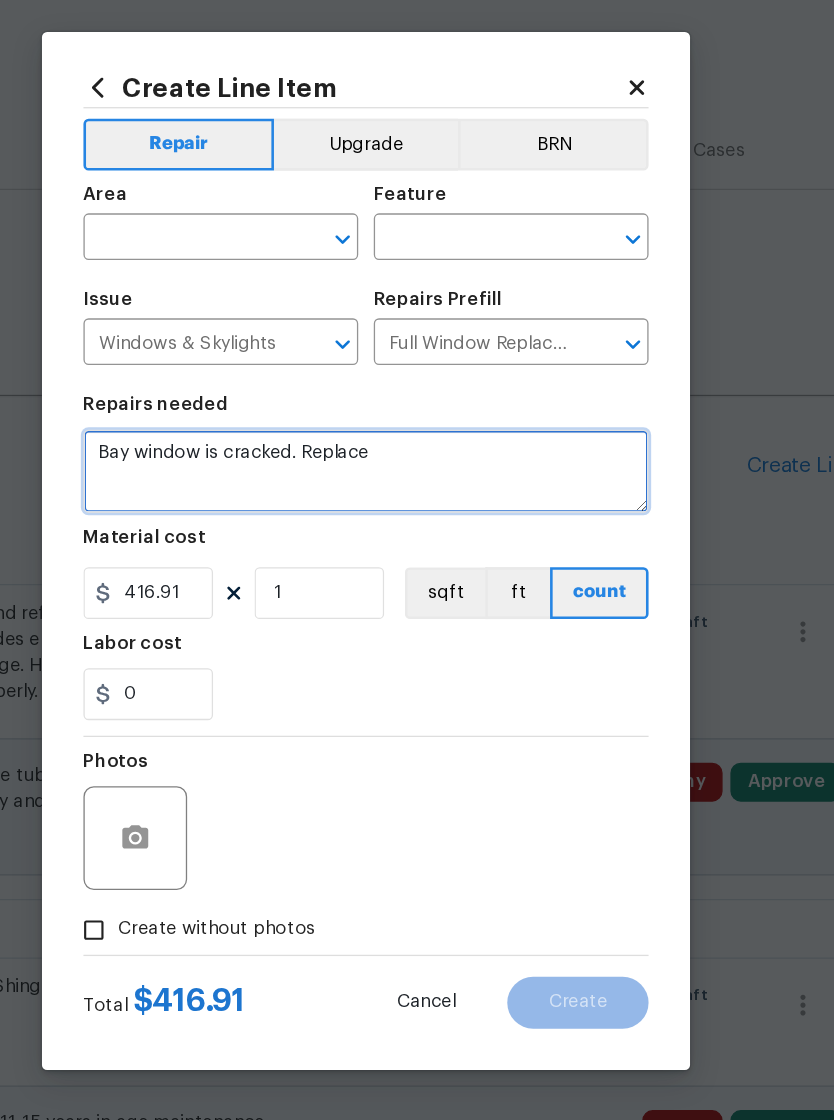 type on "Bay window is cracked. Replace" 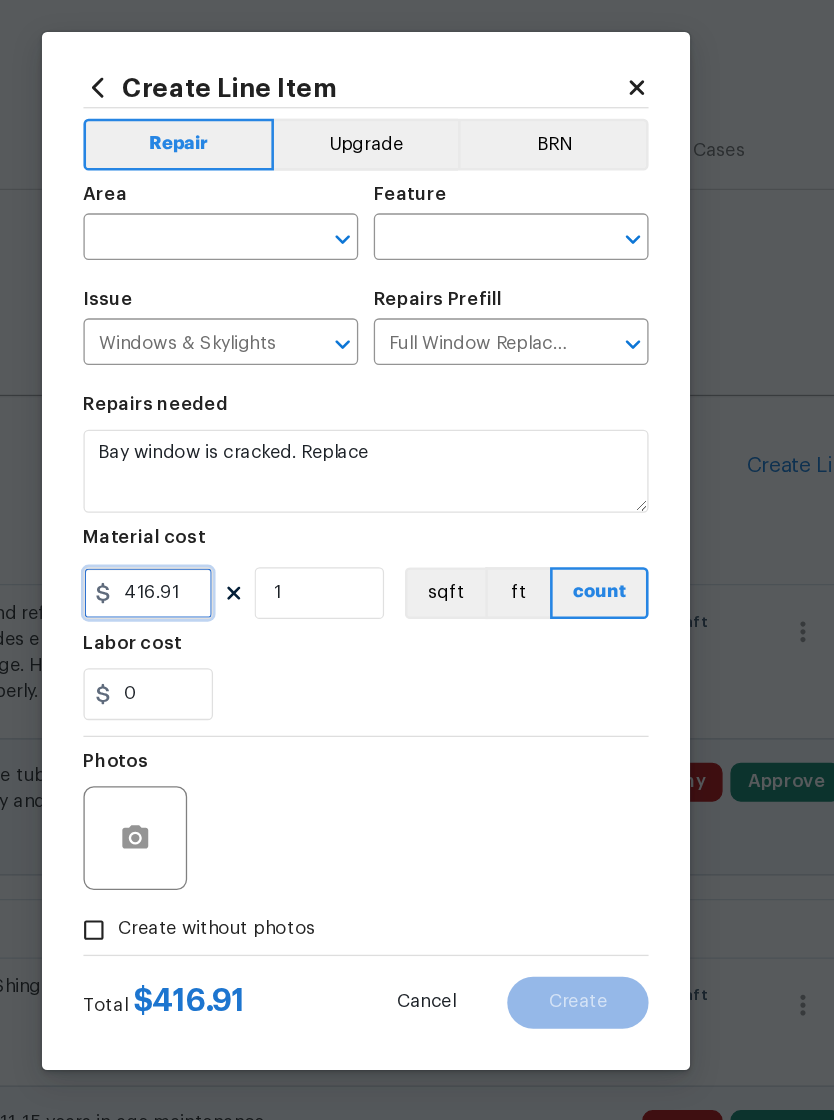 click on "416.91" at bounding box center (249, 593) 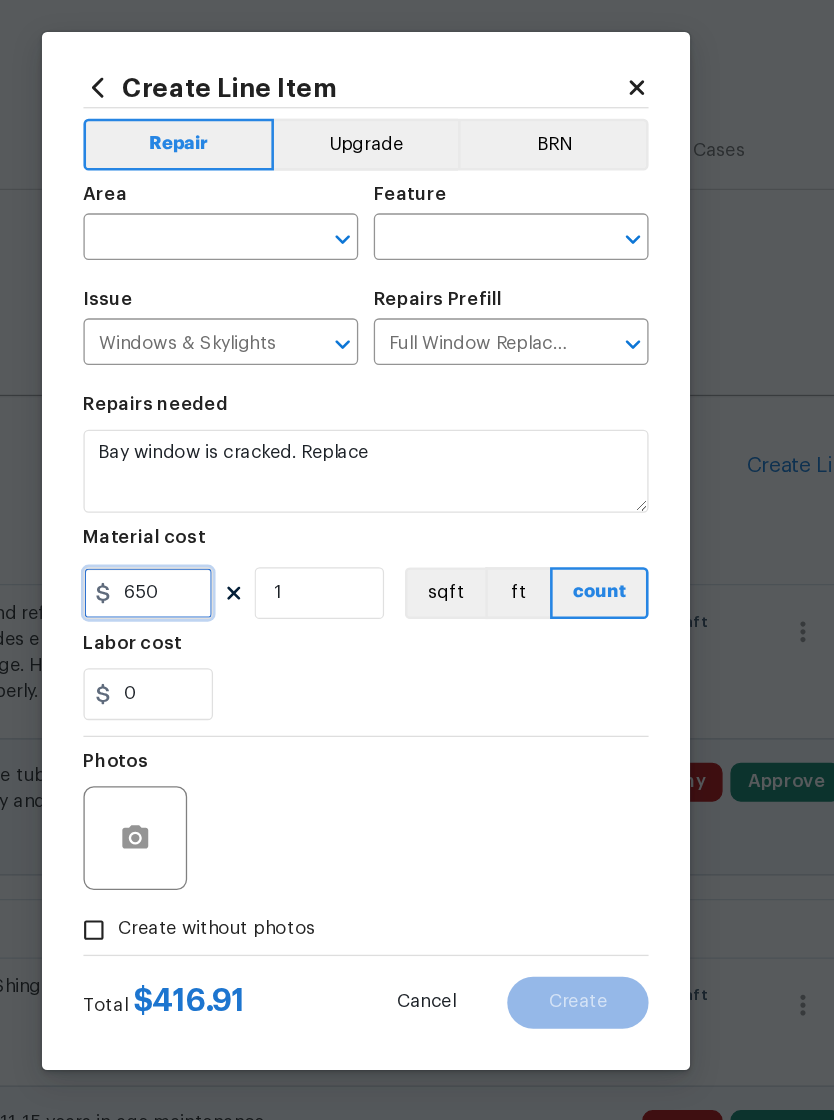 type on "650" 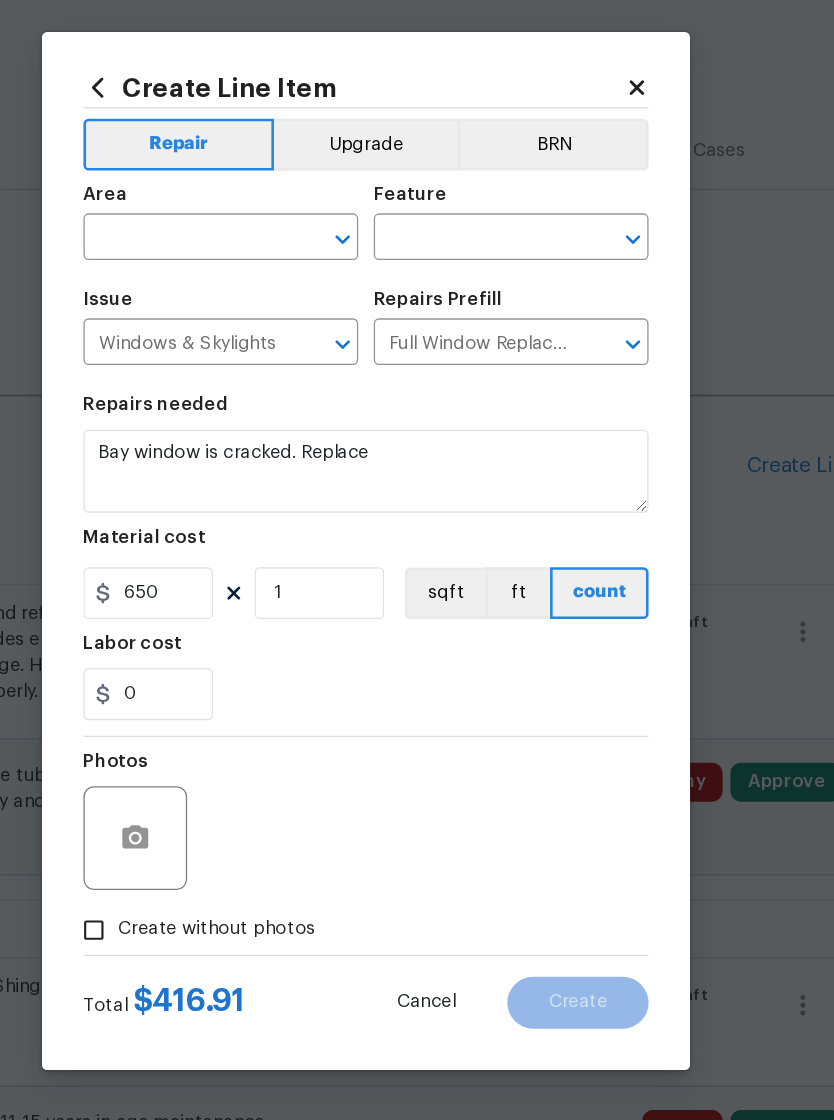 click on "0" at bounding box center [417, 671] 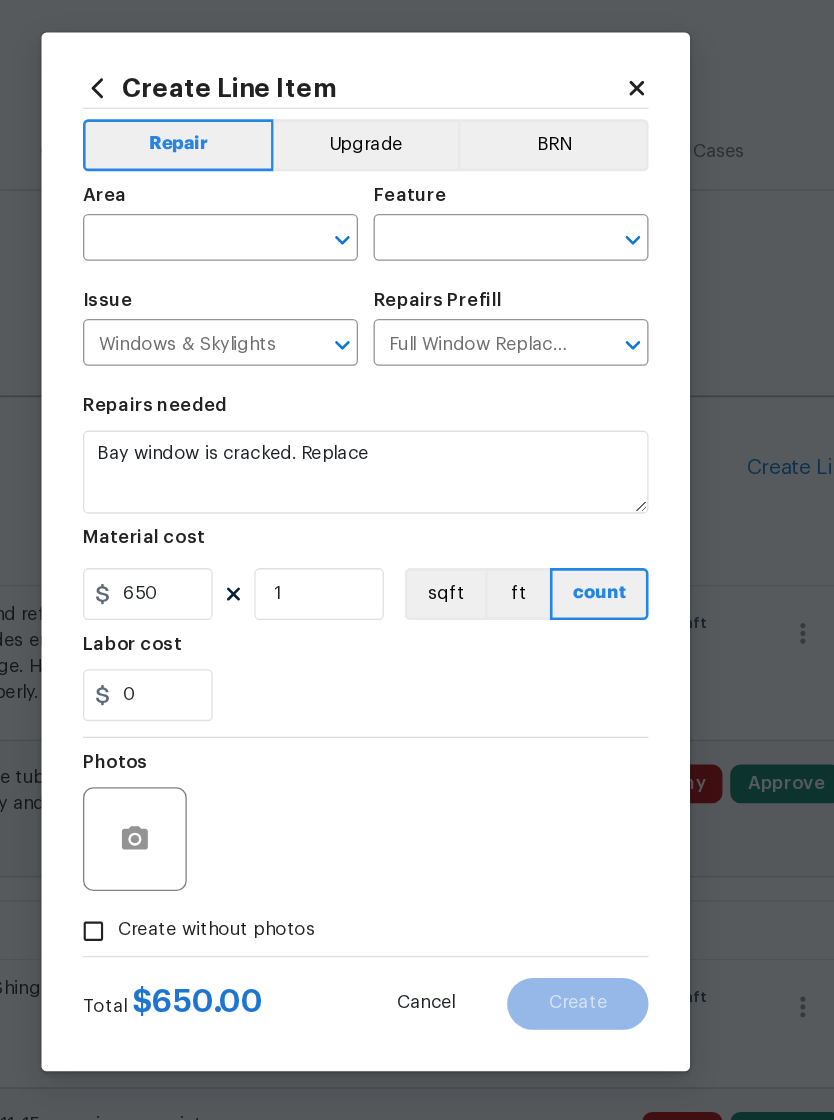 click at bounding box center [277, 320] 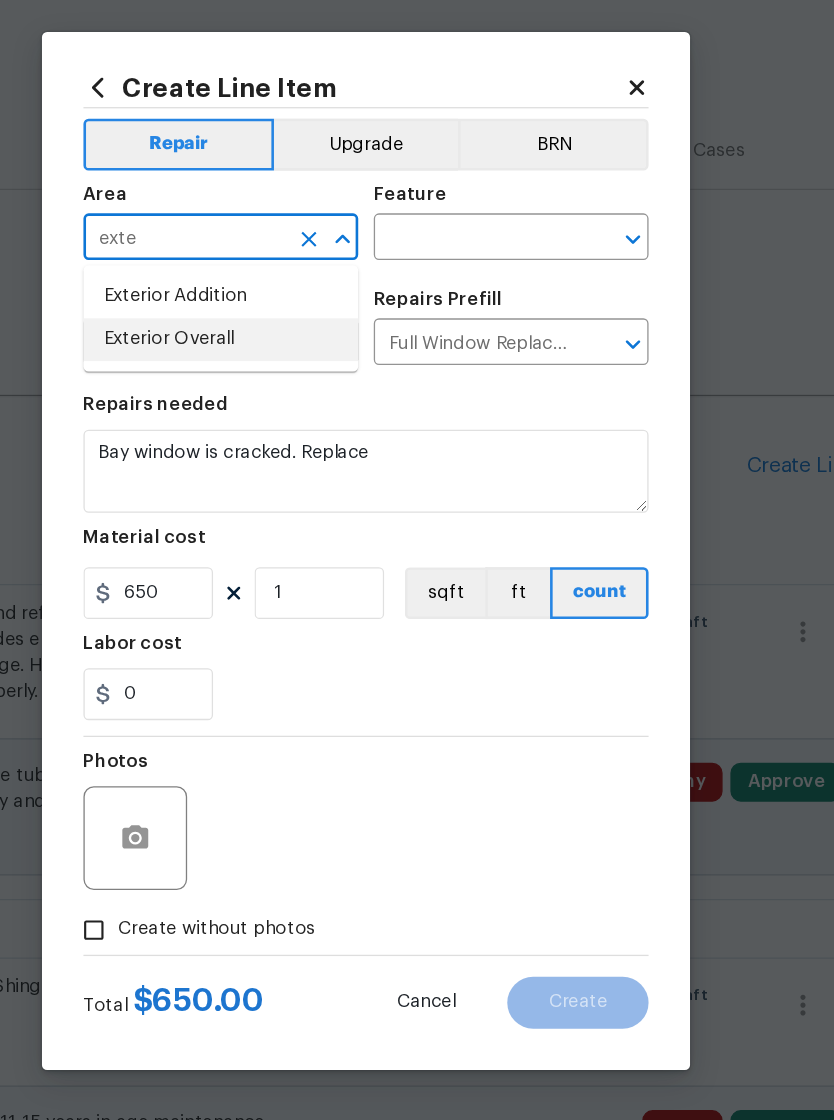 click on "Exterior Overall" at bounding box center [305, 397] 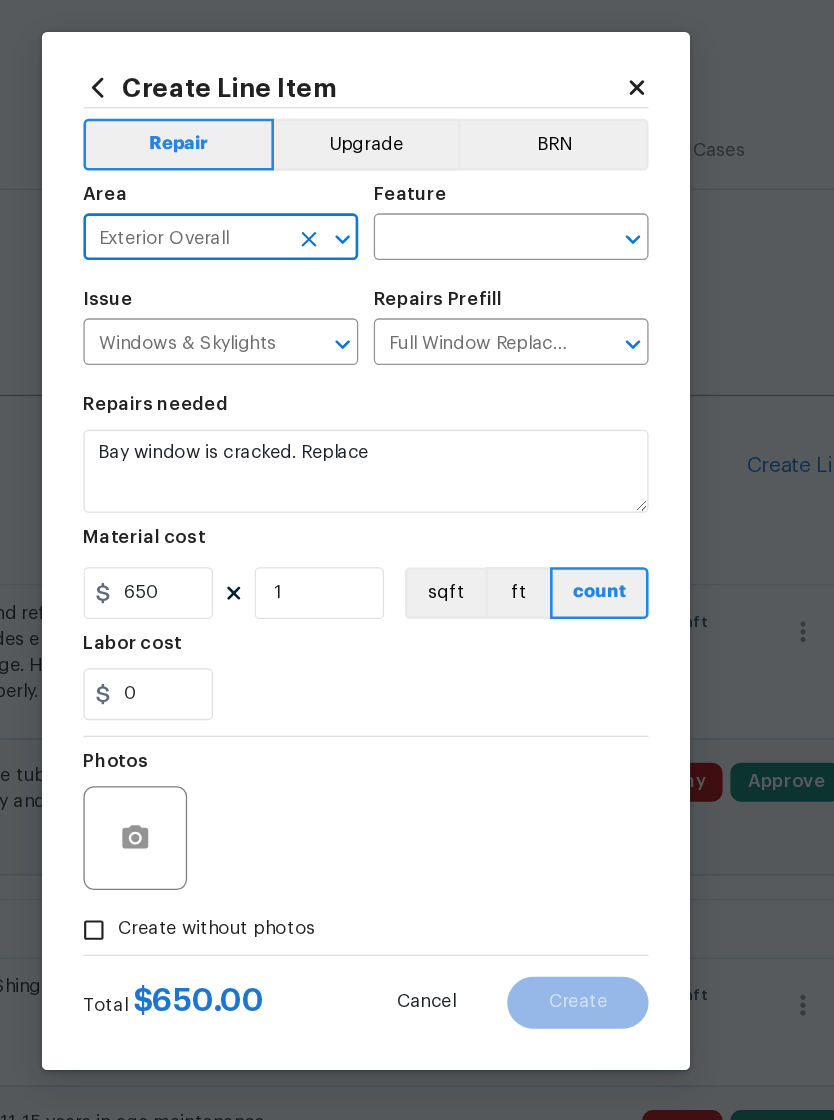click at bounding box center [501, 320] 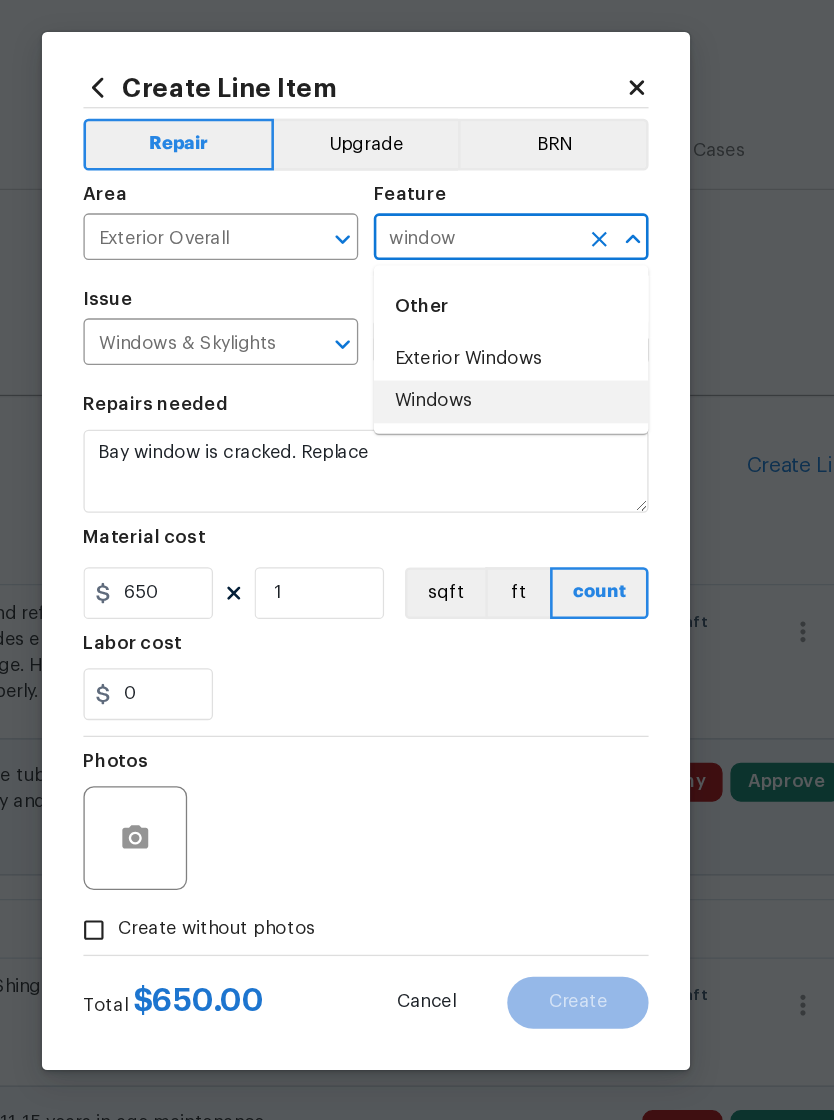 click on "Windows" at bounding box center [529, 445] 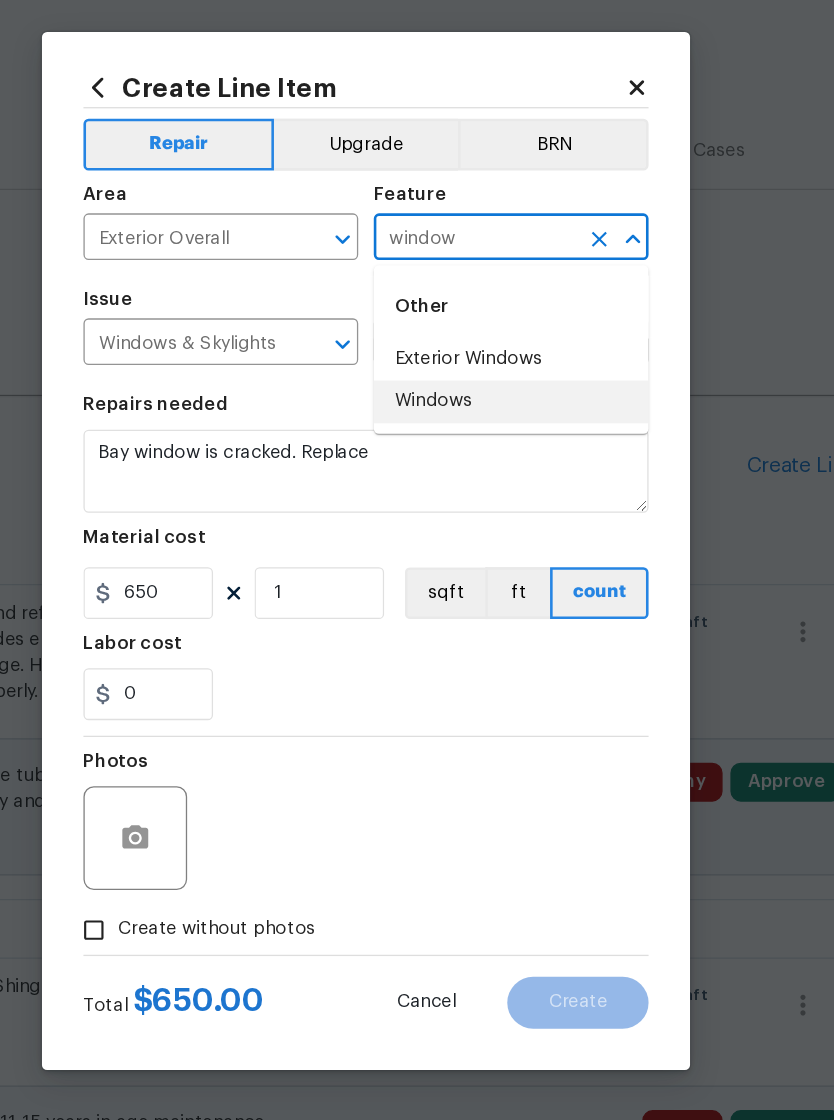 type on "Windows" 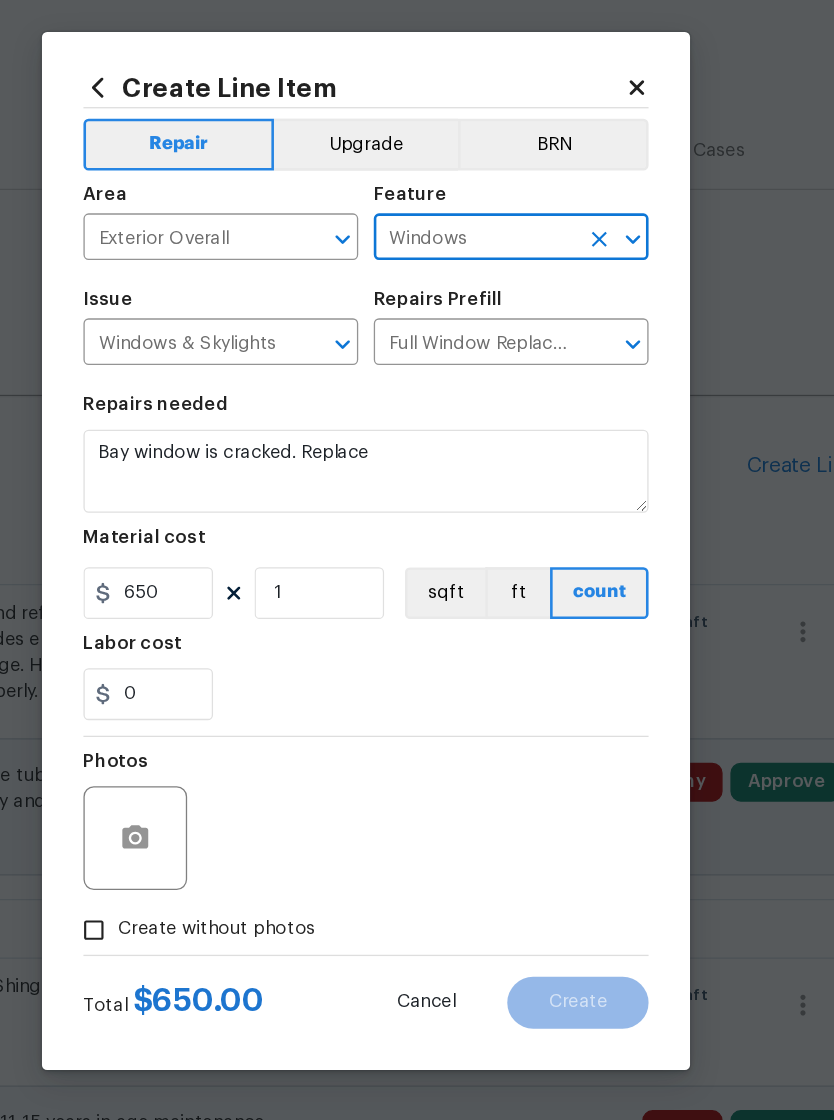 click on "Material cost" at bounding box center (417, 556) 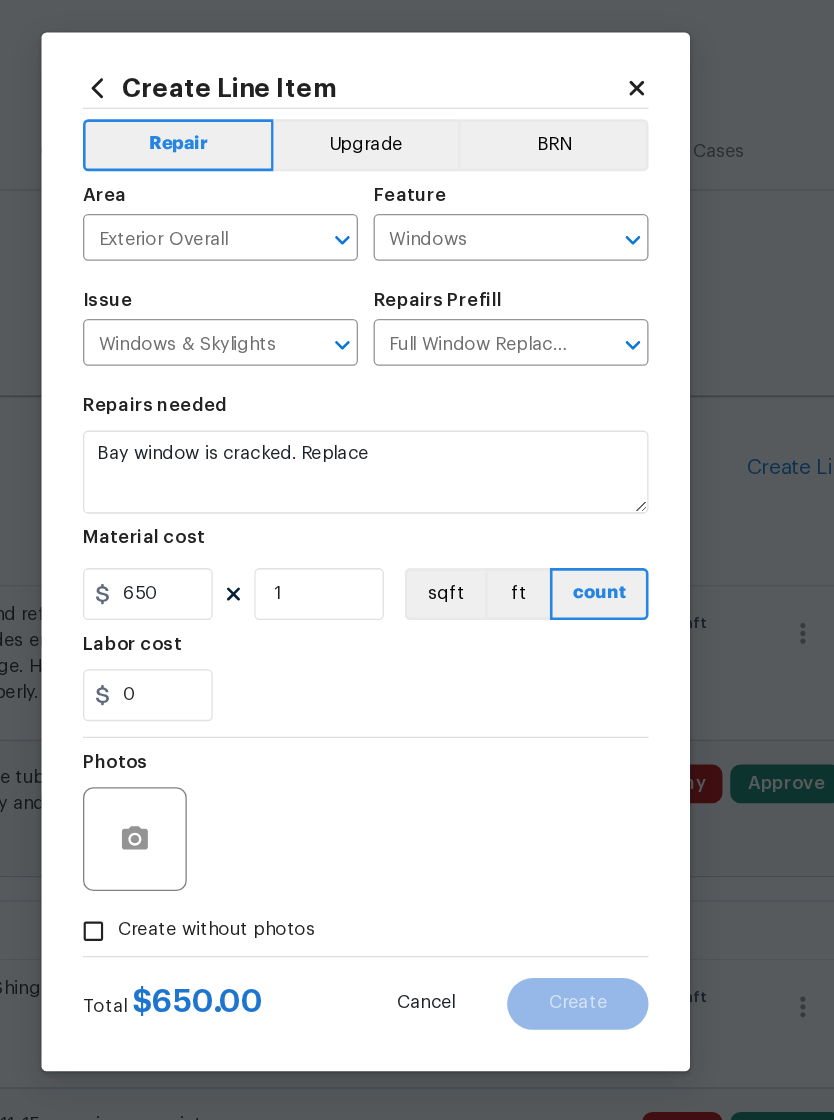 click on "Create without photos" at bounding box center [302, 852] 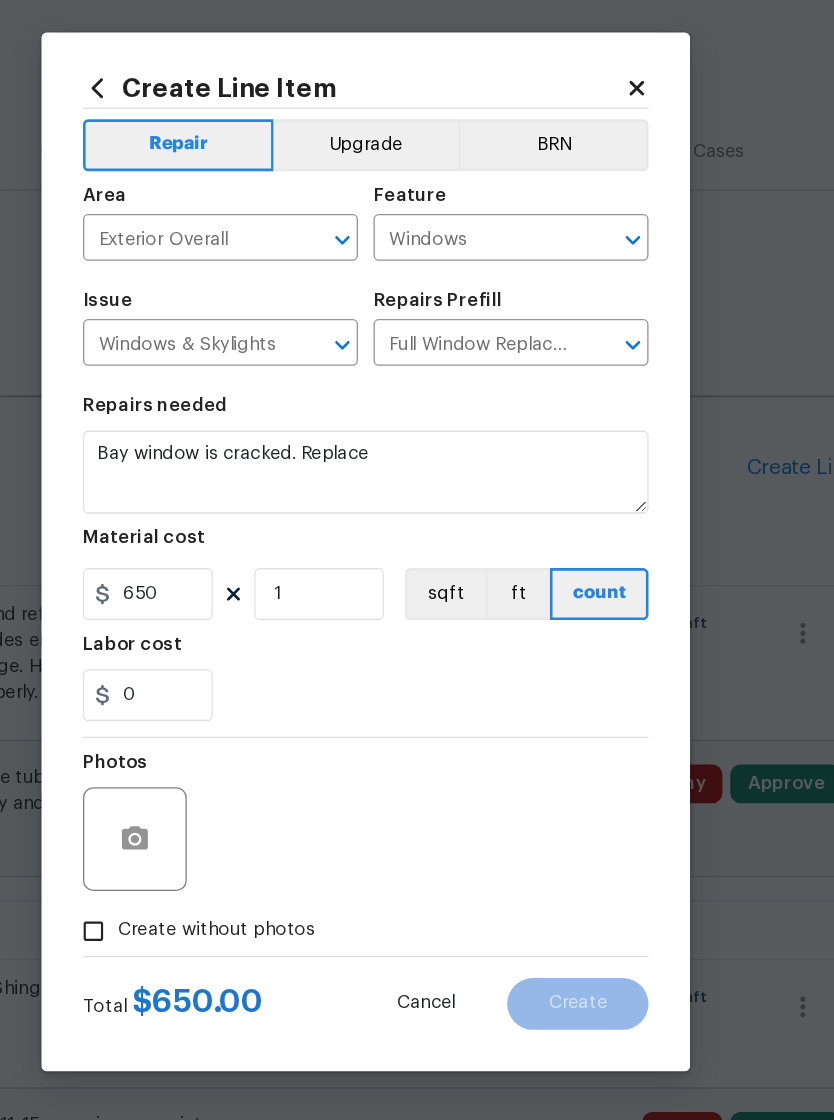 click on "Create without photos" at bounding box center [207, 853] 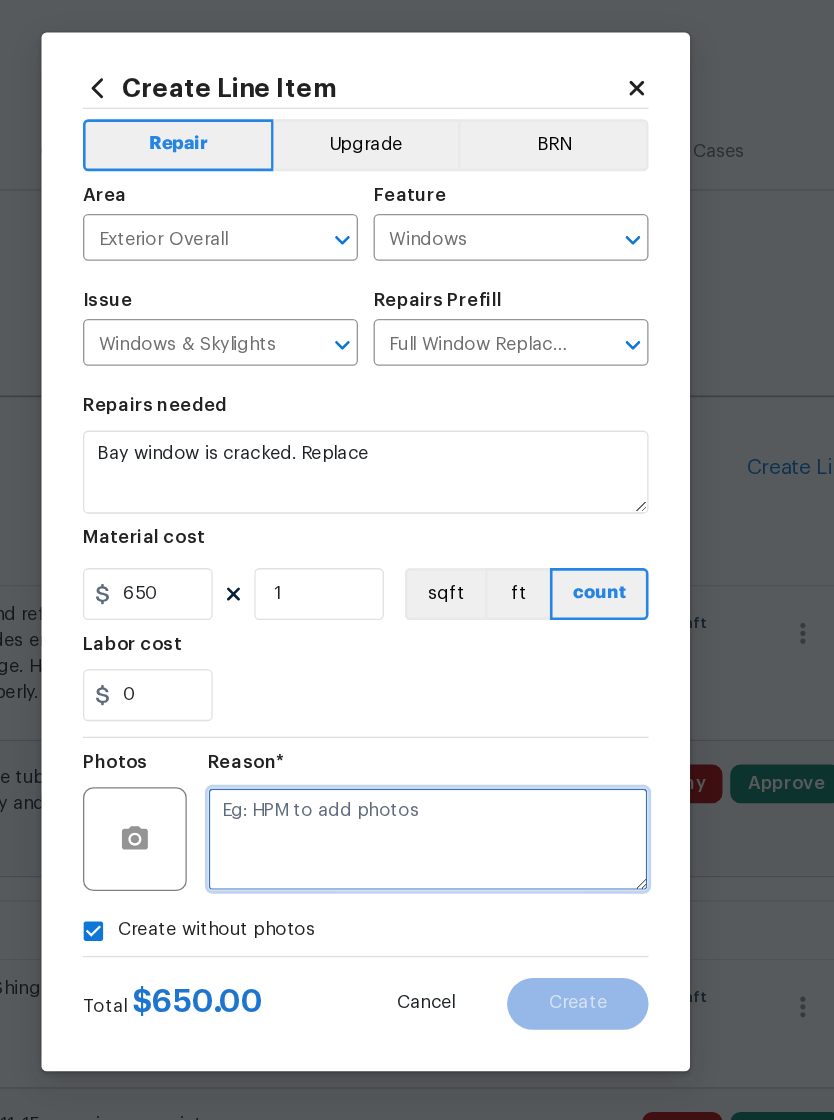 click at bounding box center [465, 782] 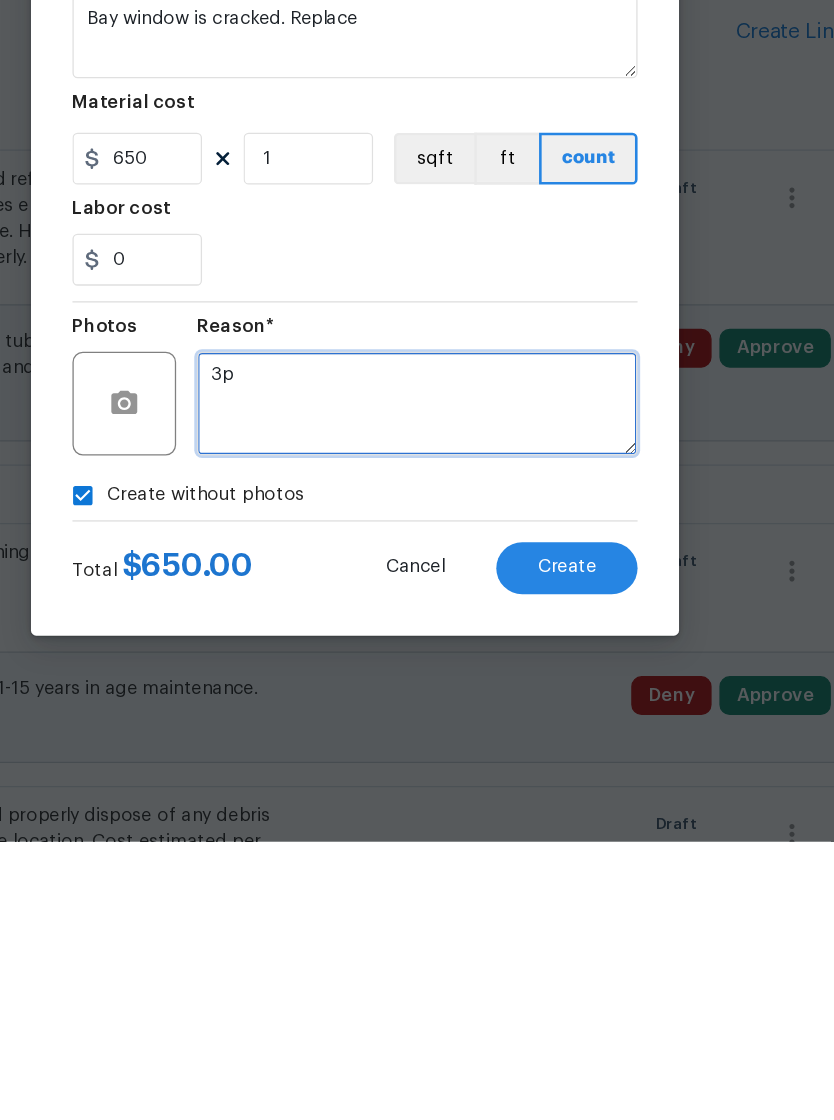 type on "3p" 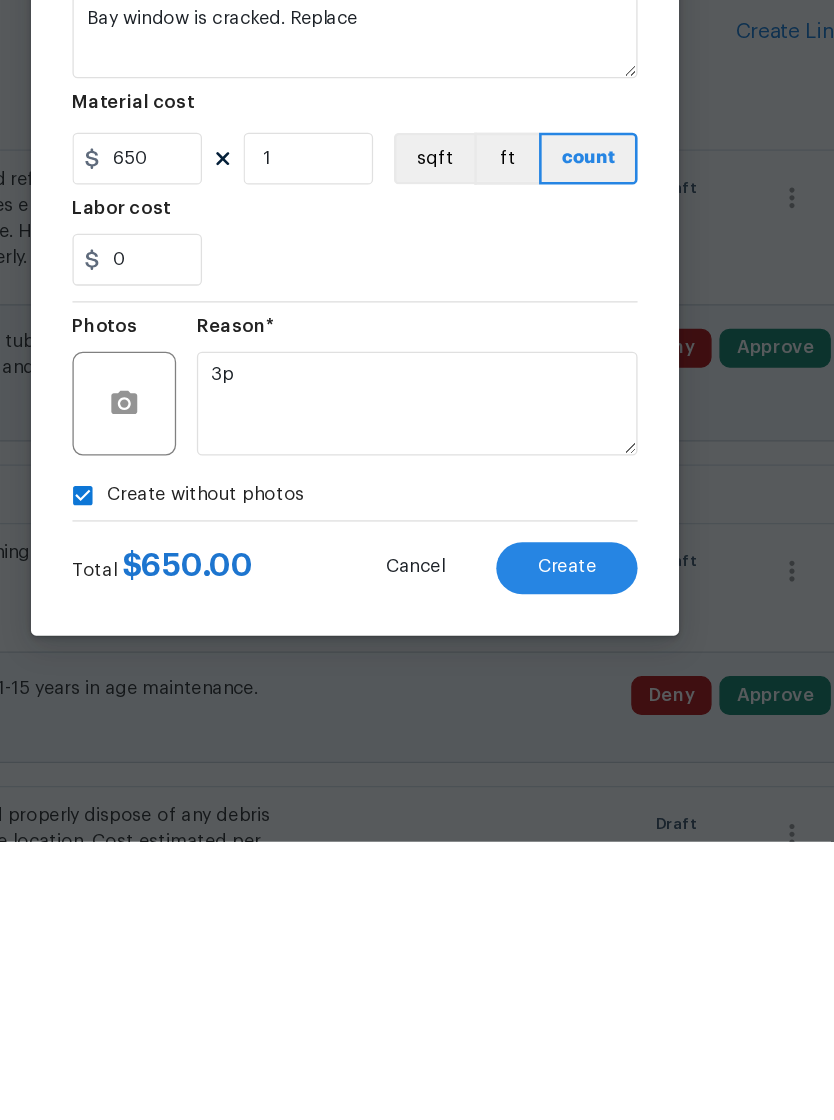 click on "Create" at bounding box center (580, 909) 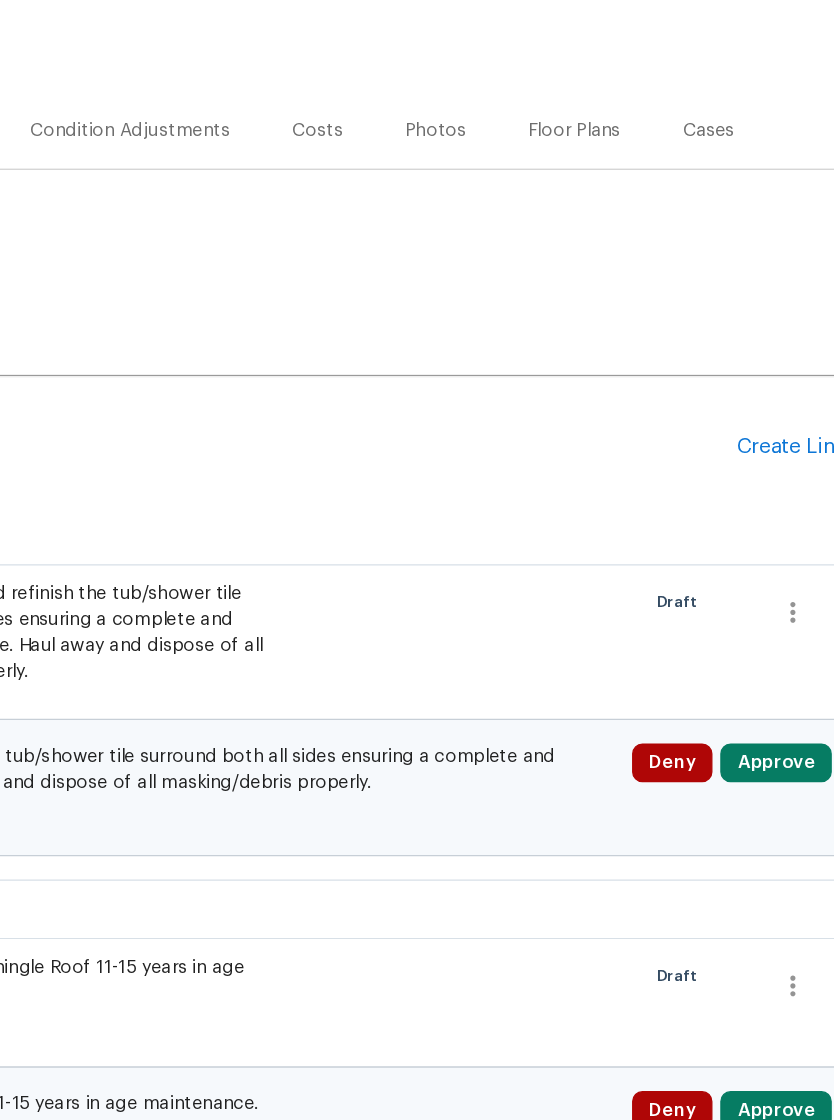 scroll, scrollTop: 0, scrollLeft: 296, axis: horizontal 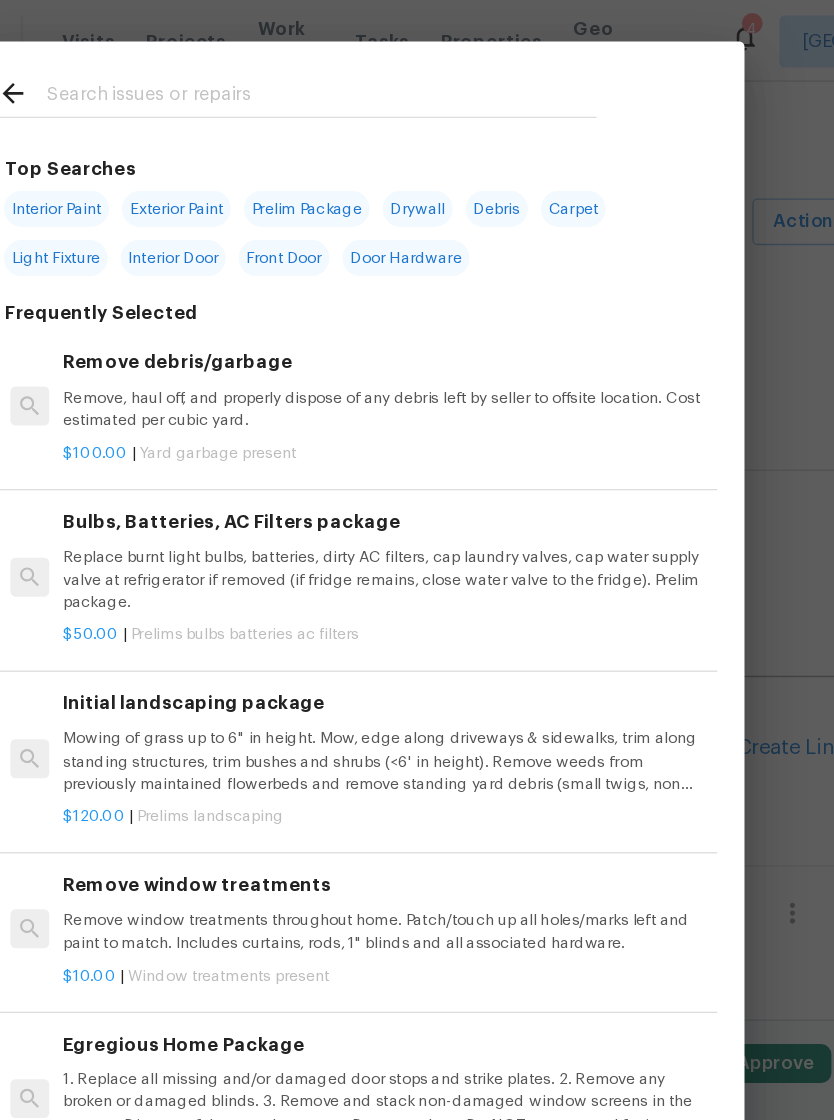 click at bounding box center (391, 75) 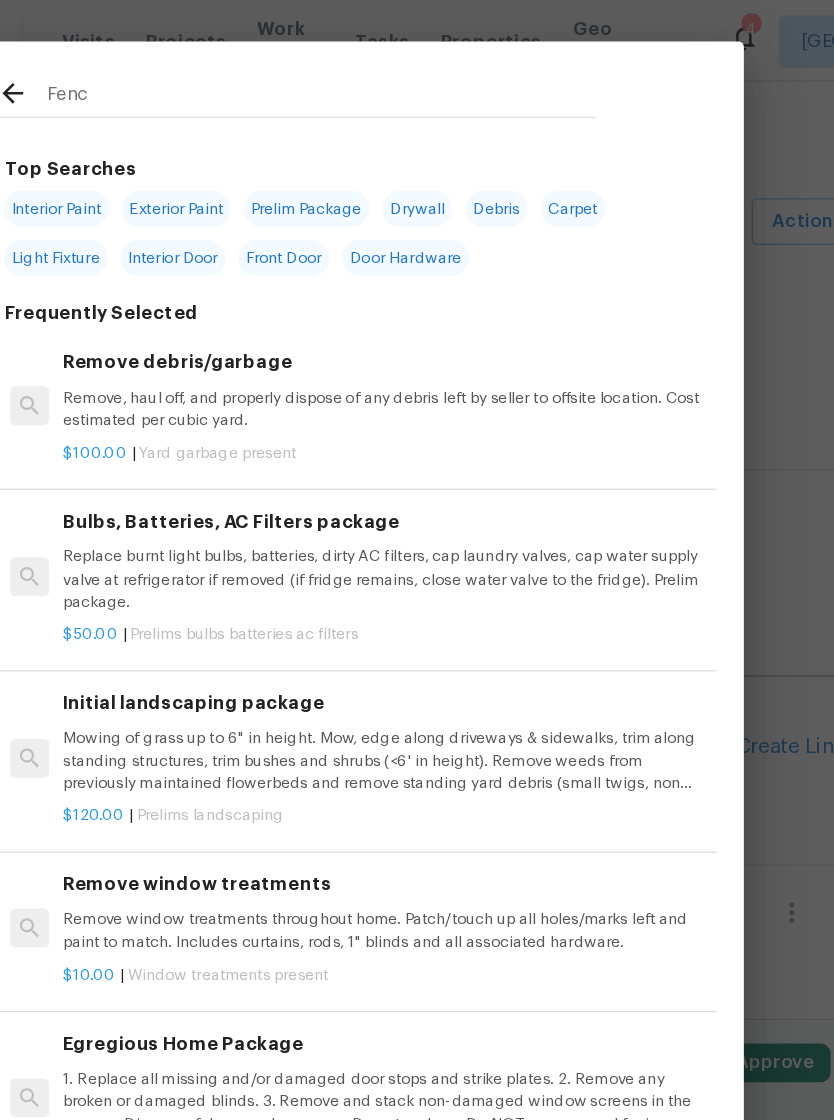 type on "Fence" 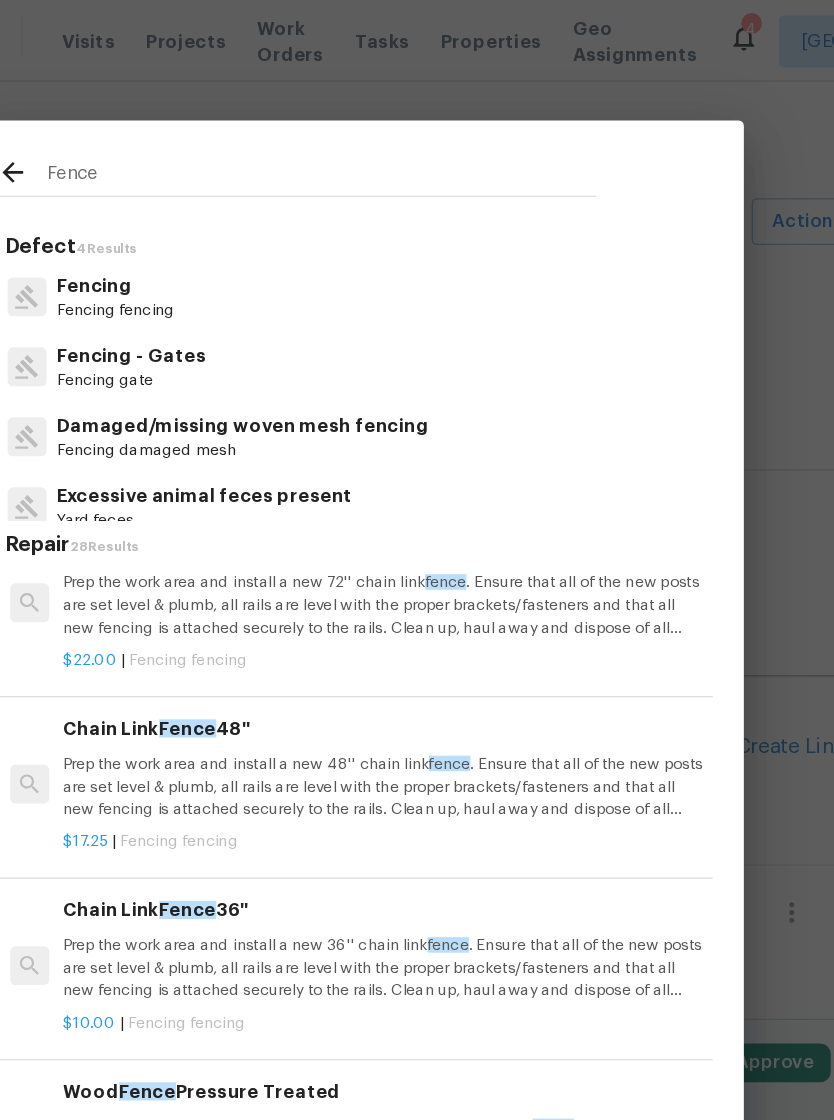 scroll, scrollTop: 172, scrollLeft: 0, axis: vertical 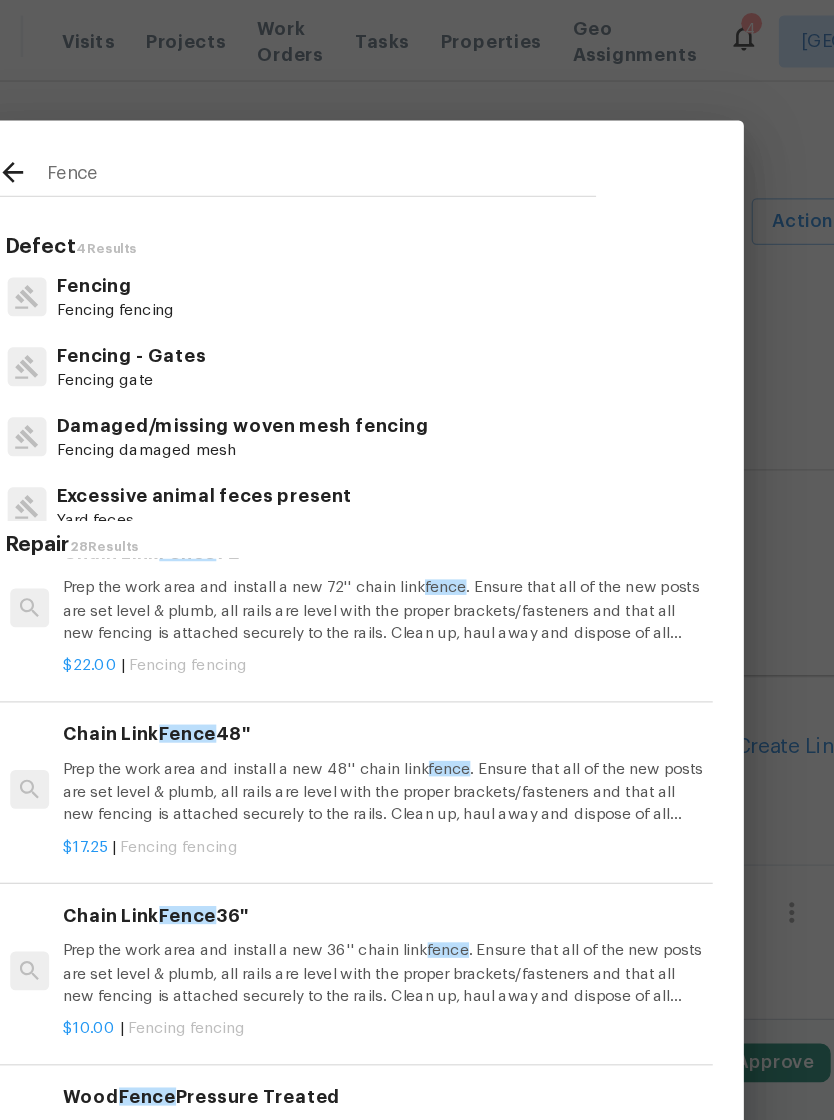 click on "Prep the work area and install a new 72'' chain link  fence . Ensure that all of the new posts are set level & plumb, all rails are level with the proper brackets/fasteners and that all new fencing is attached securely to the rails. Clean up, haul away and dispose of all debris properly." at bounding box center (440, 470) 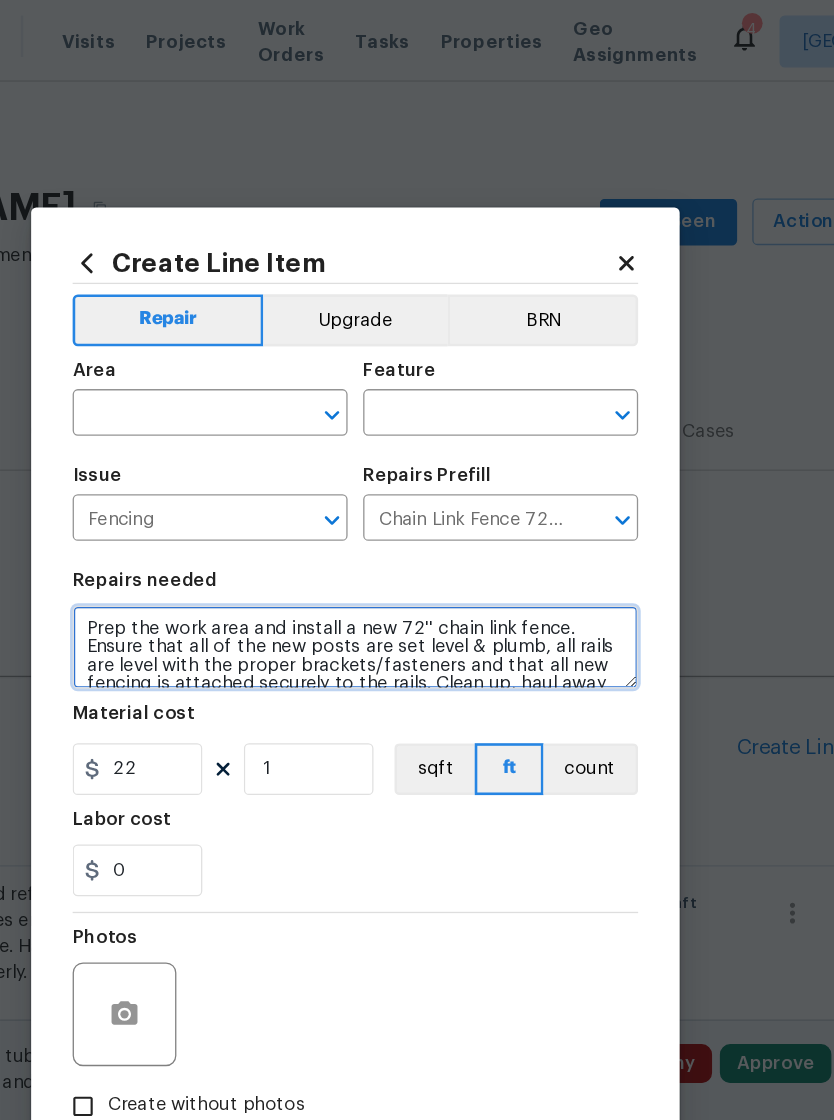 click on "Prep the work area and install a new 72'' chain link fence. Ensure that all of the new posts are set level & plumb, all rails are level with the proper brackets/fasteners and that all new fencing is attached securely to the rails. Clean up, haul away and dispose of all debris properly." at bounding box center (417, 499) 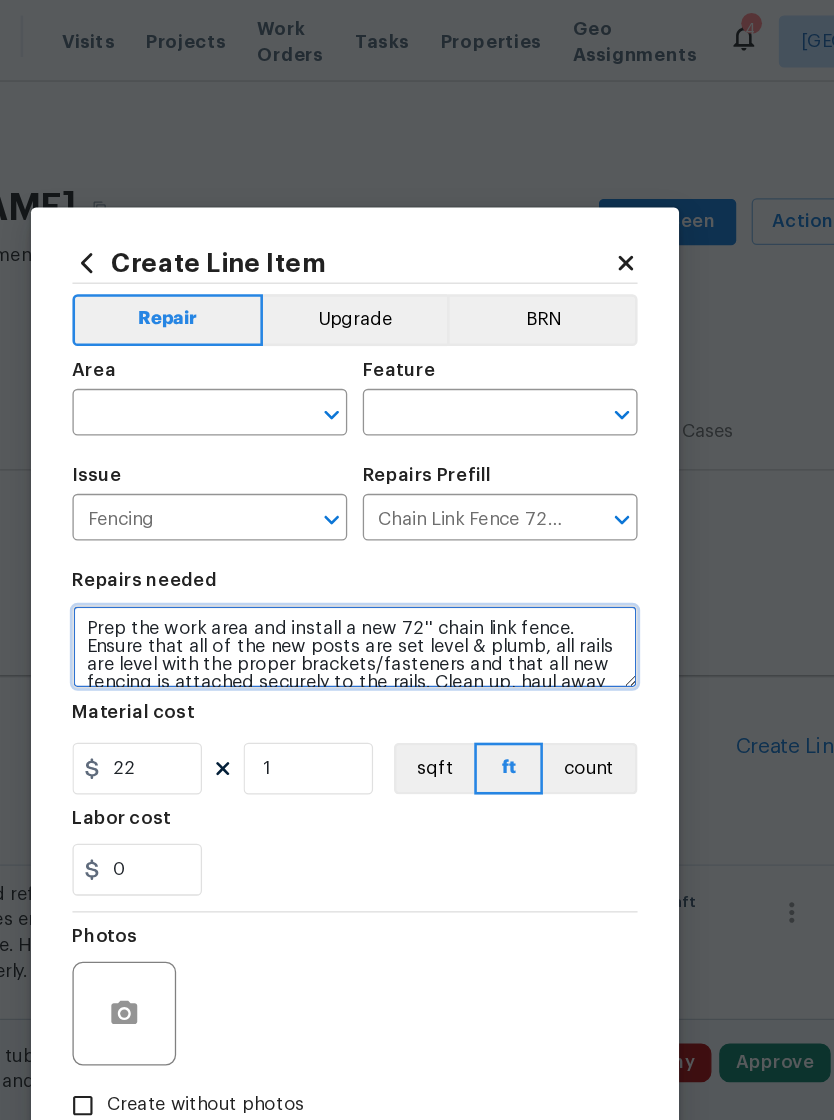 click on "Prep the work area and install a new 72'' chain link fence. Ensure that all of the new posts are set level & plumb, all rails are level with the proper brackets/fasteners and that all new fencing is attached securely to the rails. Clean up, haul away and dispose of all debris properly." at bounding box center (417, 499) 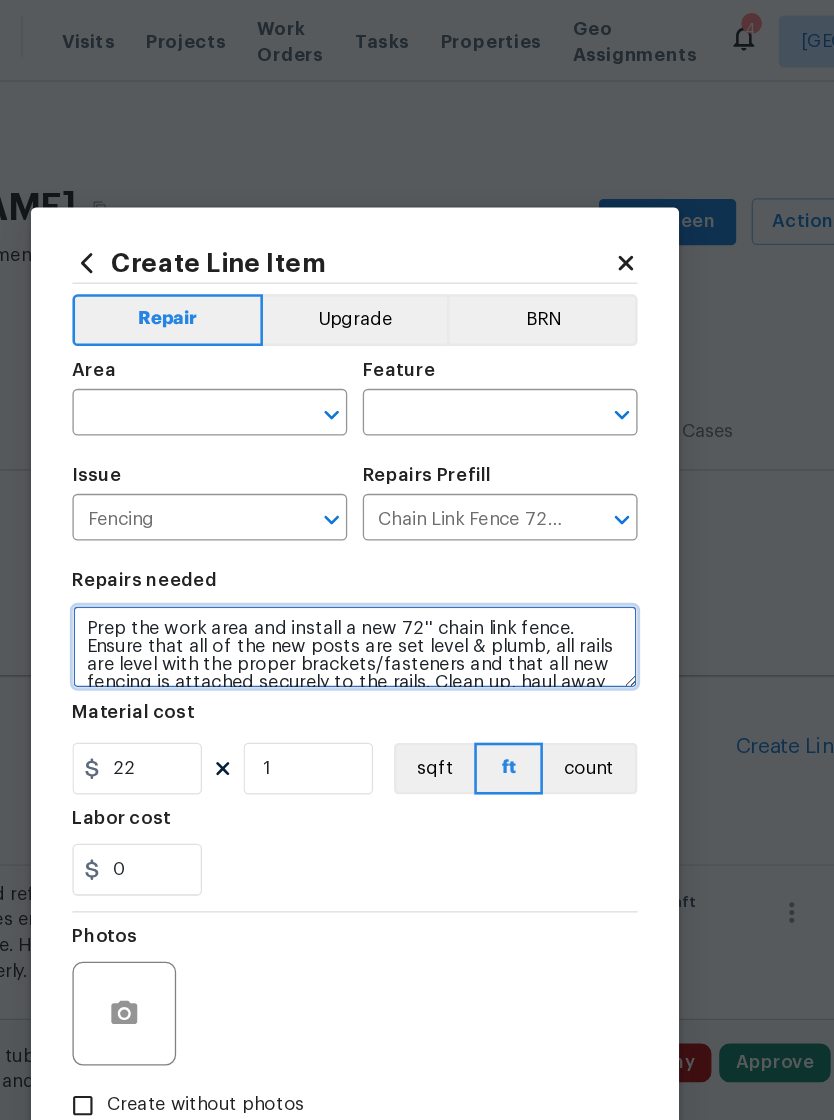 click on "Prep the work area and install a new 72'' chain link fence. Ensure that all of the new posts are set level & plumb, all rails are level with the proper brackets/fasteners and that all new fencing is attached securely to the rails. Clean up, haul away and dispose of all debris properly." at bounding box center (417, 499) 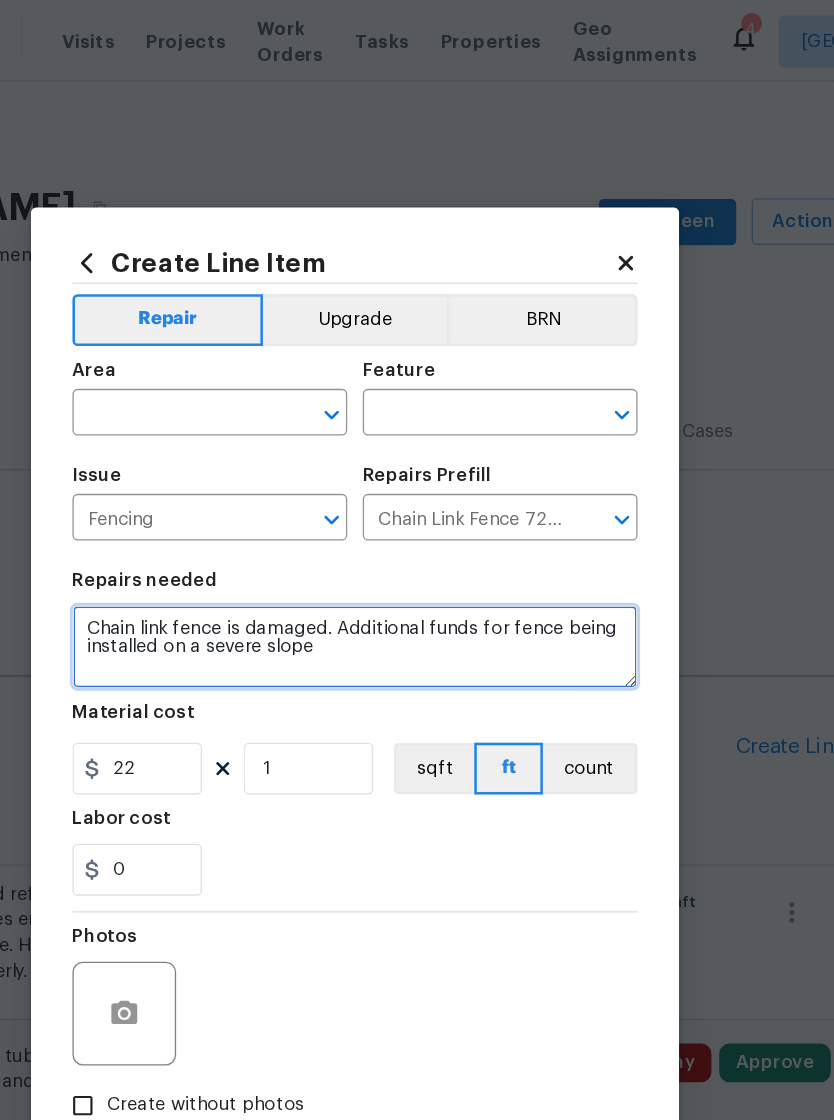 type on "Chain link fence is damaged. Additional funds for fence being installed on a severe slope" 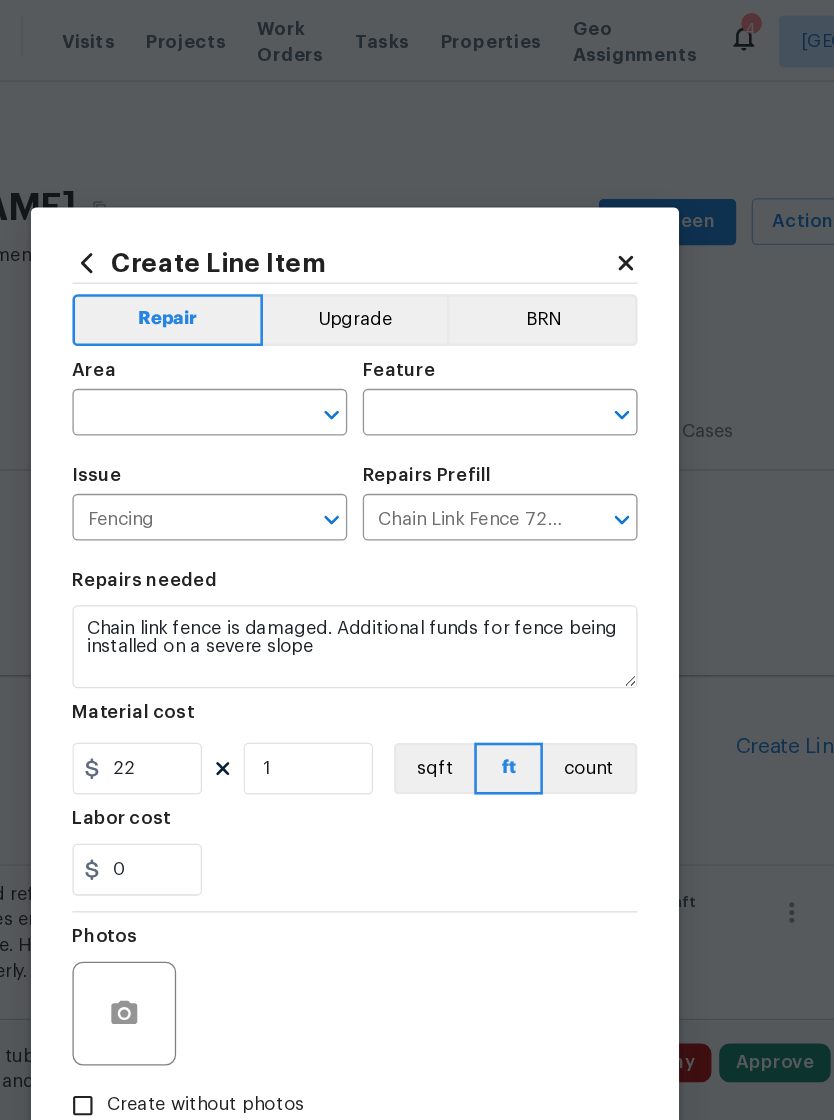 click at bounding box center (277, 320) 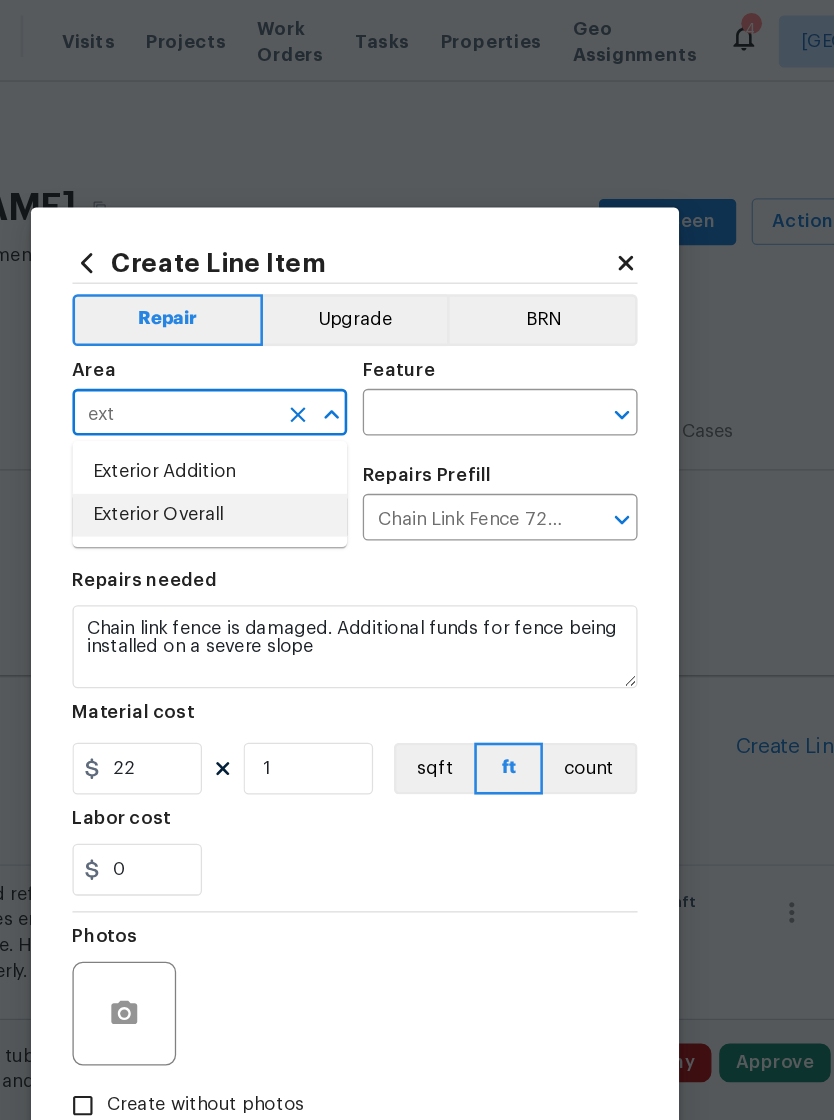 click on "Exterior Overall" at bounding box center [305, 397] 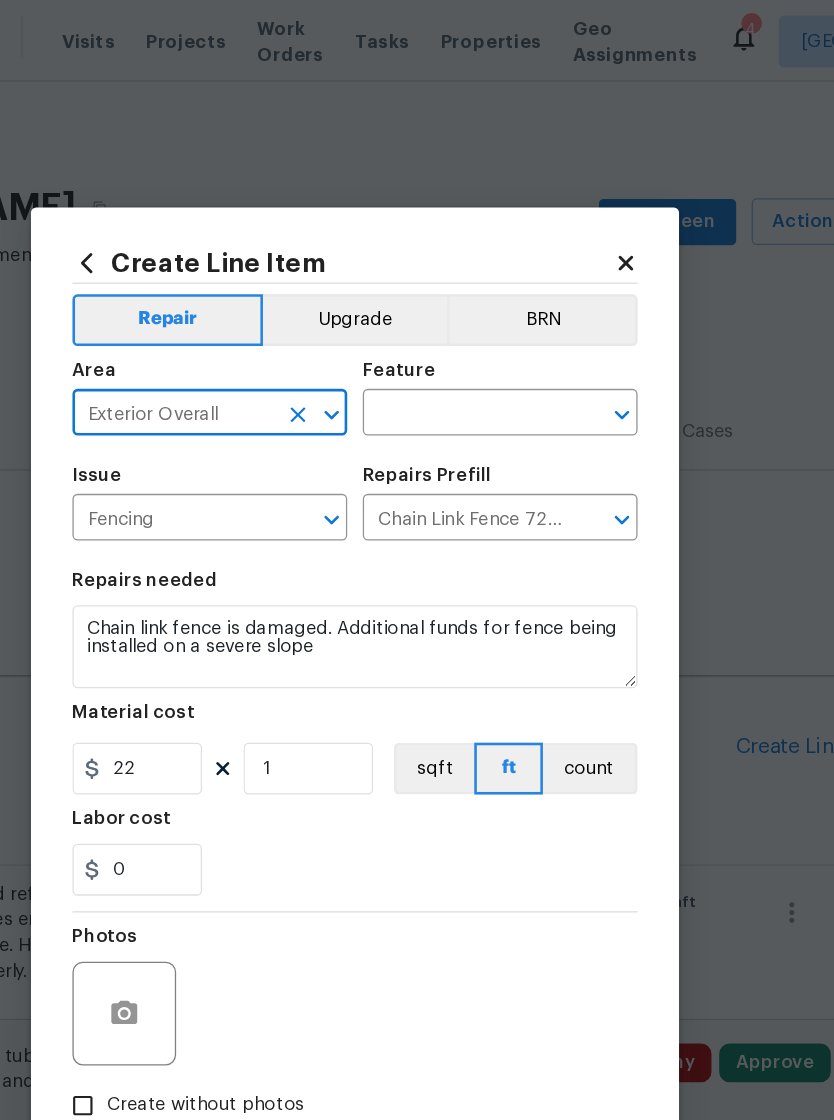 click at bounding box center (501, 320) 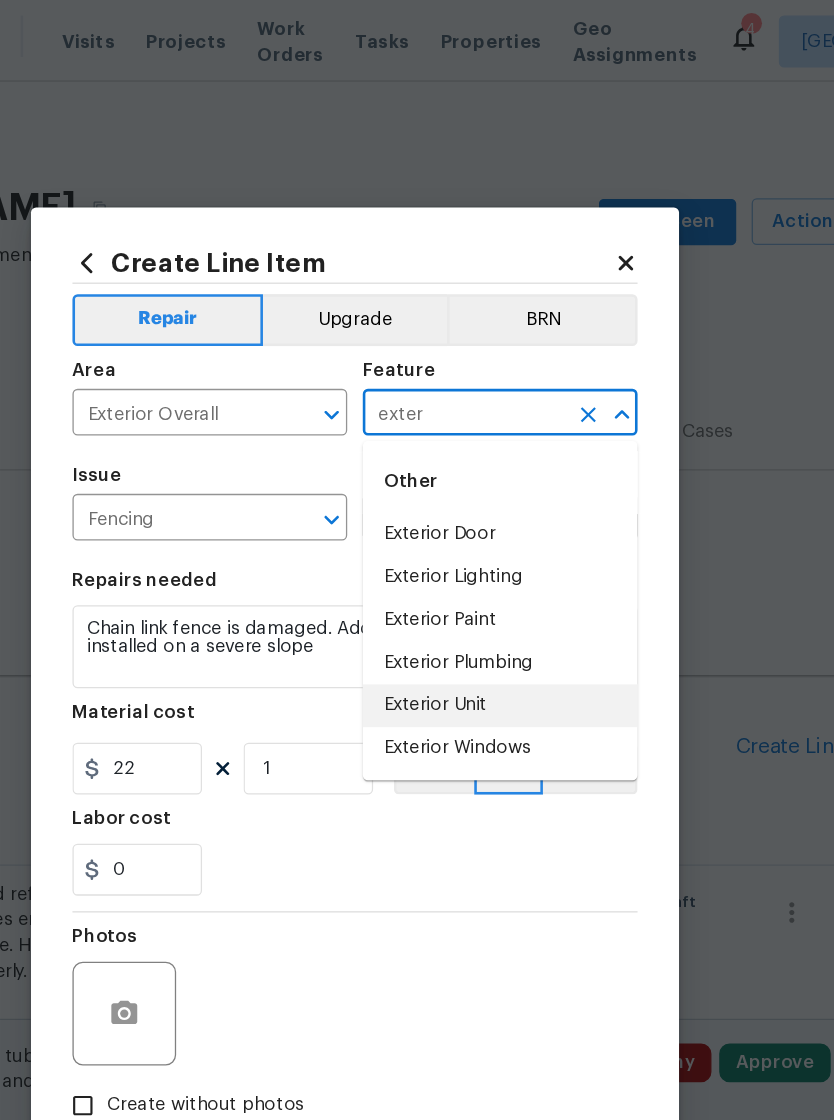 click on "Exterior Unit" at bounding box center (529, 544) 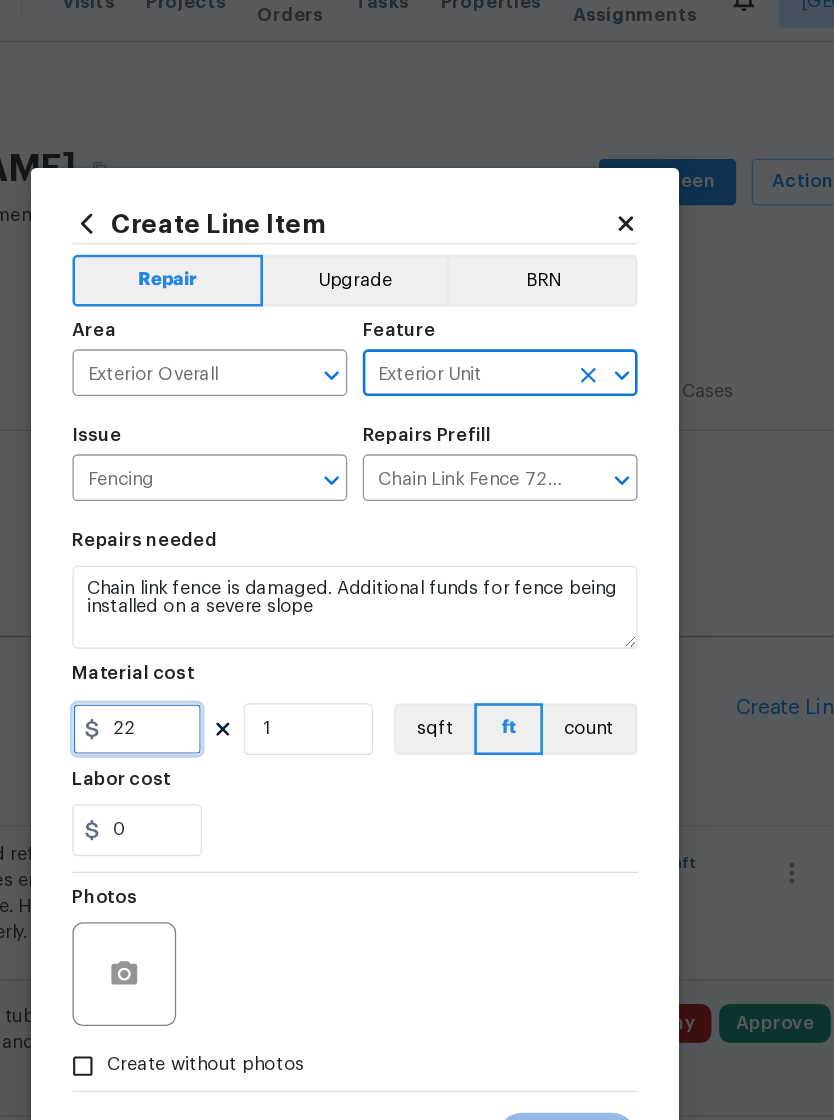 click on "22" at bounding box center [249, 593] 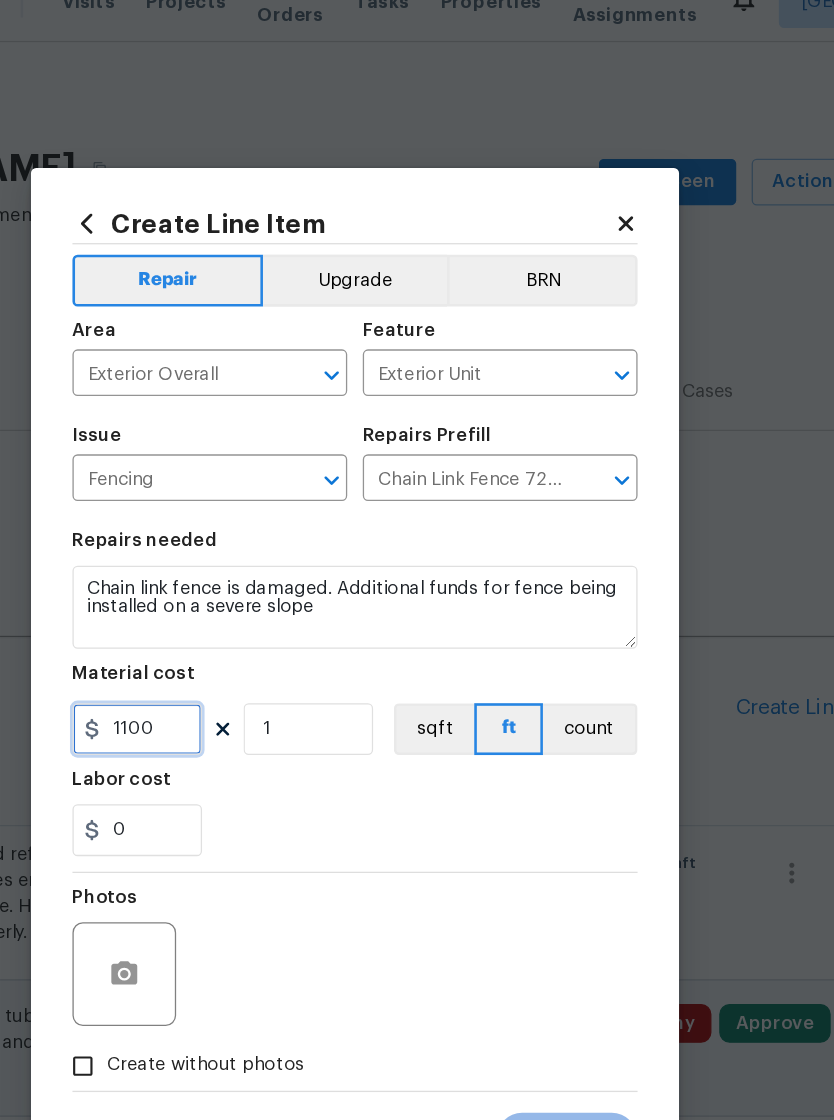 type on "1100" 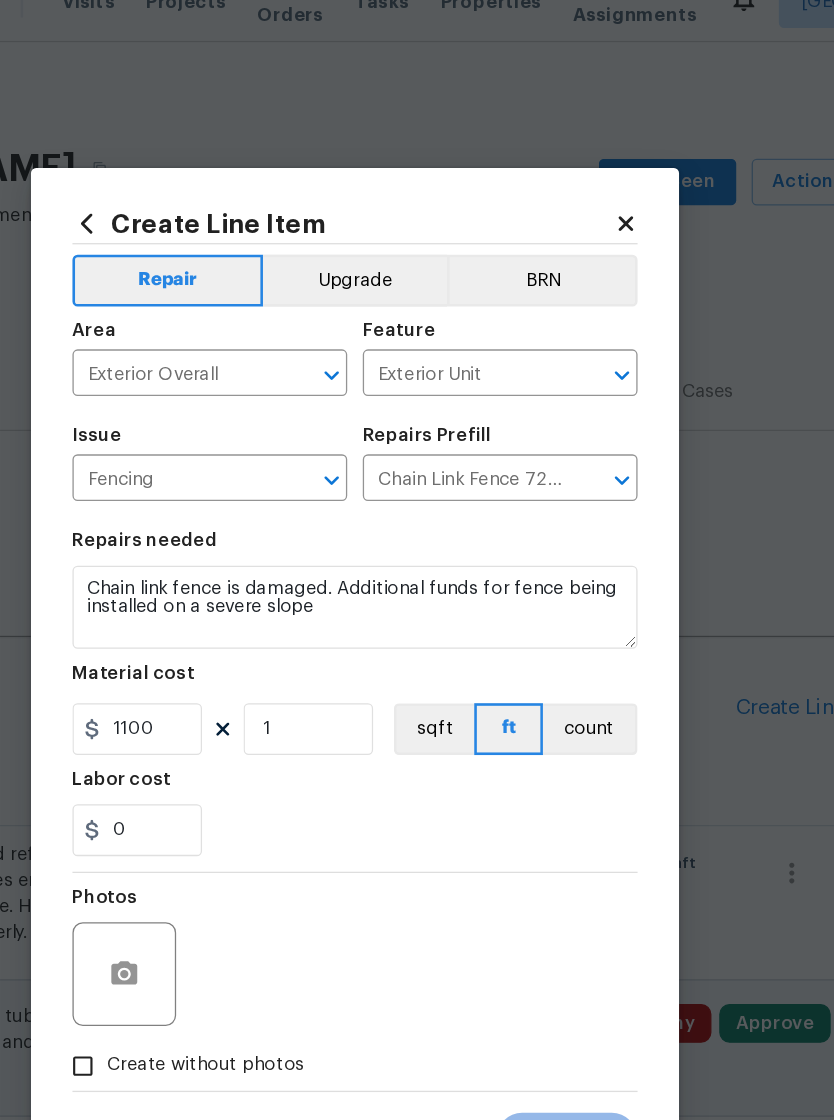 click on "Repairs needed Chain link fence is damaged. Additional funds for fence being installed on a severe slope Material cost 1100 1 sqft ft count Labor cost 0" at bounding box center [417, 566] 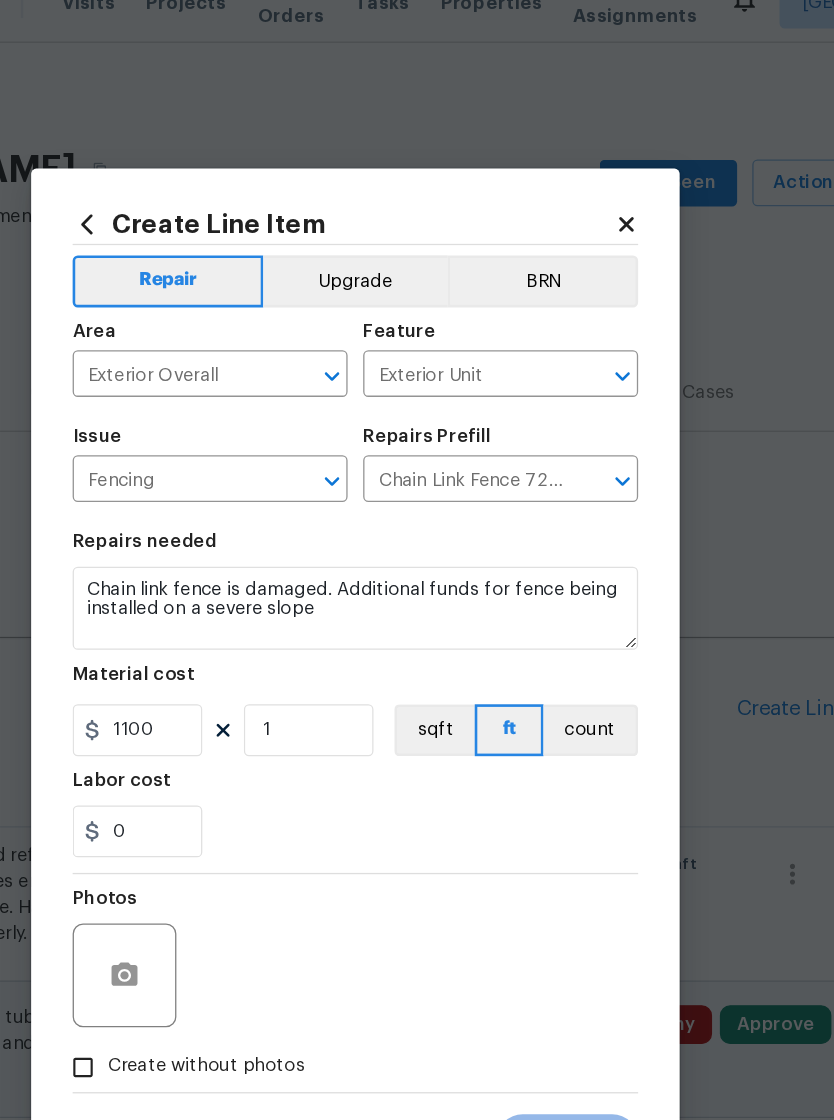click on "Create without photos" at bounding box center [207, 853] 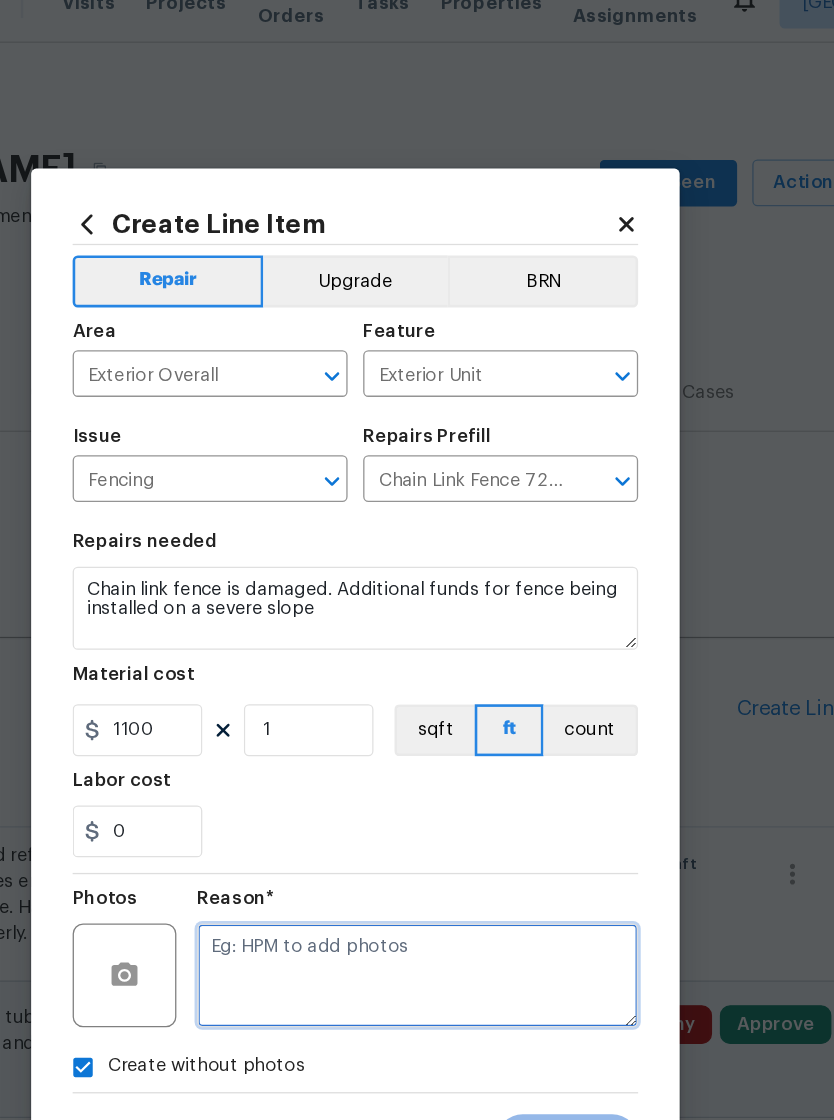 click at bounding box center [465, 782] 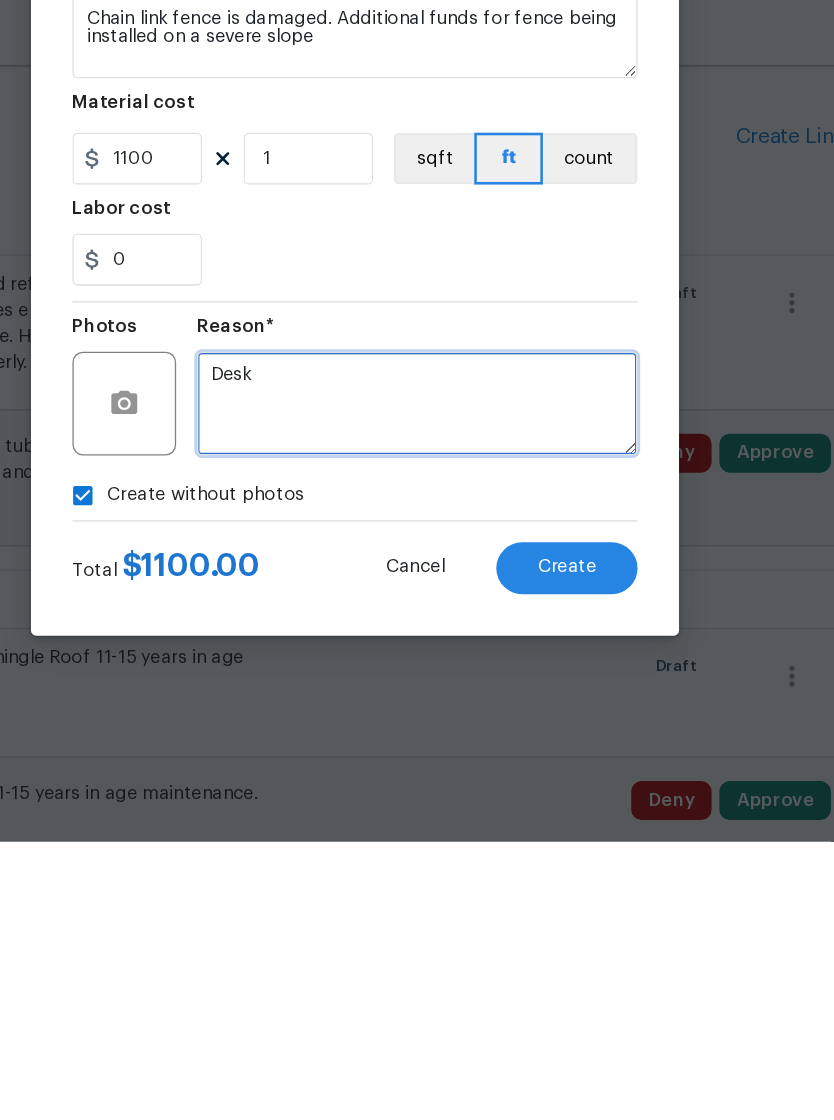 type on "Desk" 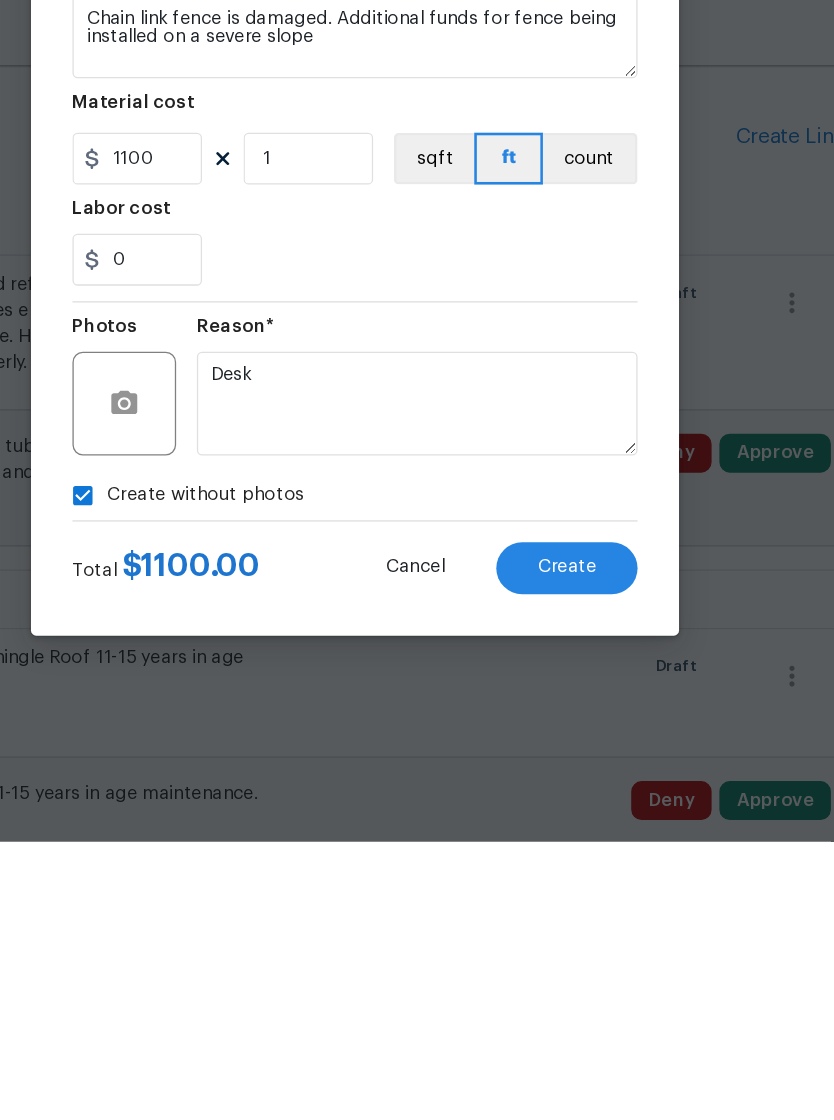 click on "Create" at bounding box center (580, 908) 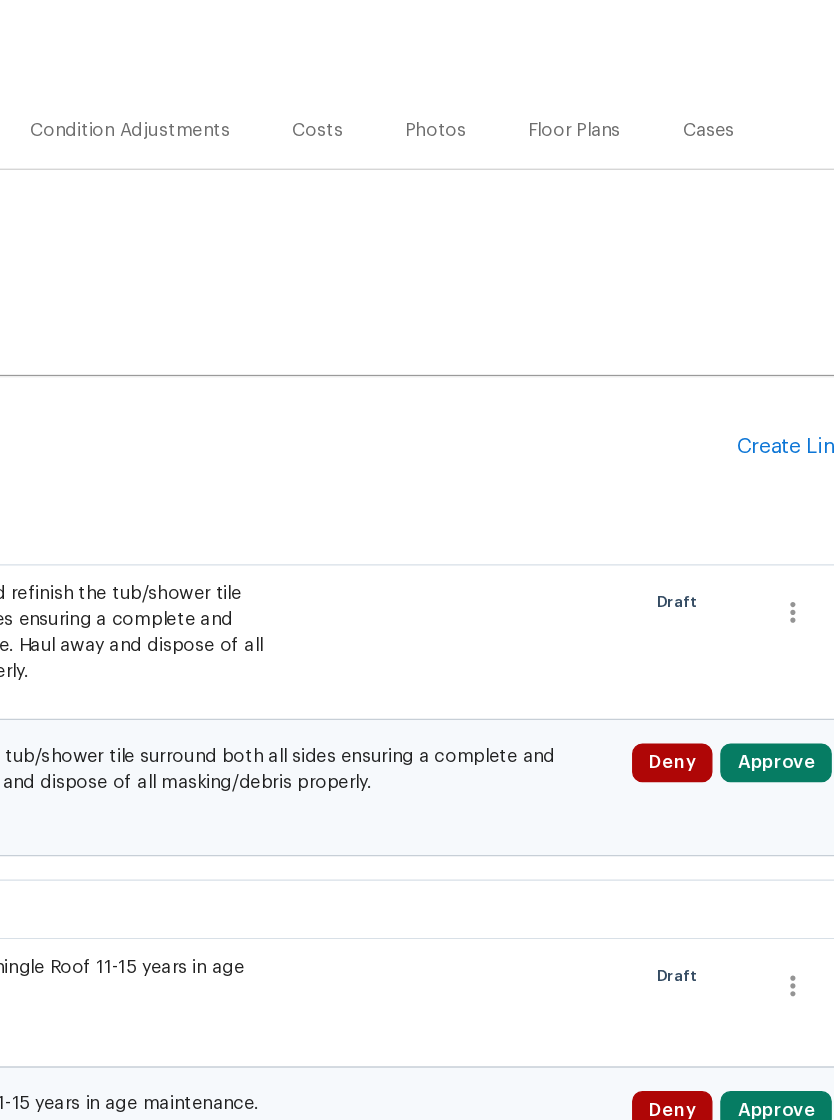 scroll, scrollTop: 0, scrollLeft: 296, axis: horizontal 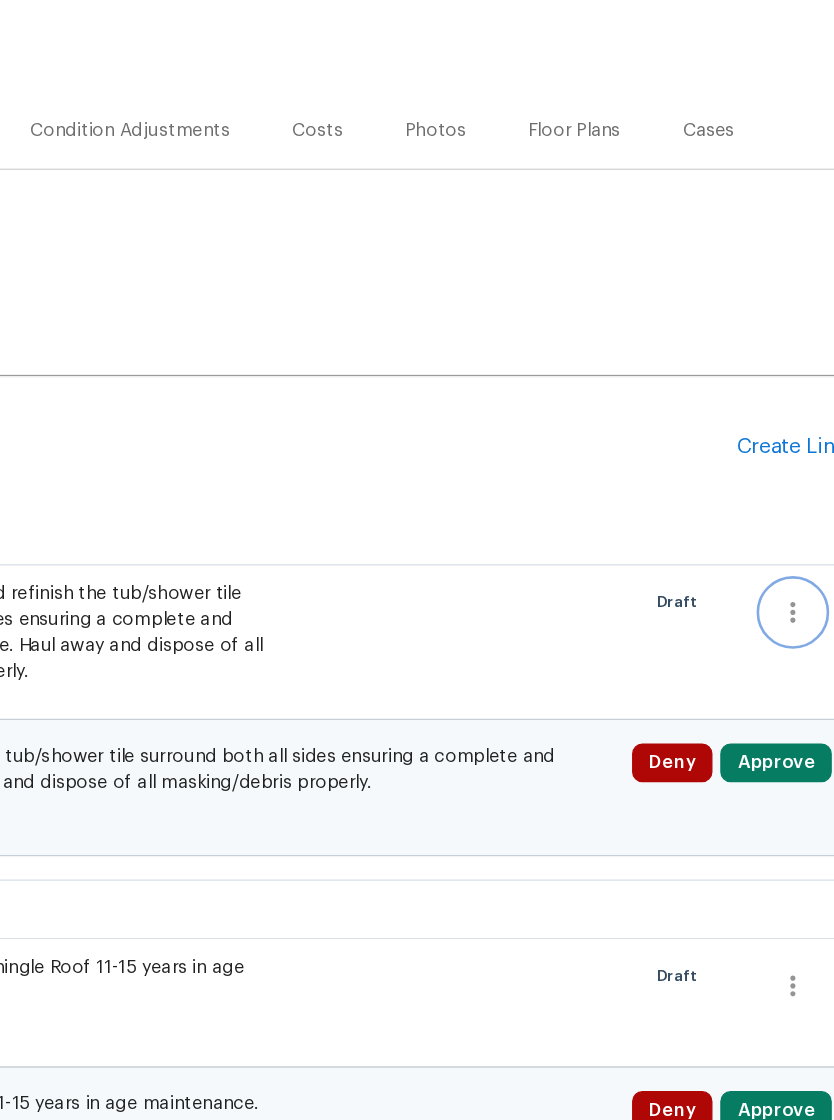 click 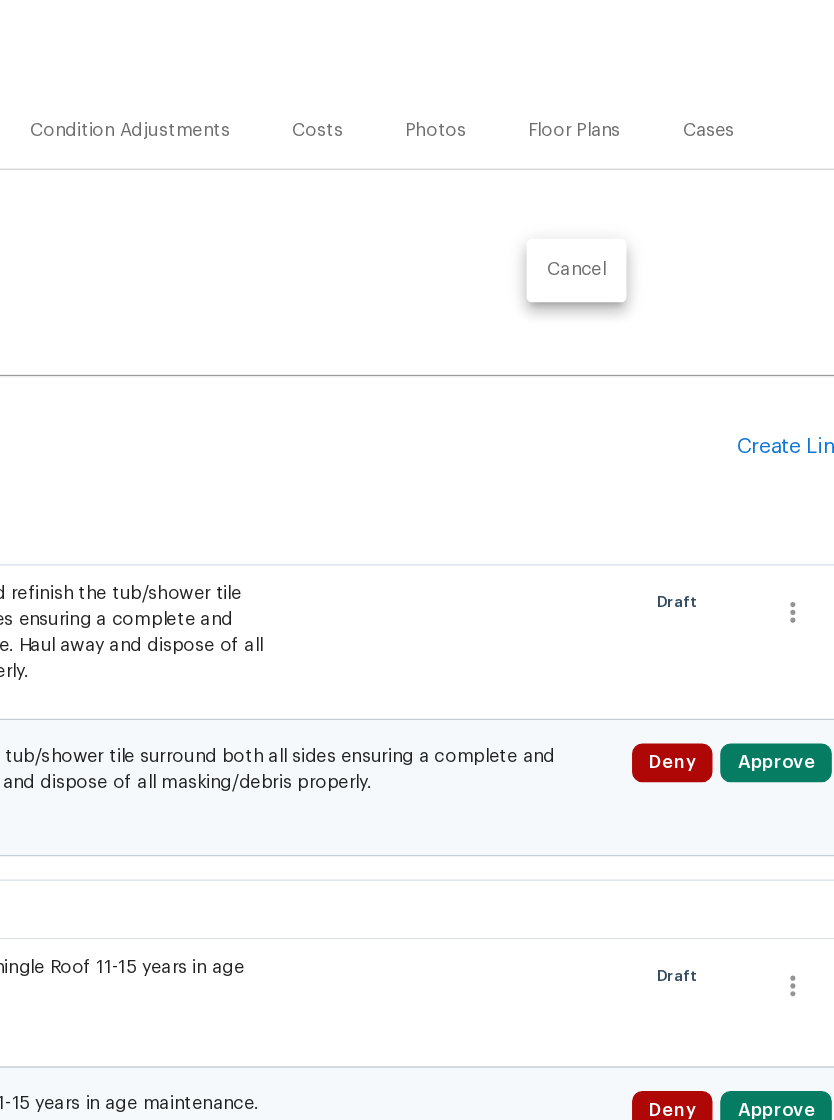 click at bounding box center (417, 560) 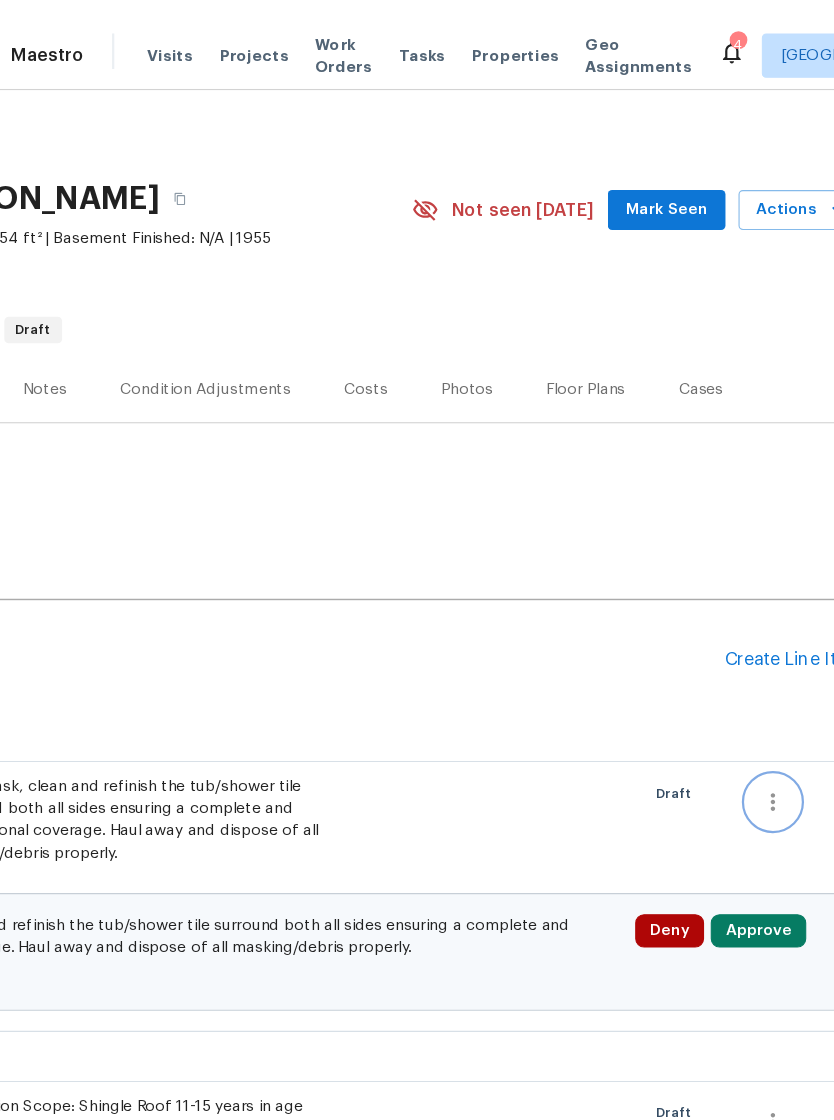 scroll, scrollTop: 0, scrollLeft: 0, axis: both 